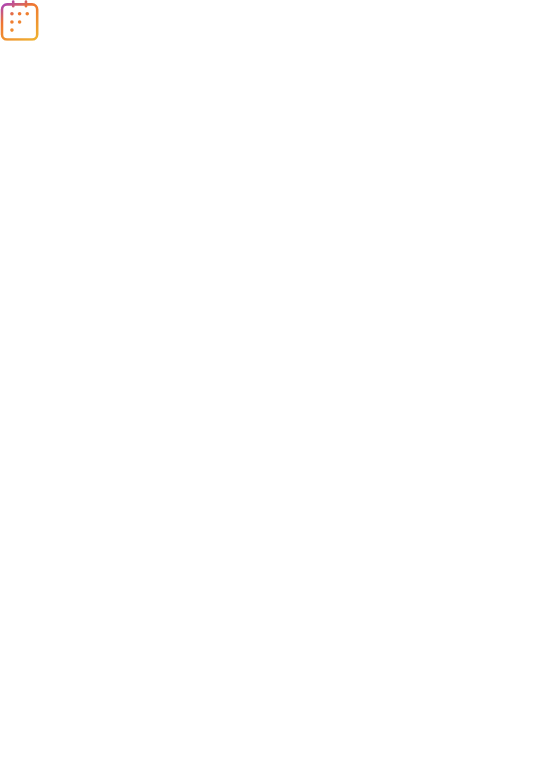 scroll, scrollTop: 0, scrollLeft: 0, axis: both 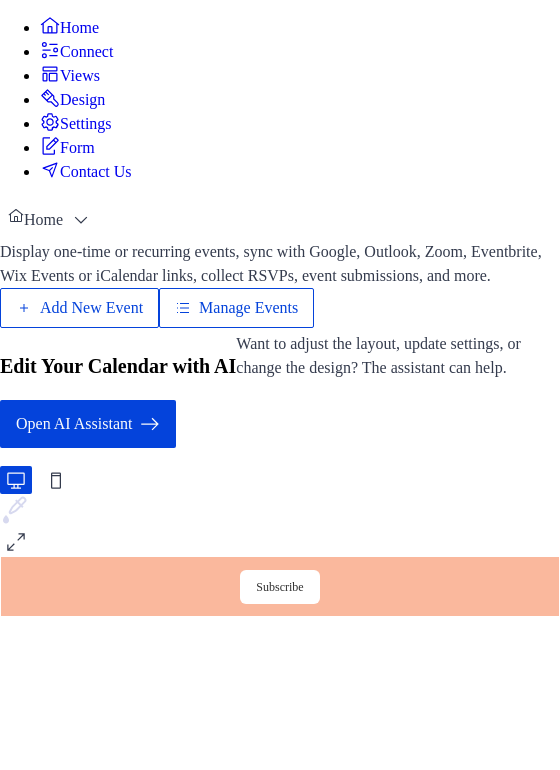 click on "Manage Events" at bounding box center (248, 308) 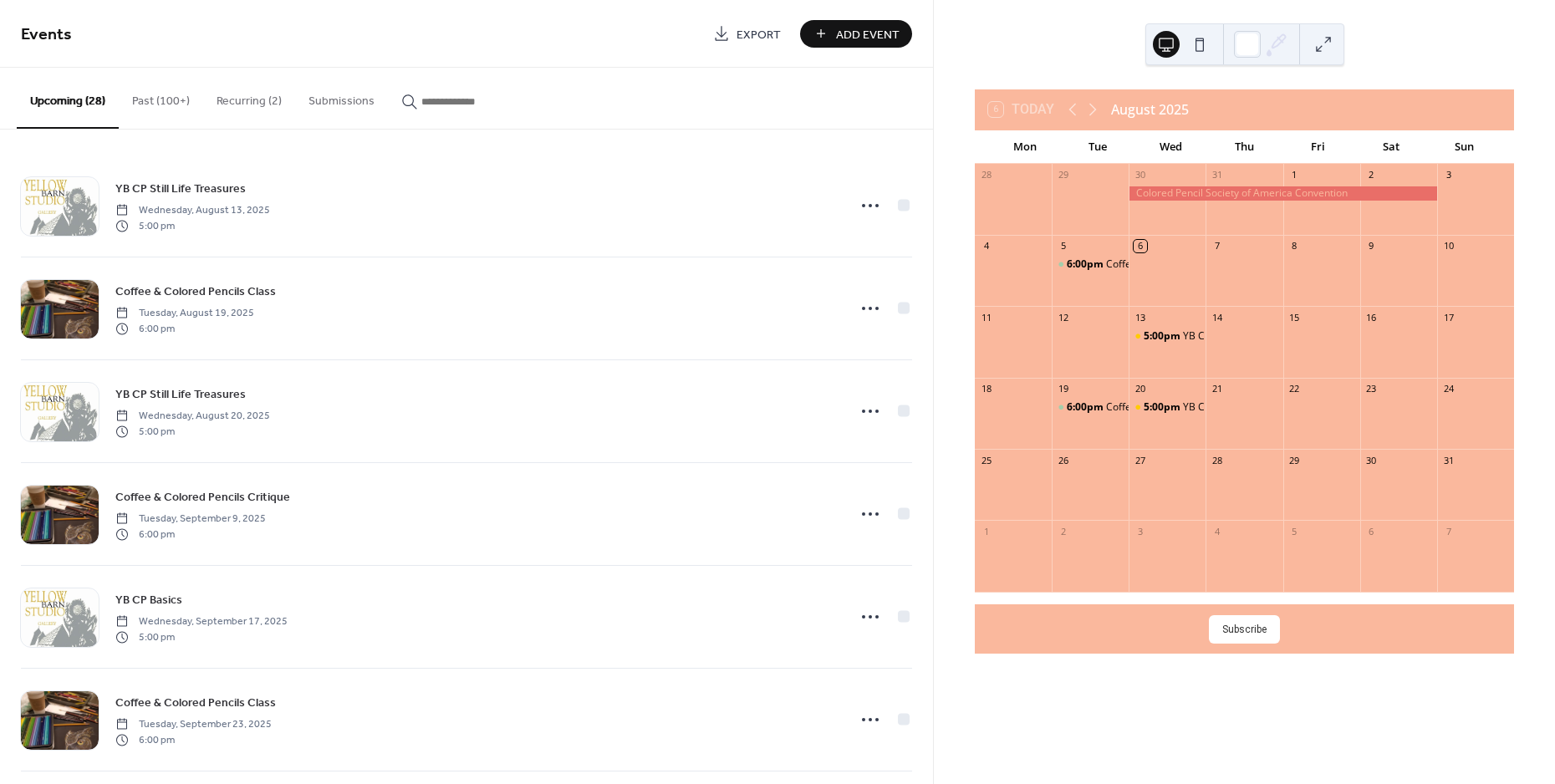 scroll, scrollTop: 0, scrollLeft: 0, axis: both 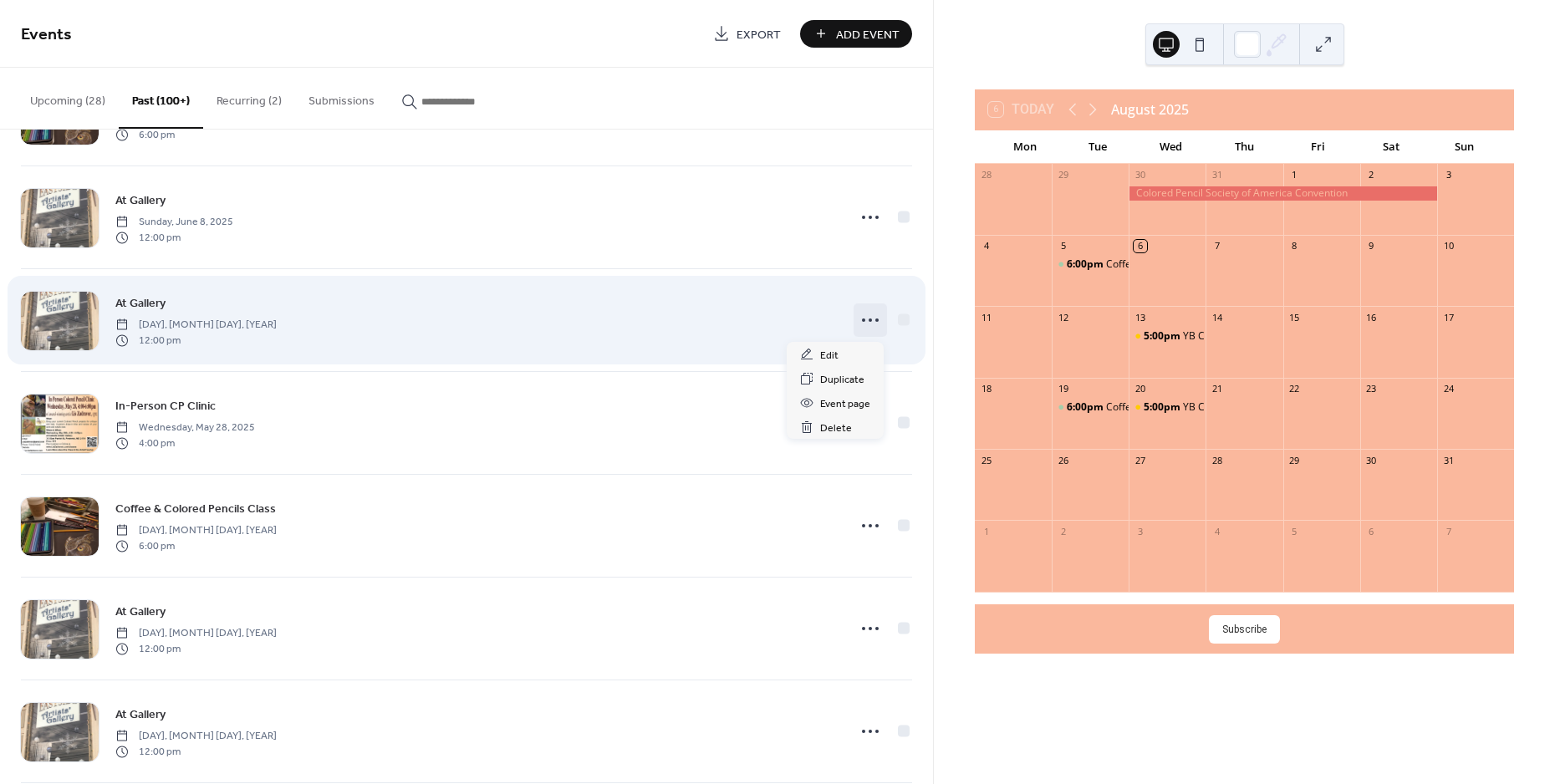 click 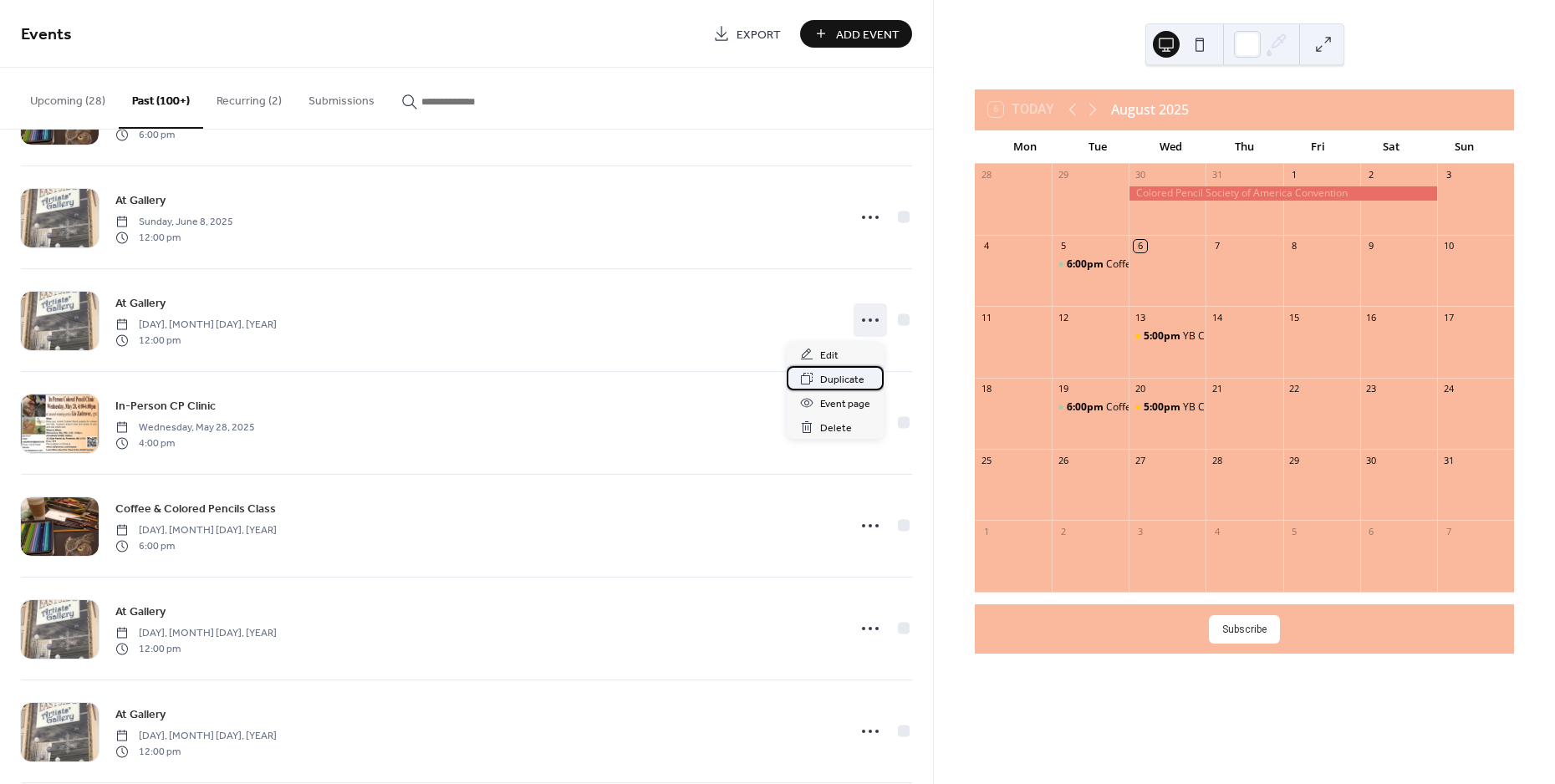 click on "Duplicate" at bounding box center [842, 379] 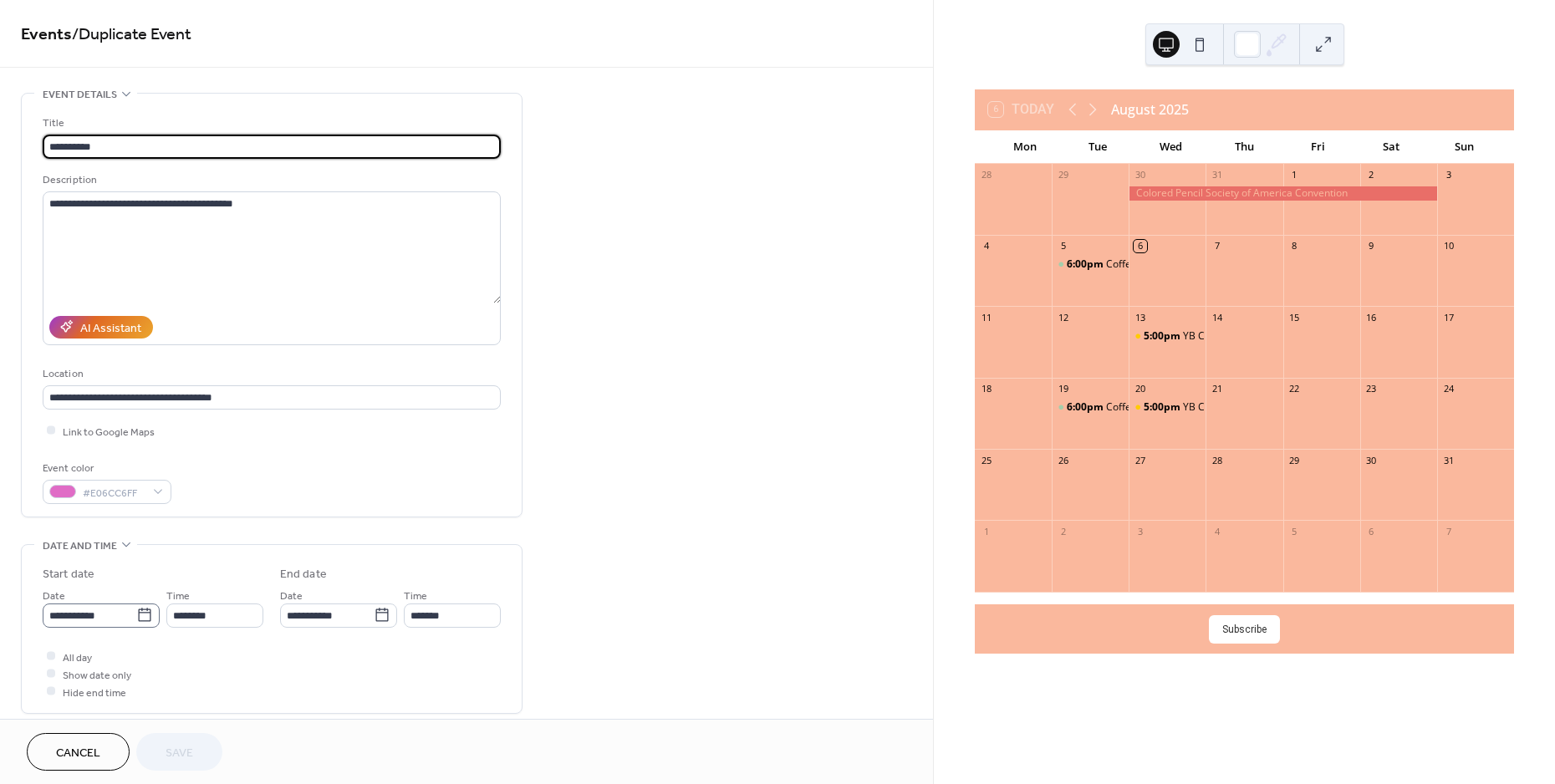 click 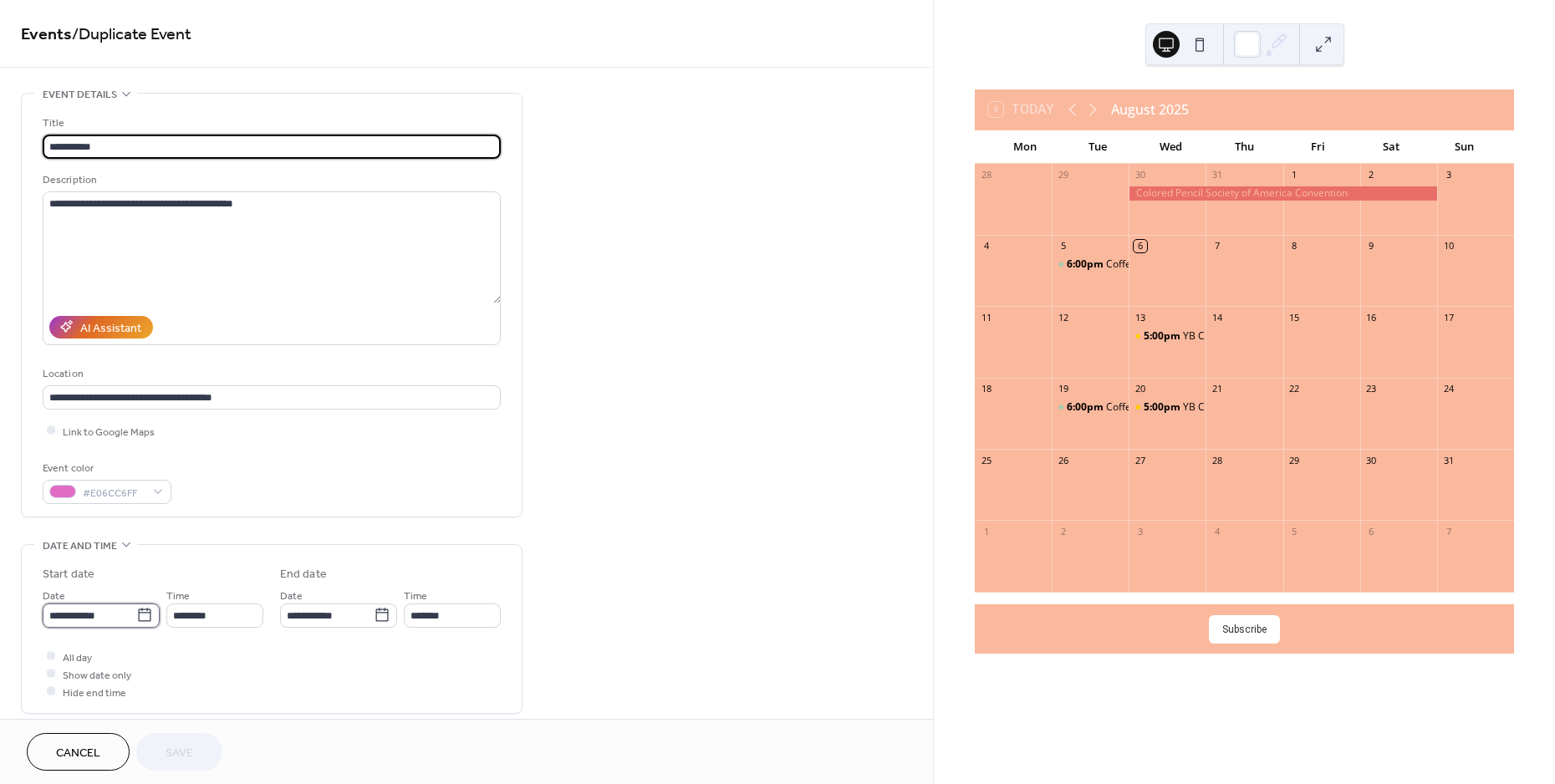 click on "**********" at bounding box center [89, 615] 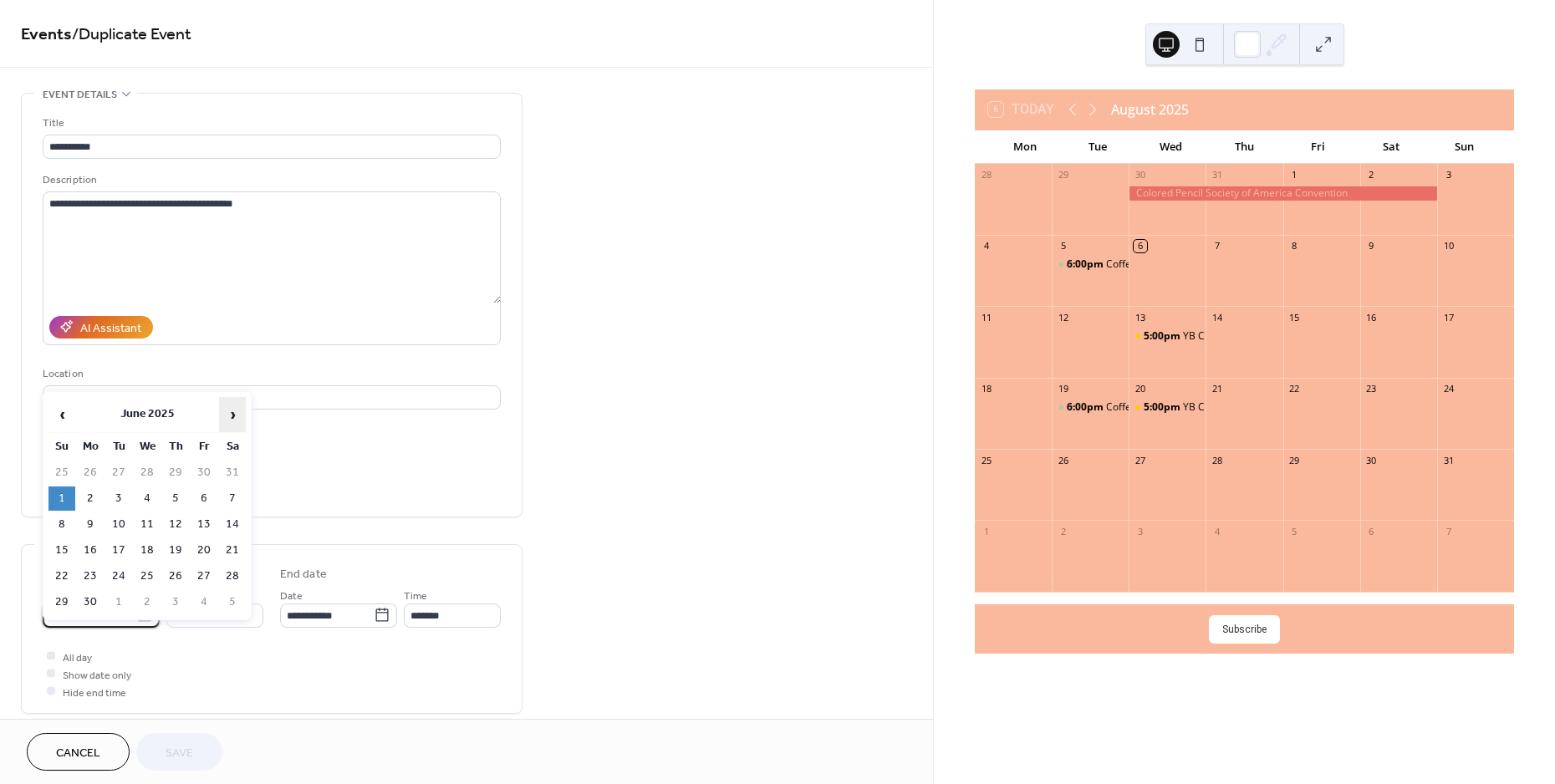 click on "›" at bounding box center (232, 415) 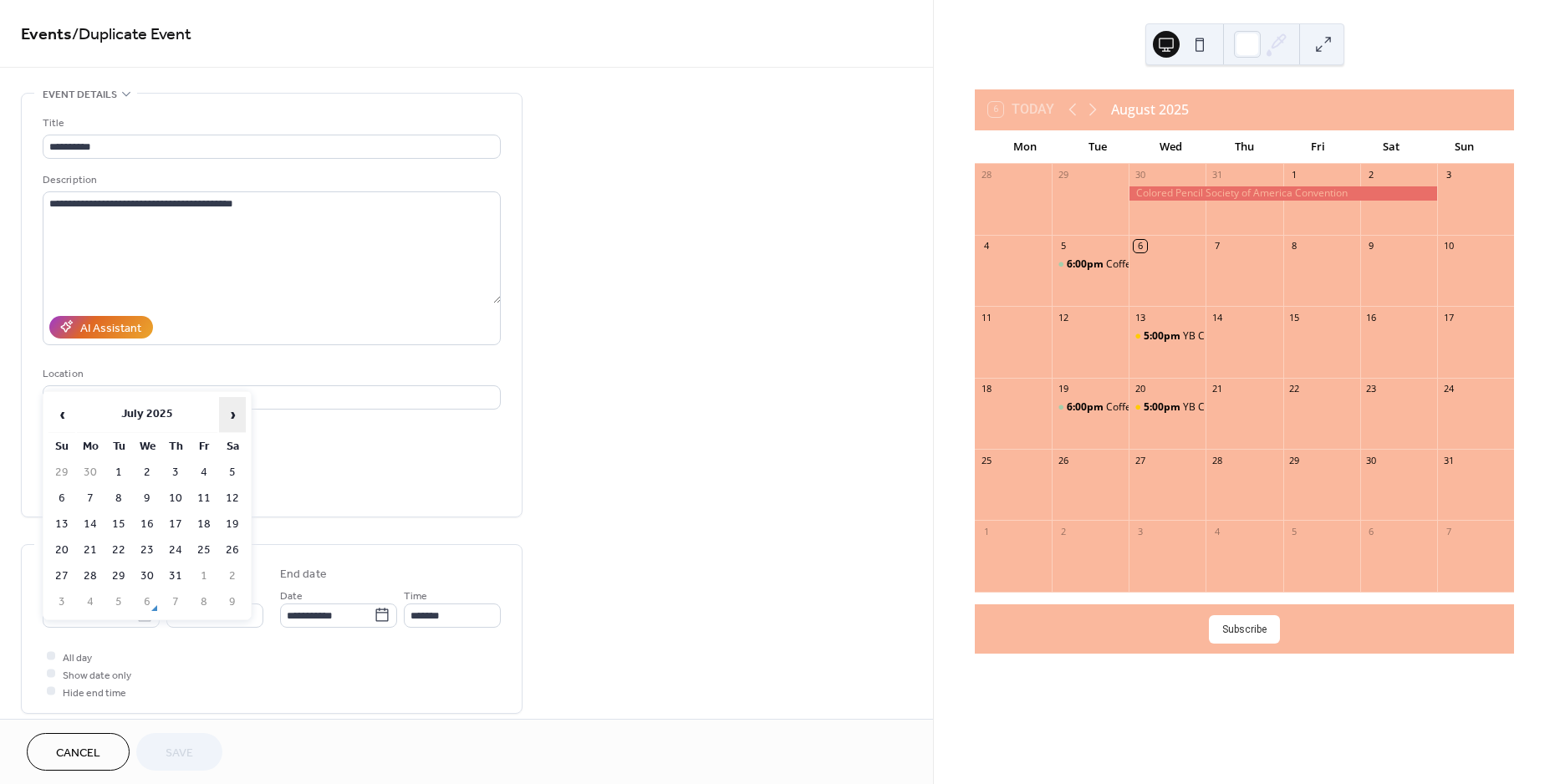 click on "›" at bounding box center [232, 415] 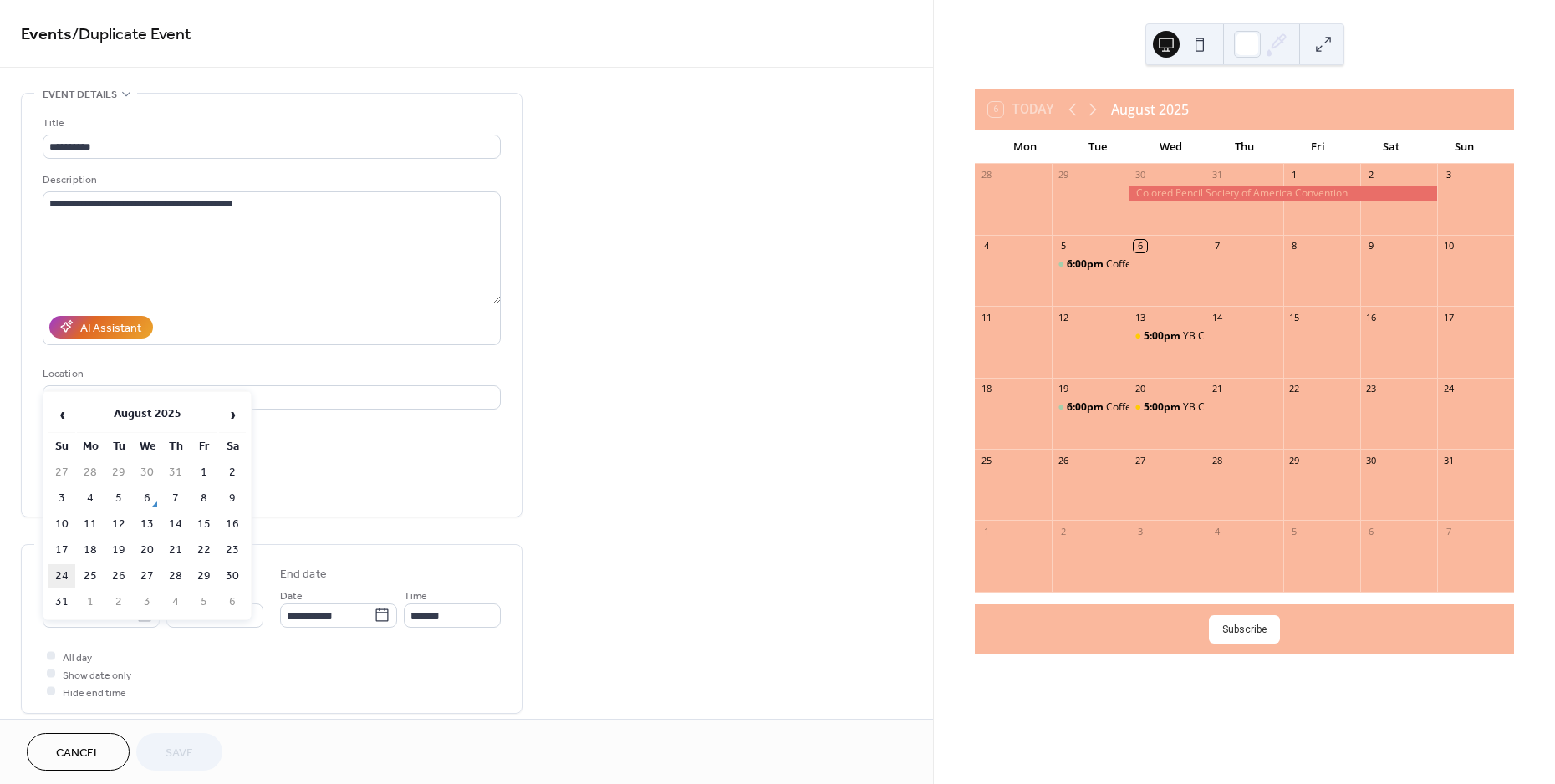 click on "24" at bounding box center [62, 576] 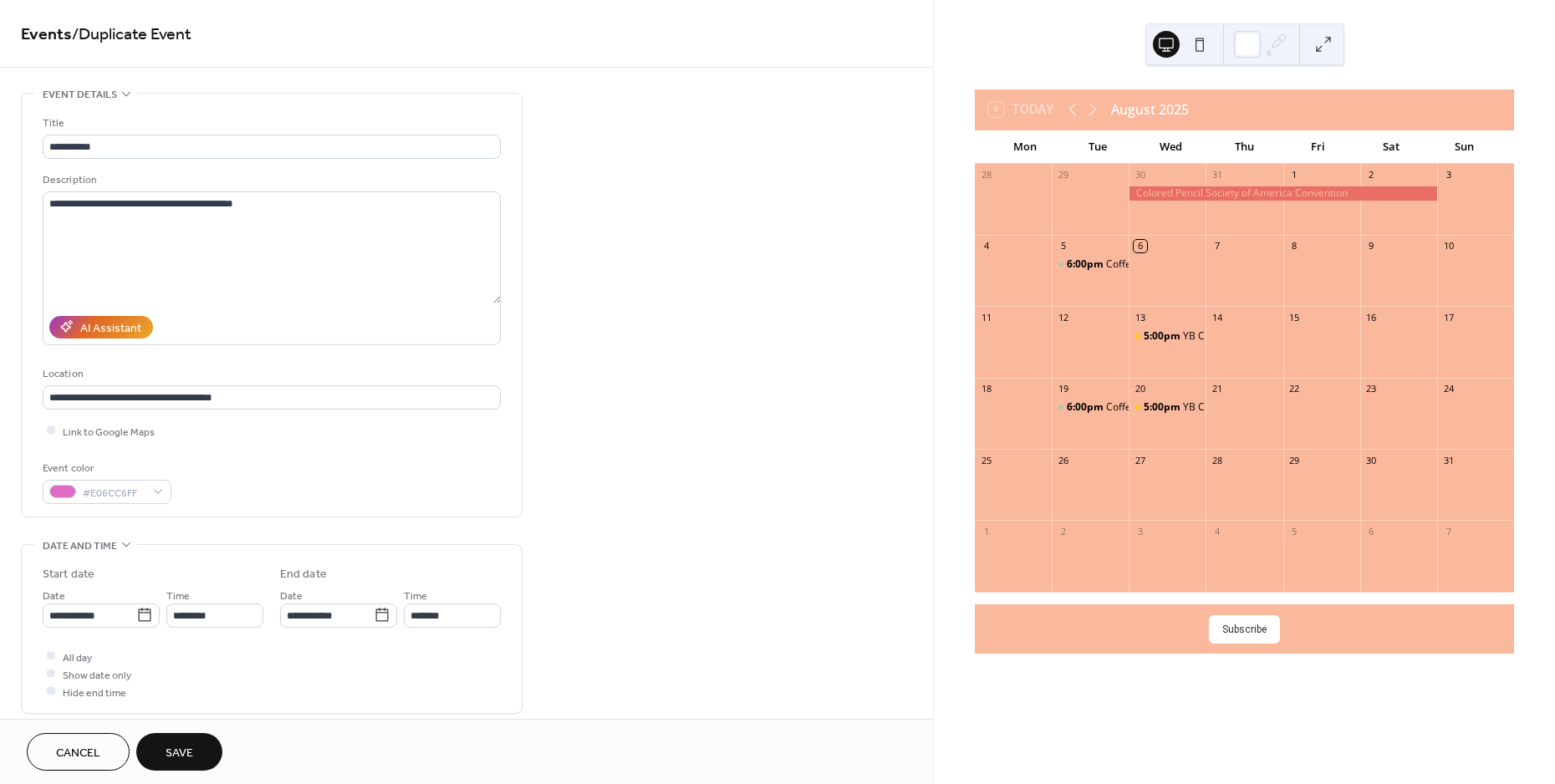 click on "Save" at bounding box center (179, 751) 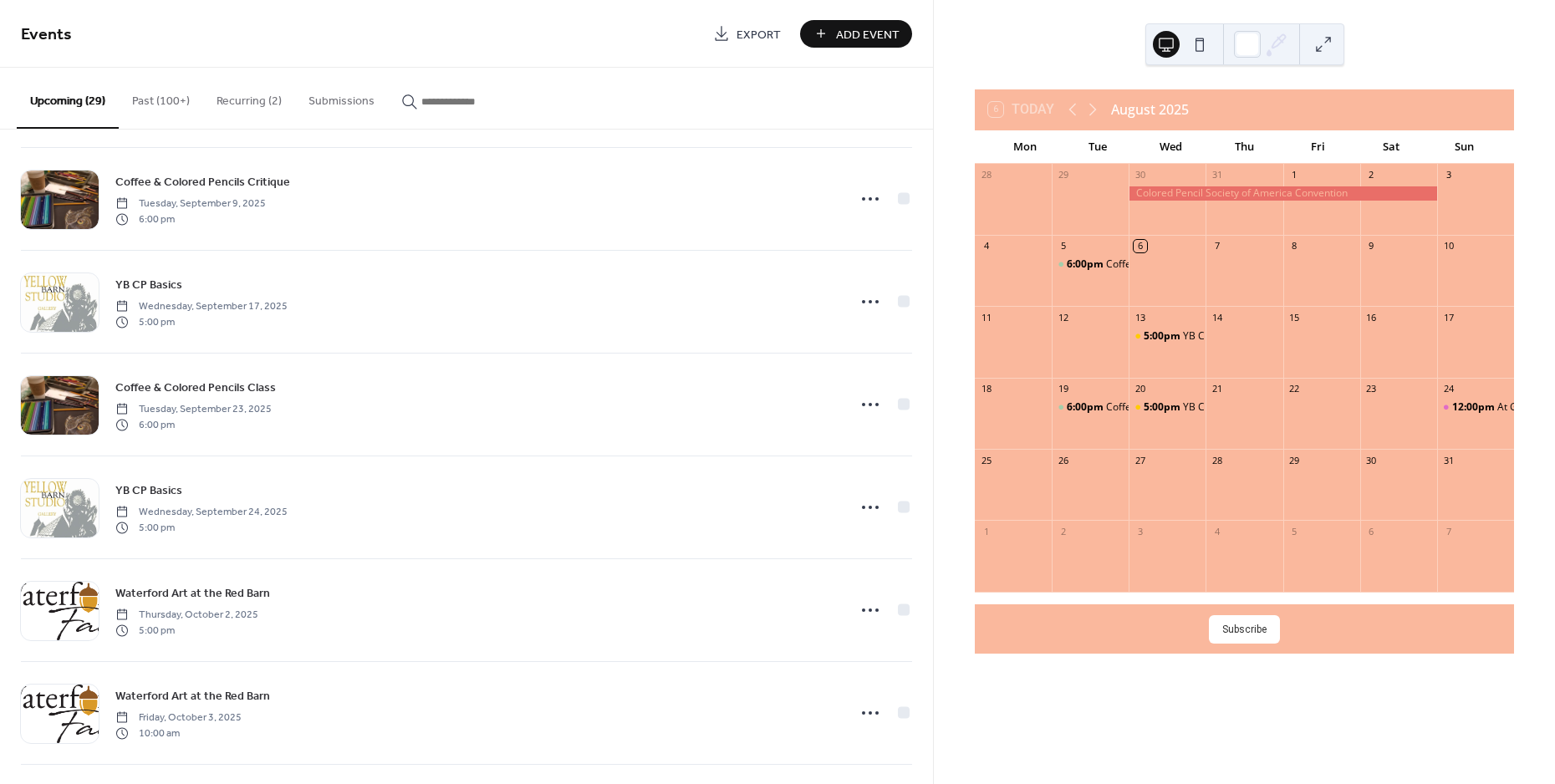 scroll, scrollTop: 0, scrollLeft: 0, axis: both 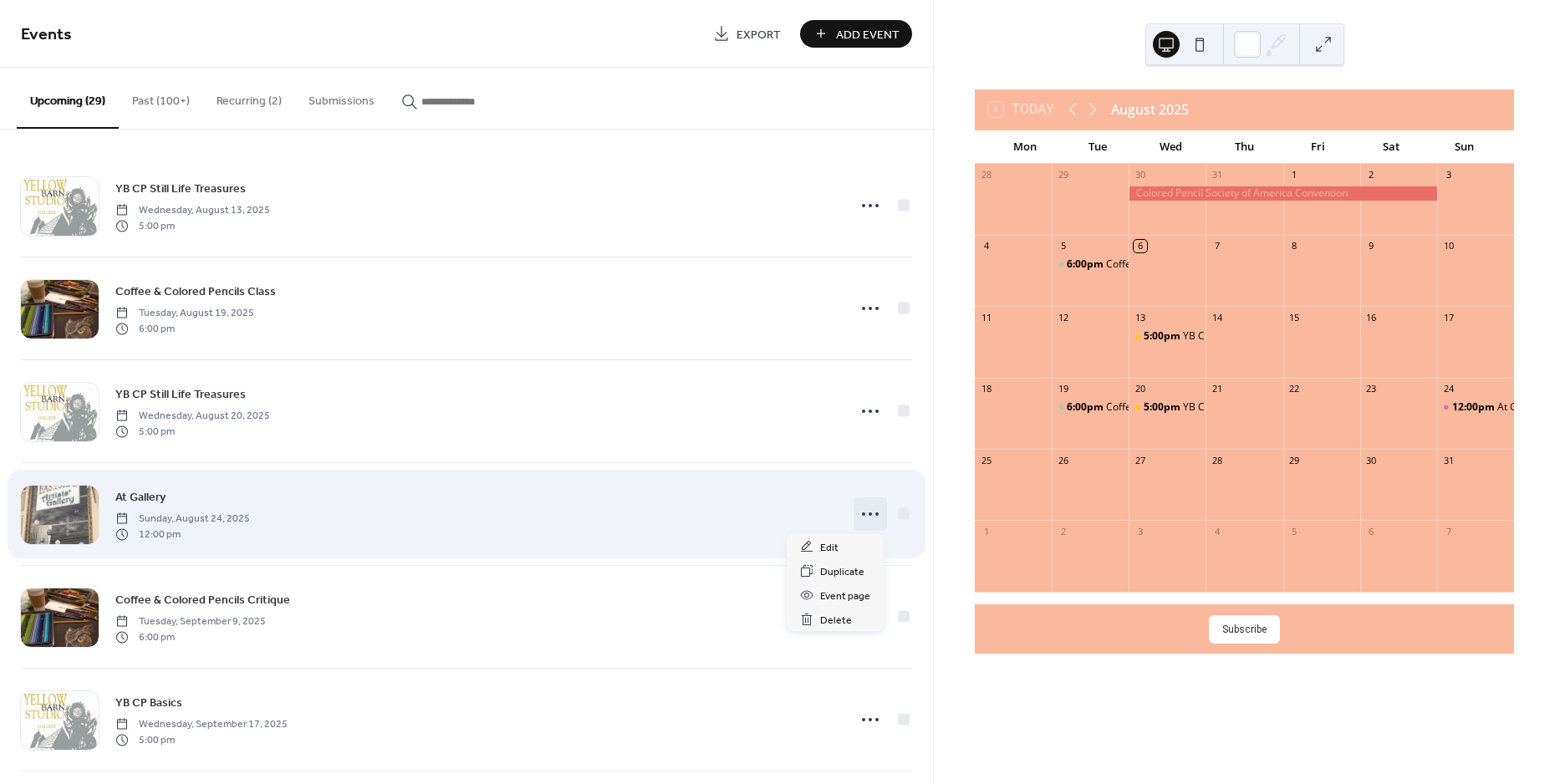 click 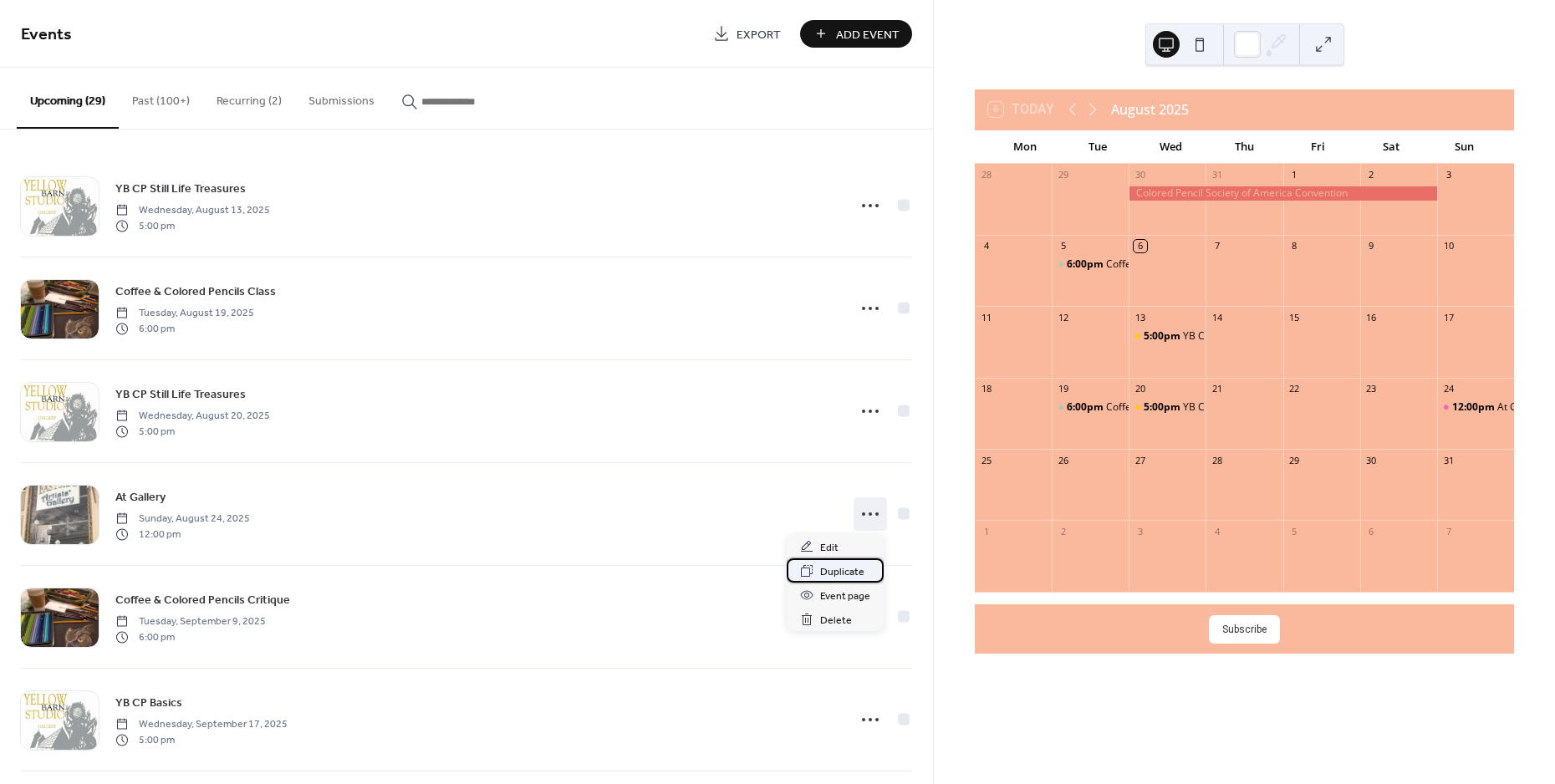 click on "Duplicate" at bounding box center (842, 572) 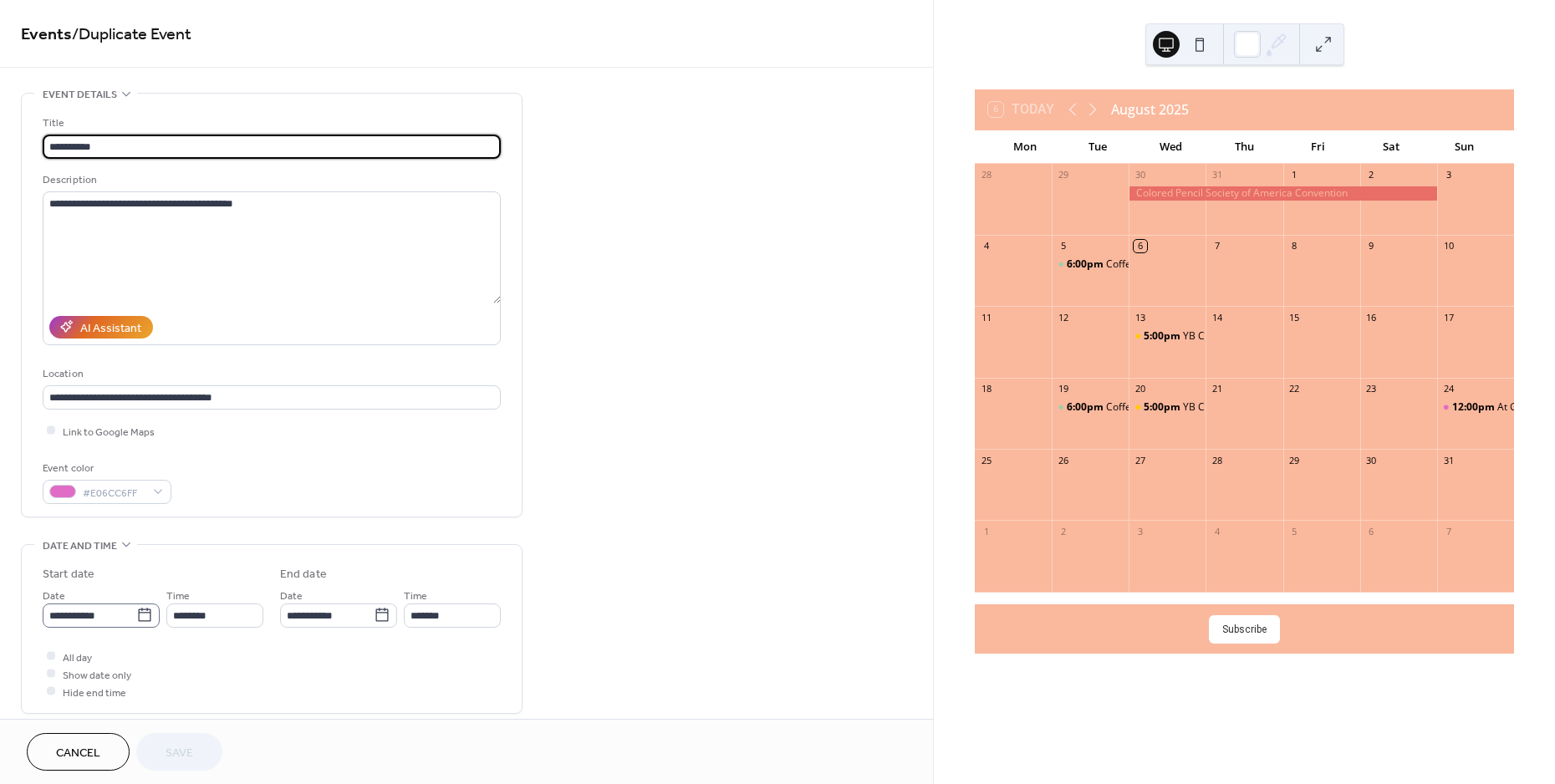 click 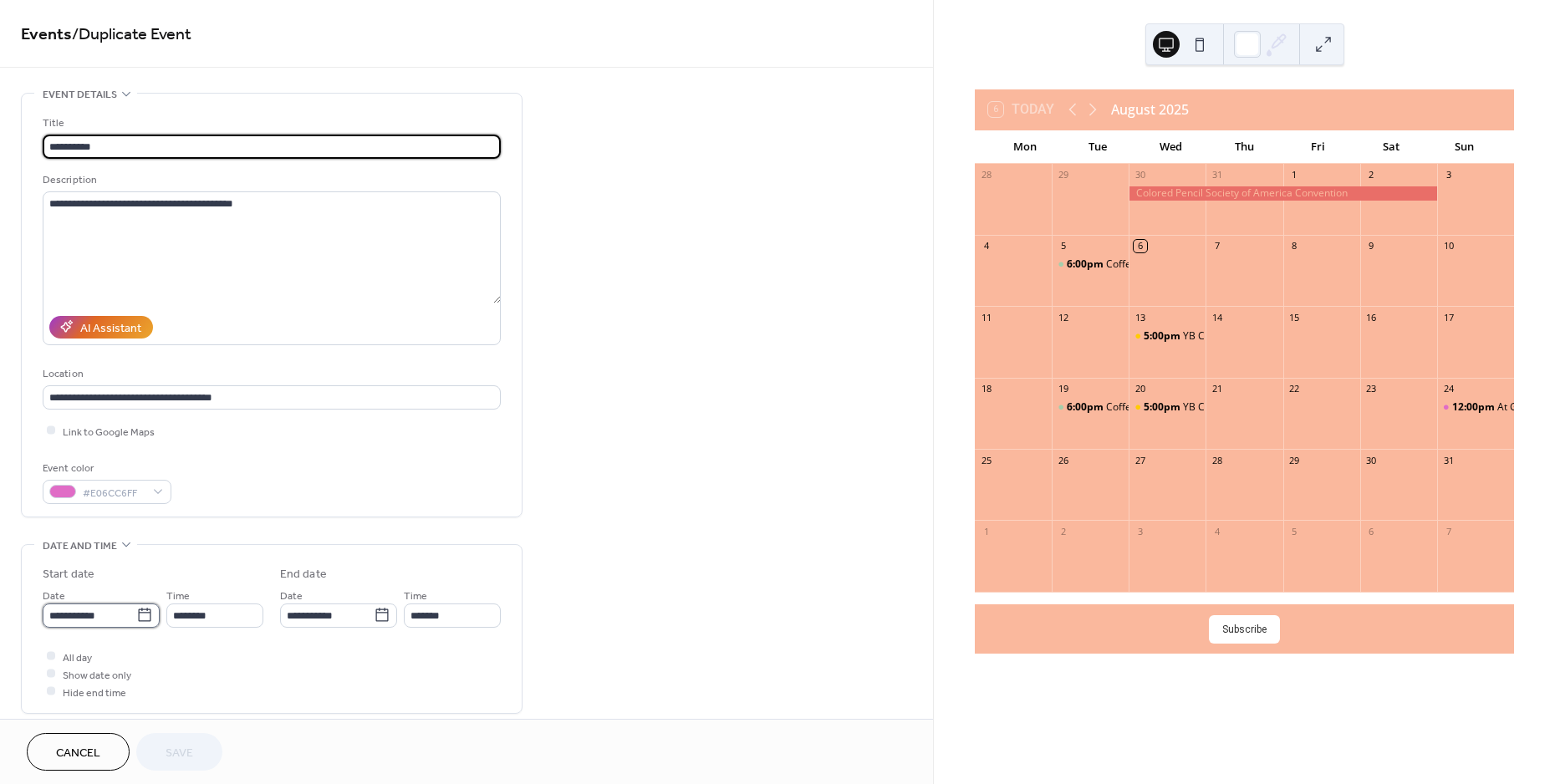 click on "**********" at bounding box center [89, 615] 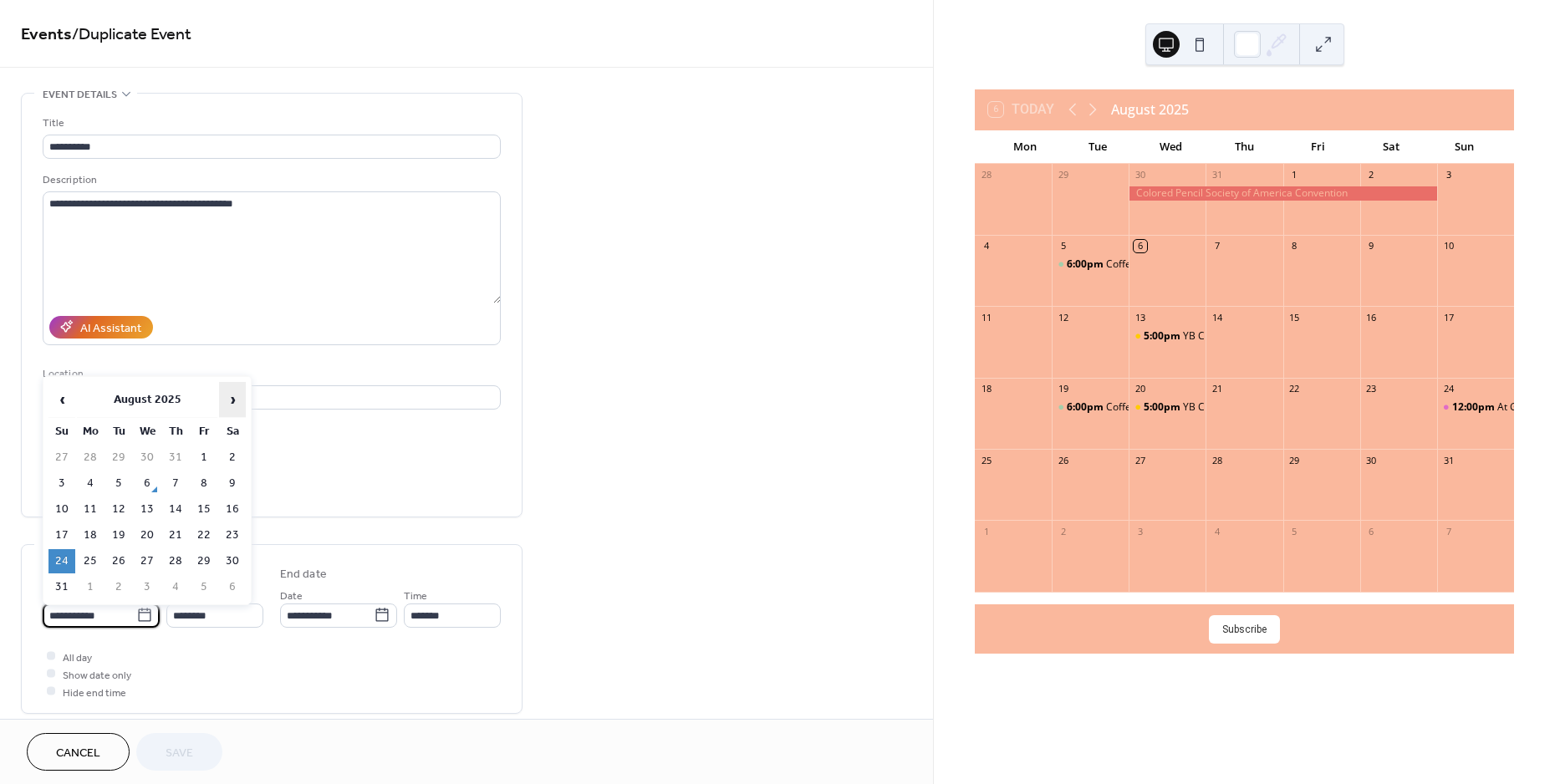 click on "›" at bounding box center (232, 400) 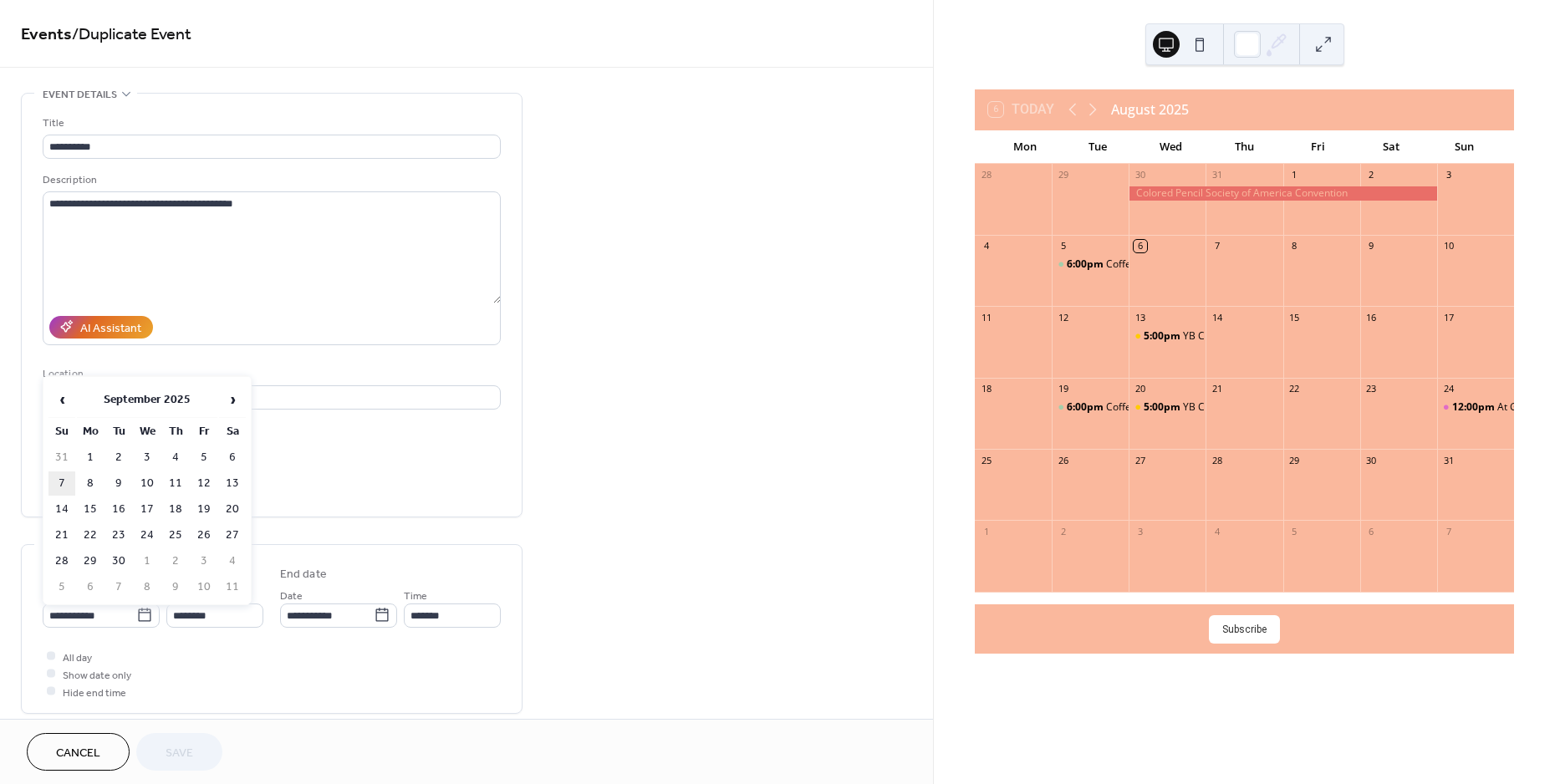 click on "7" at bounding box center [62, 483] 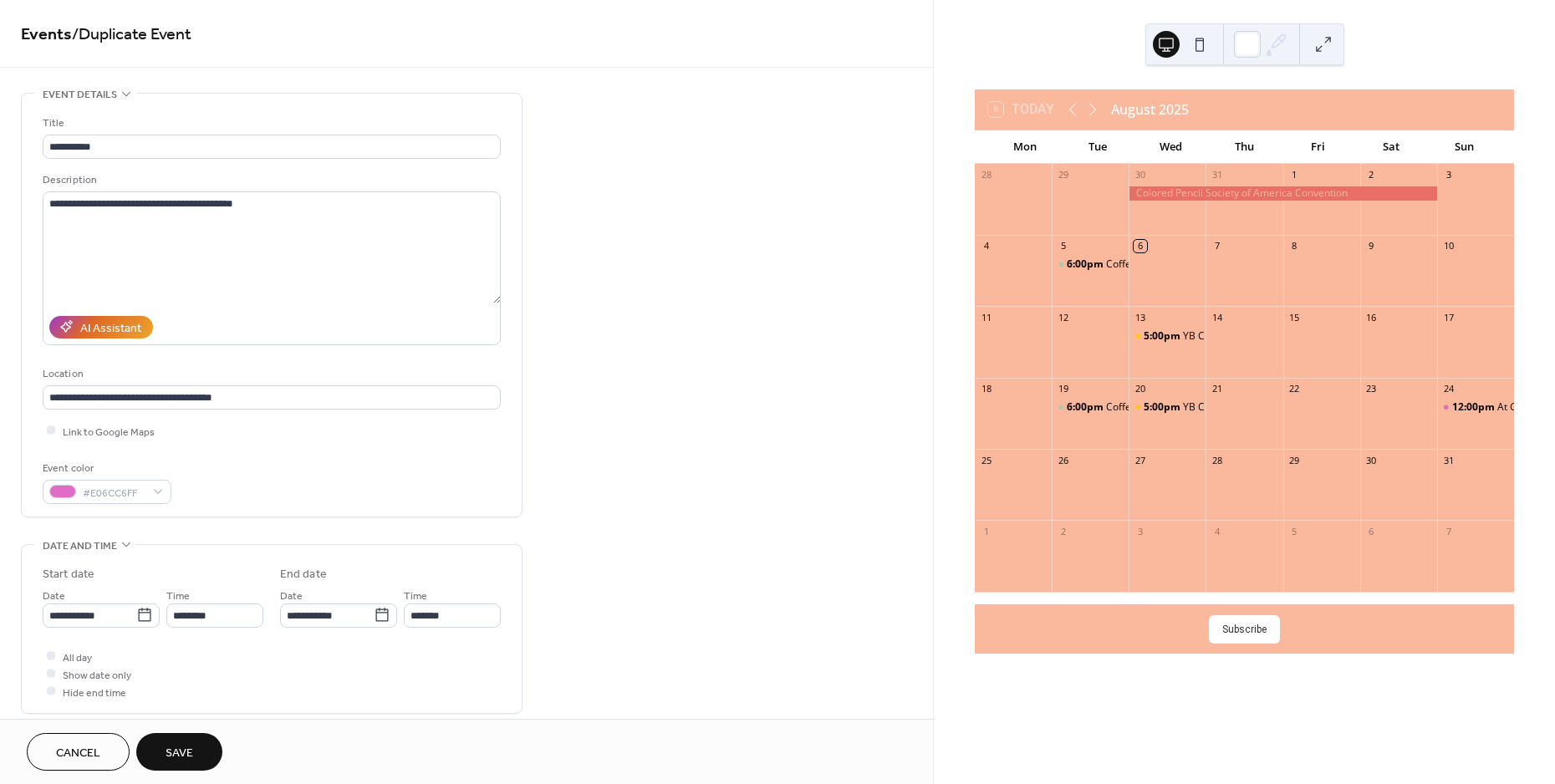 click on "Save" at bounding box center (179, 751) 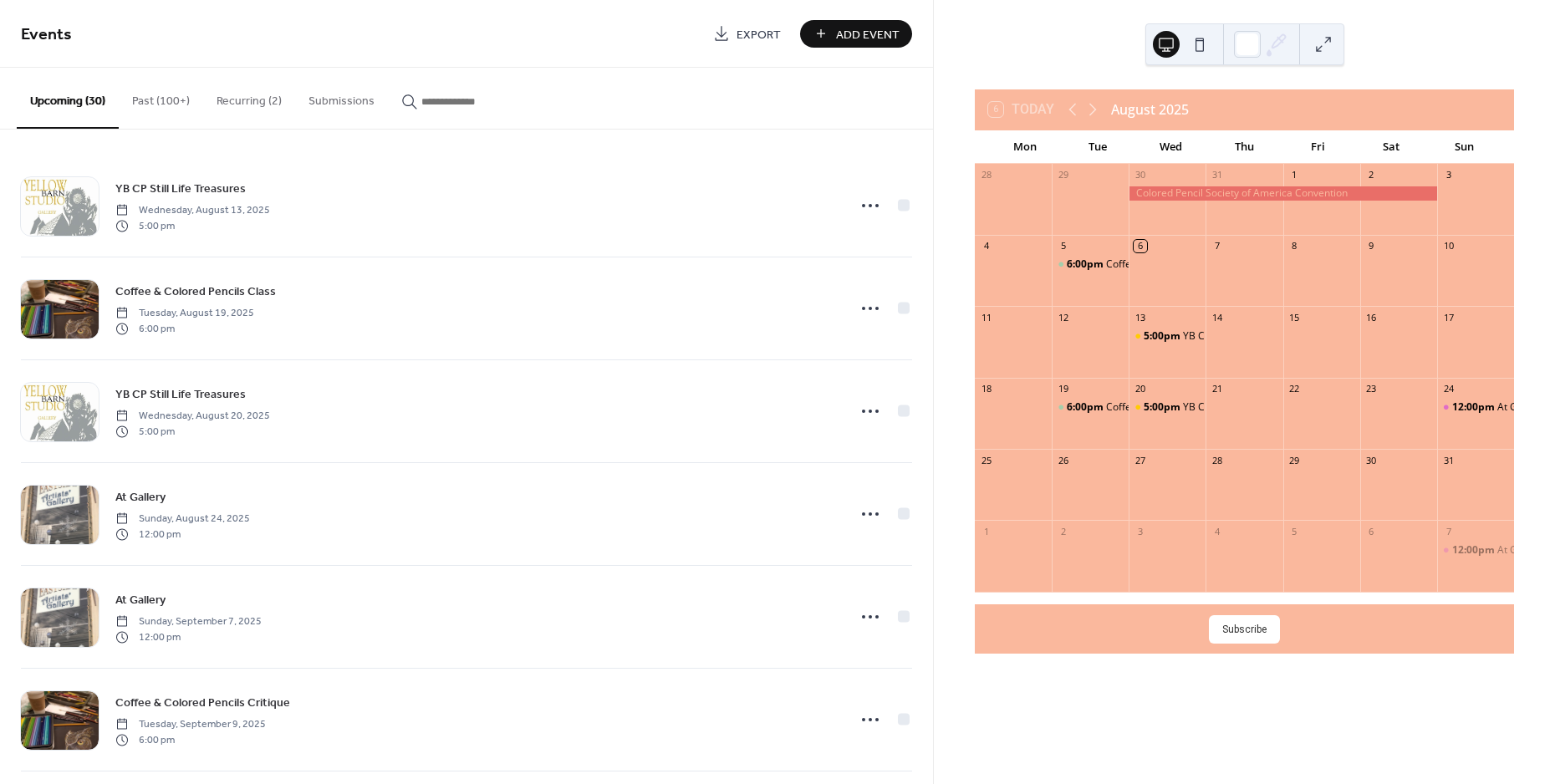 click on "Past (100+)" at bounding box center [161, 97] 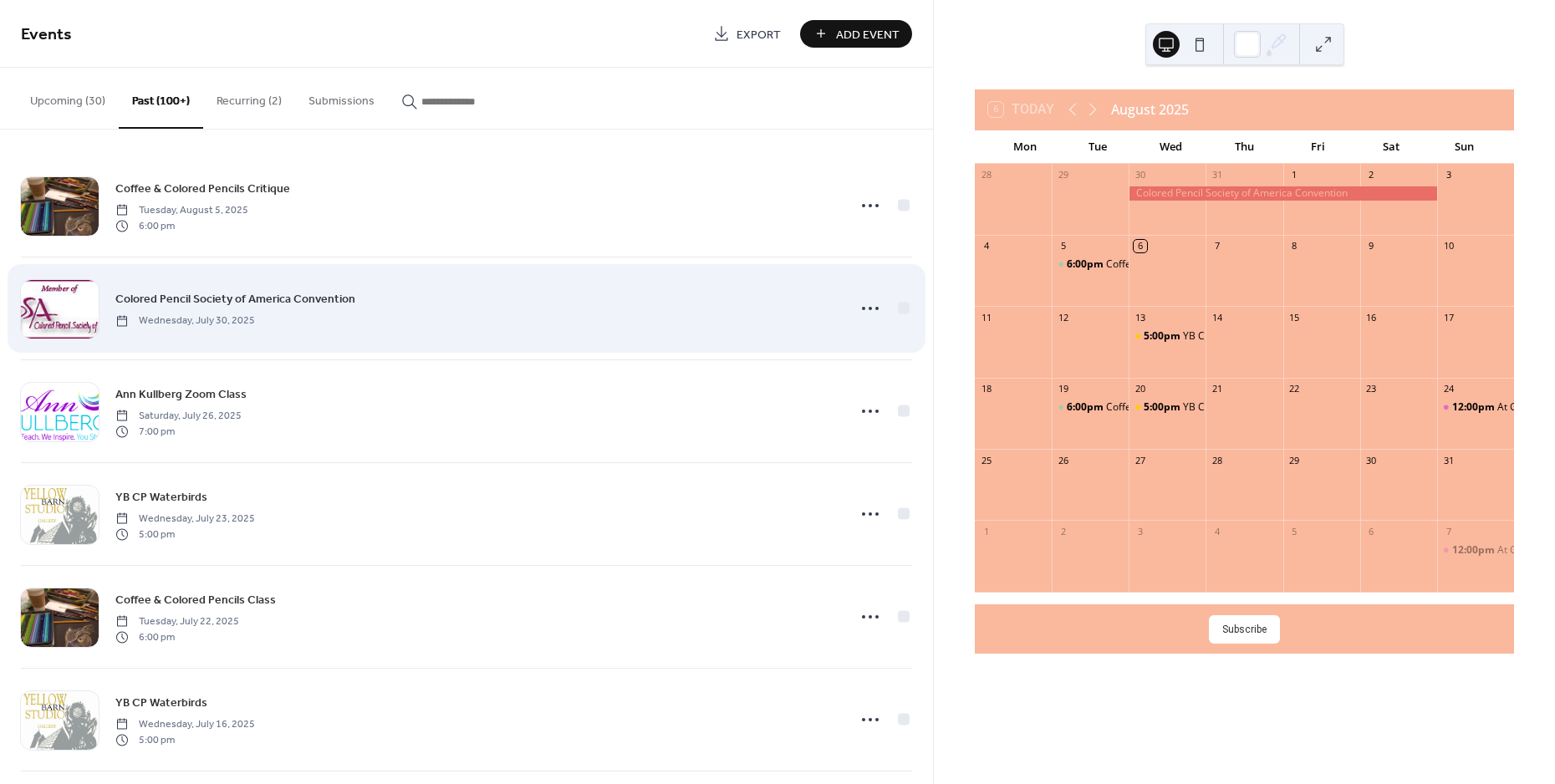 click on "Colored Pencil Society of America Convention Wednesday, July 30, 2025" at bounding box center [476, 308] 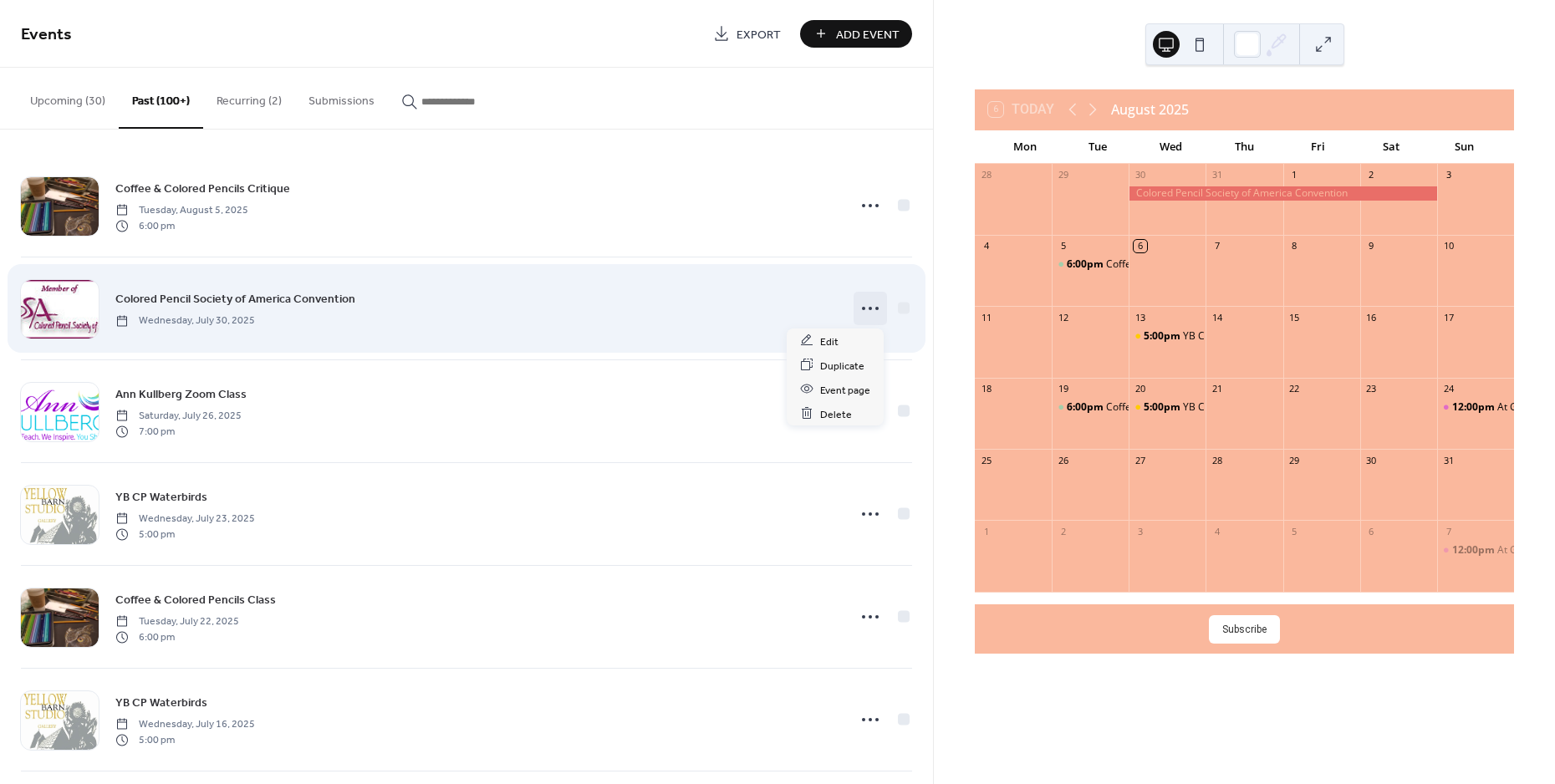 click 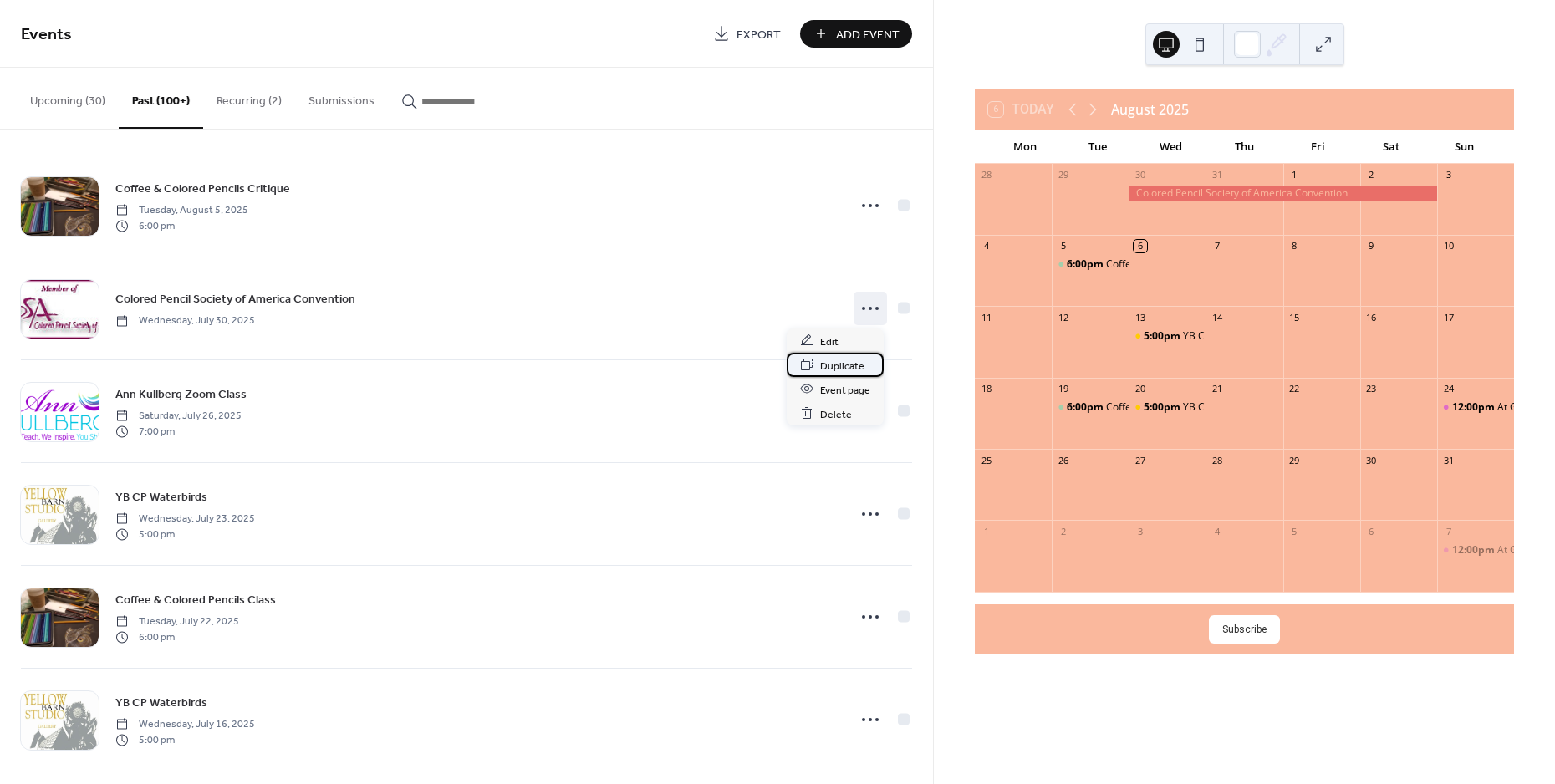 click on "Duplicate" at bounding box center [842, 365] 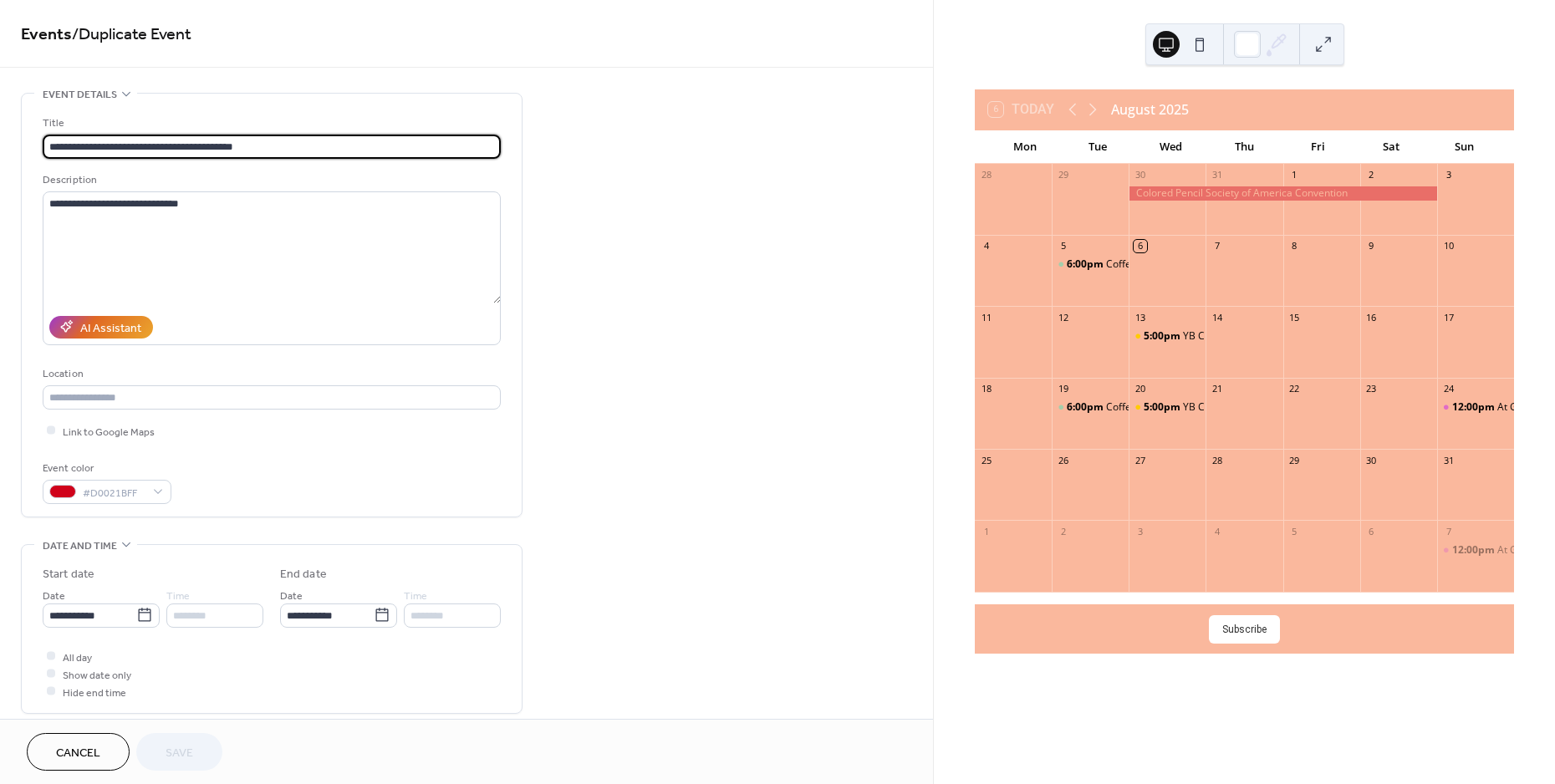 click on "**********" at bounding box center (272, 146) 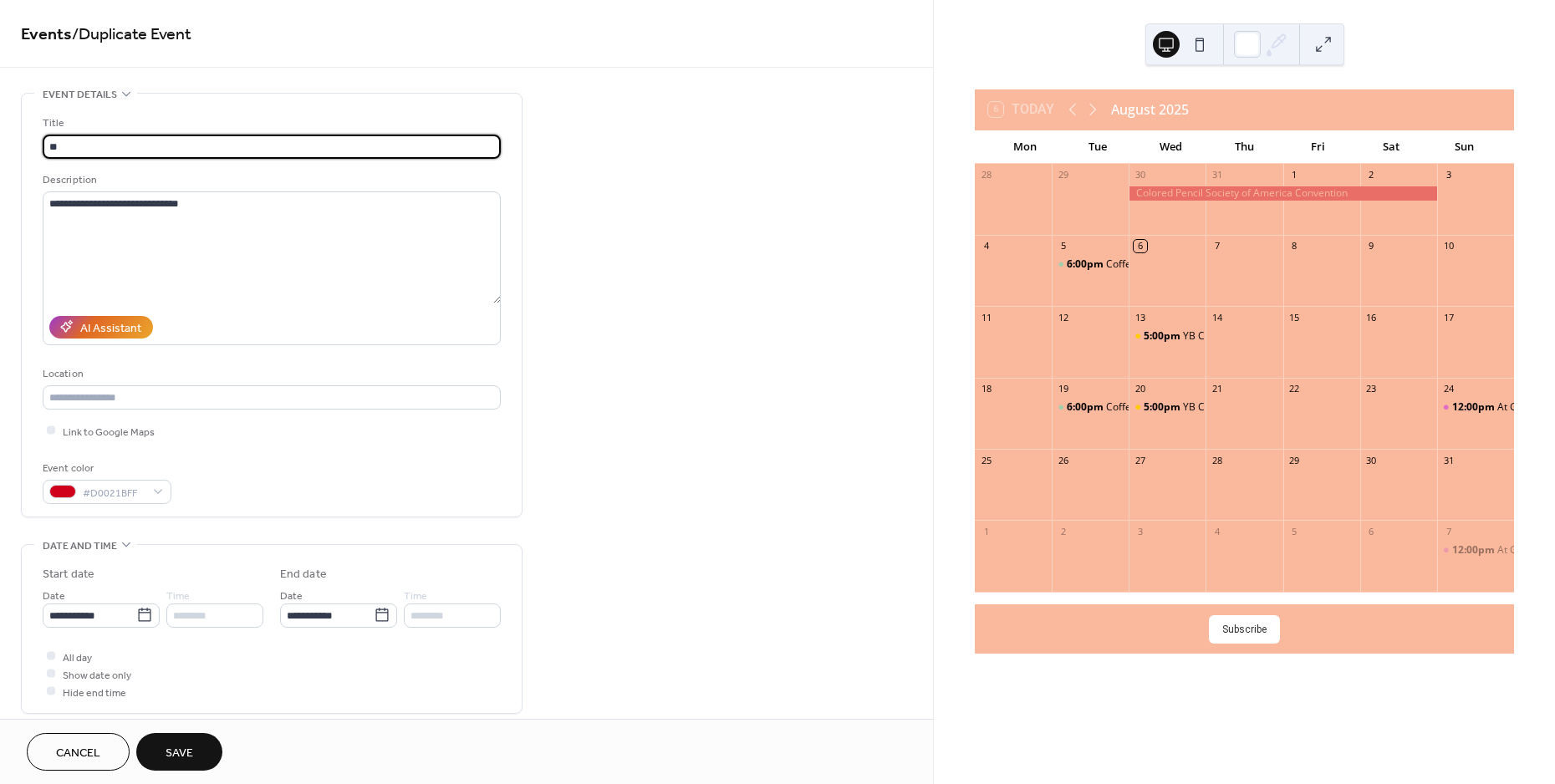 type on "*" 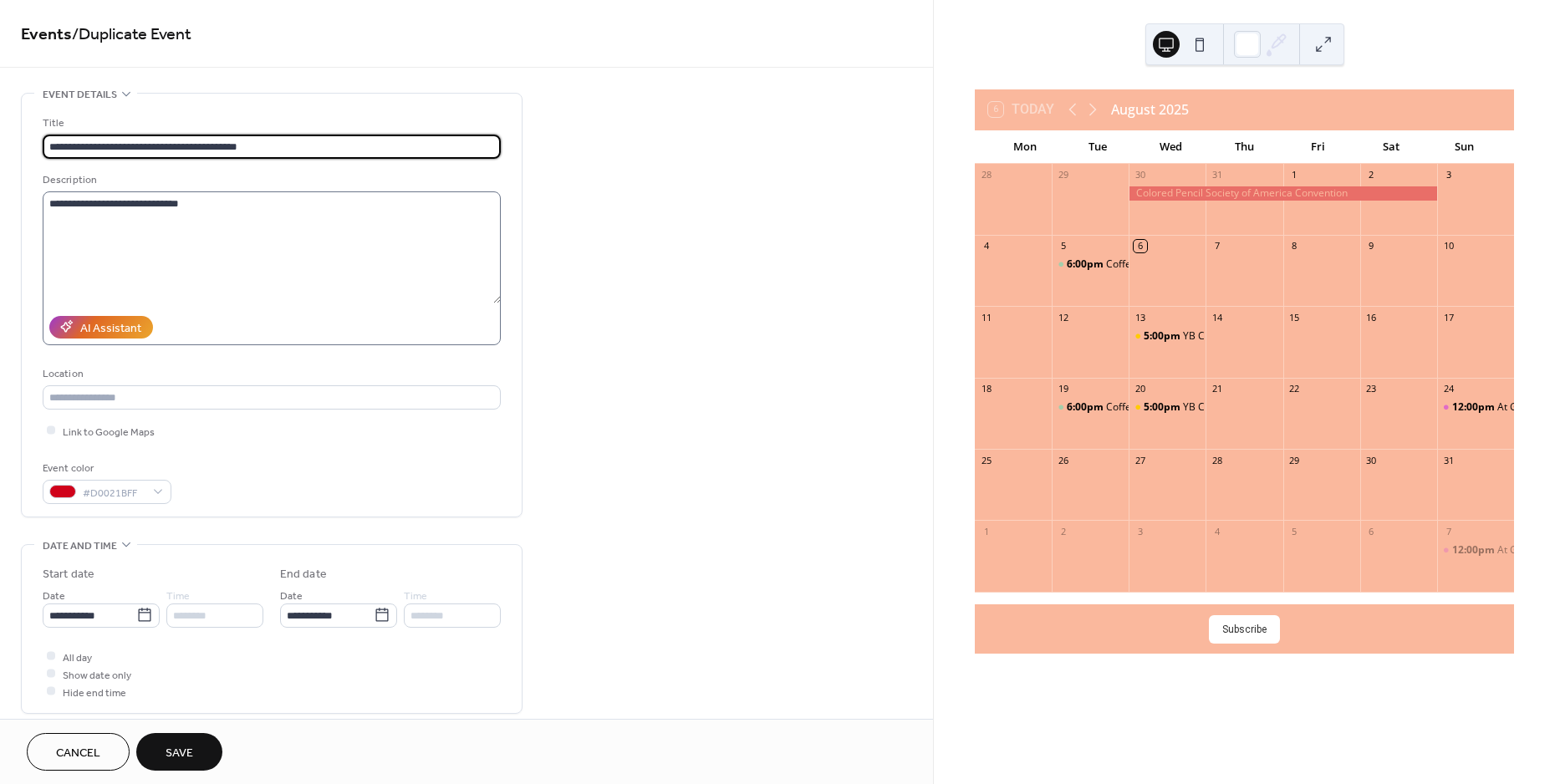 type on "**********" 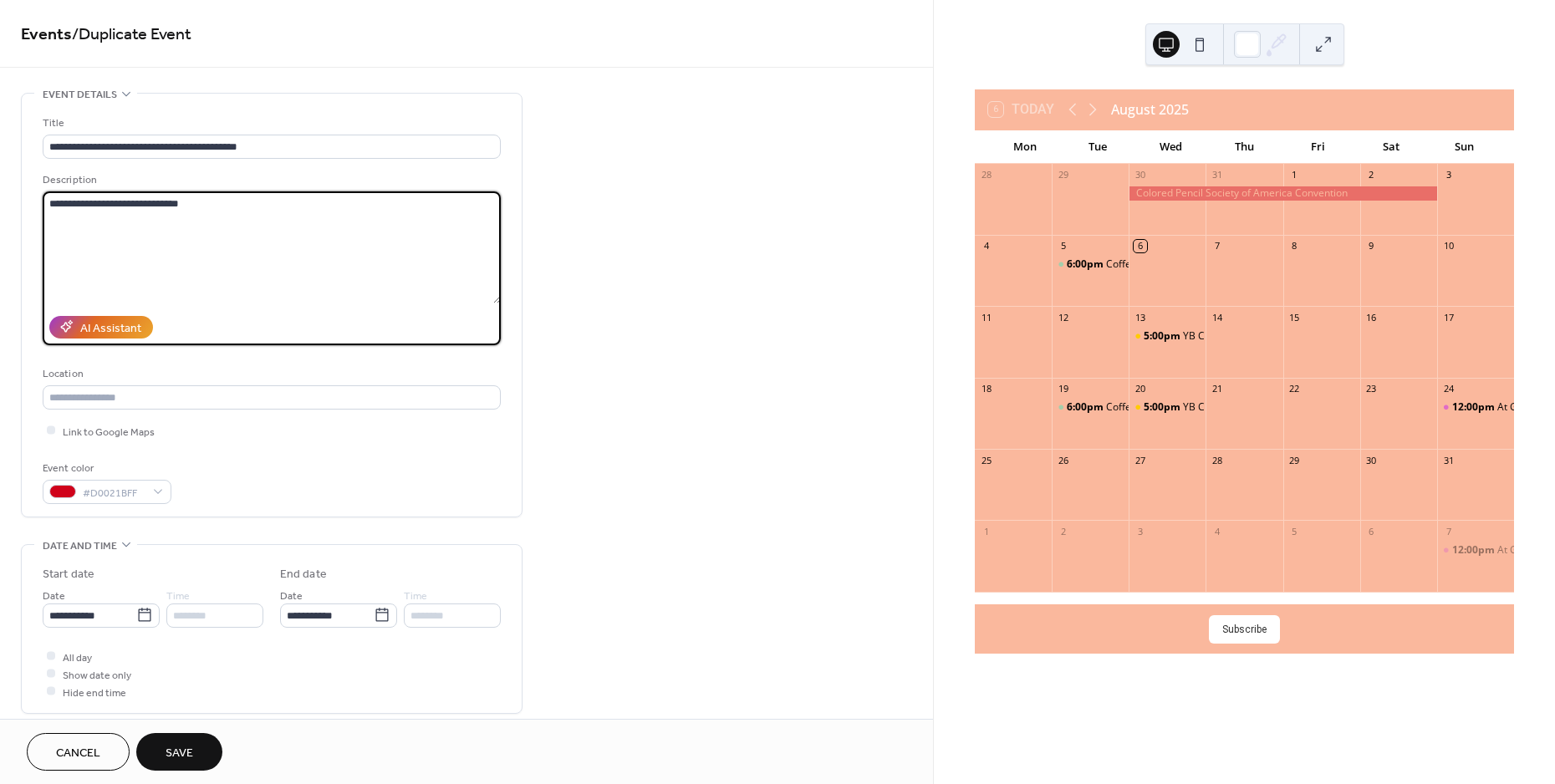 drag, startPoint x: 214, startPoint y: 209, endPoint x: -27, endPoint y: 211, distance: 241.0083 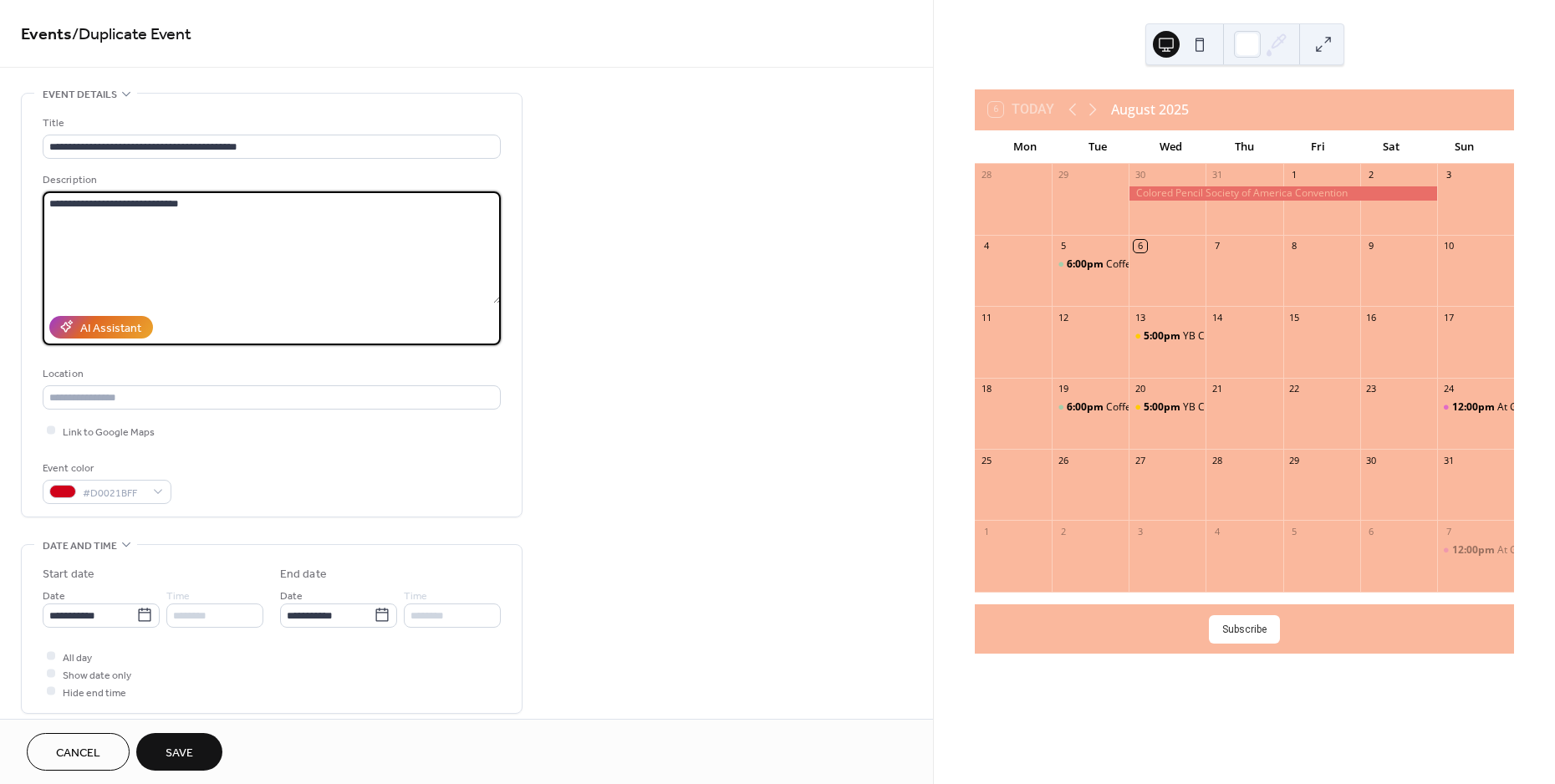 click on "**********" at bounding box center [778, 392] 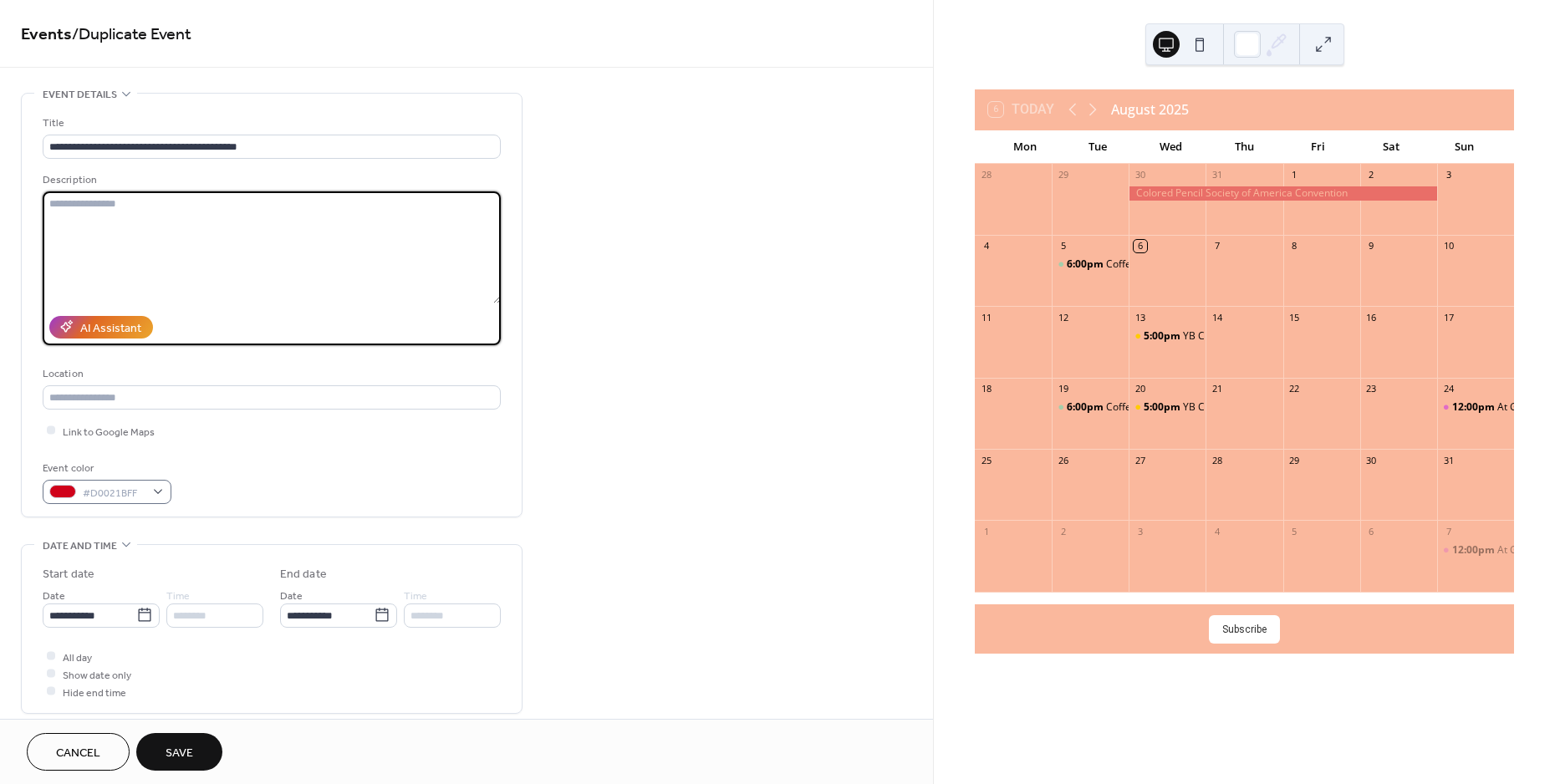 type 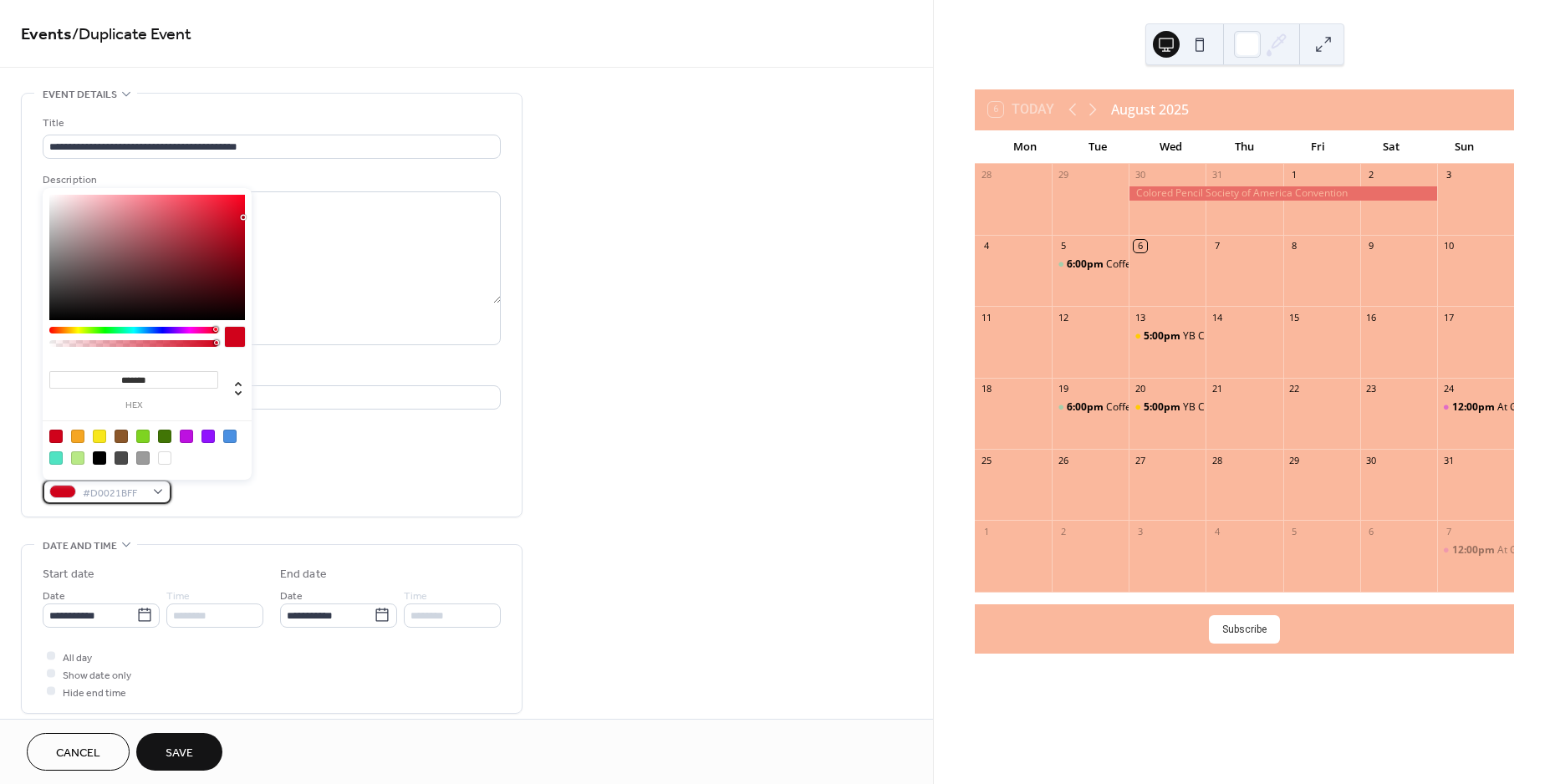 click on "#D0021BFF" at bounding box center (107, 491) 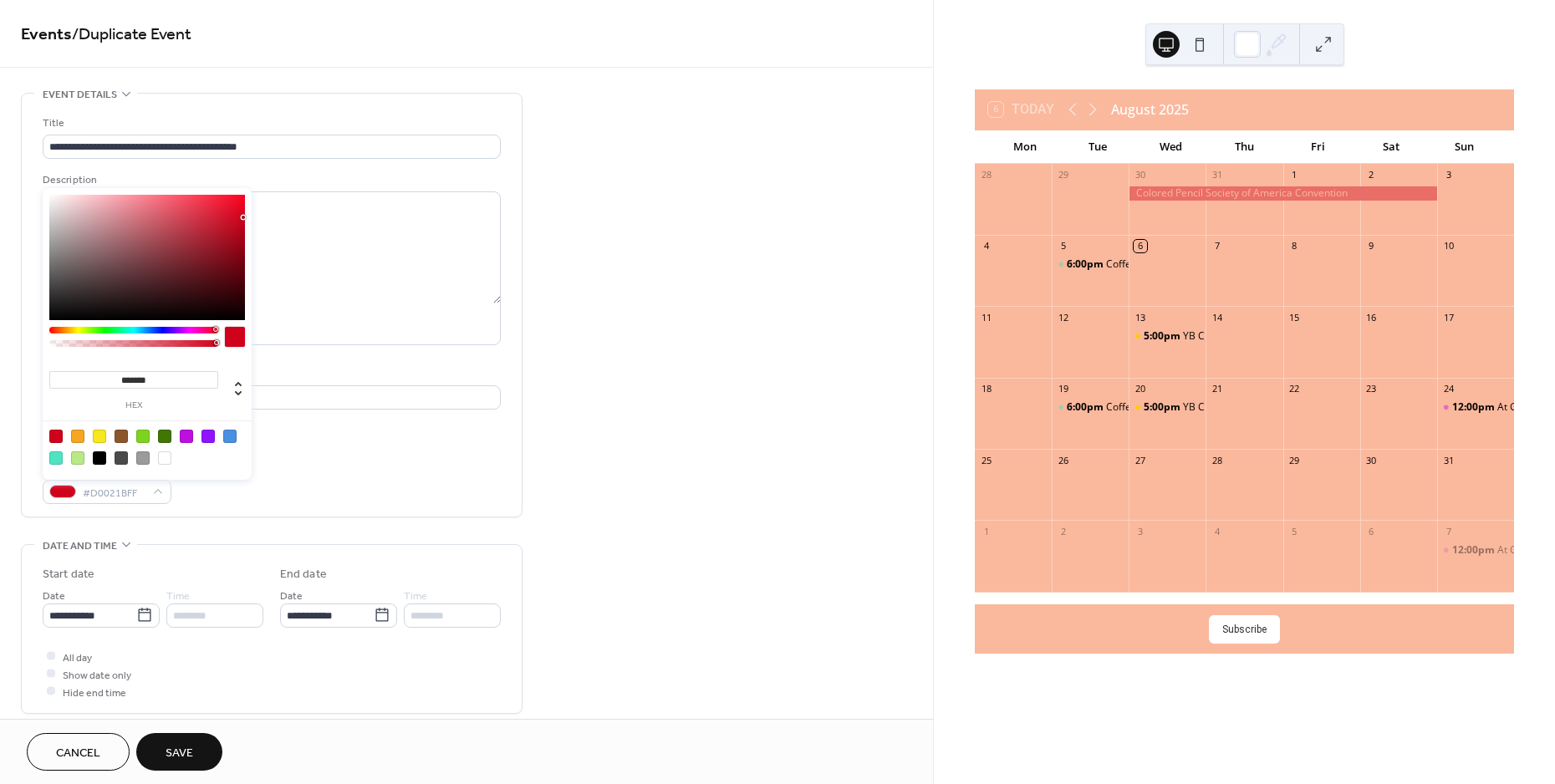 click at bounding box center [208, 436] 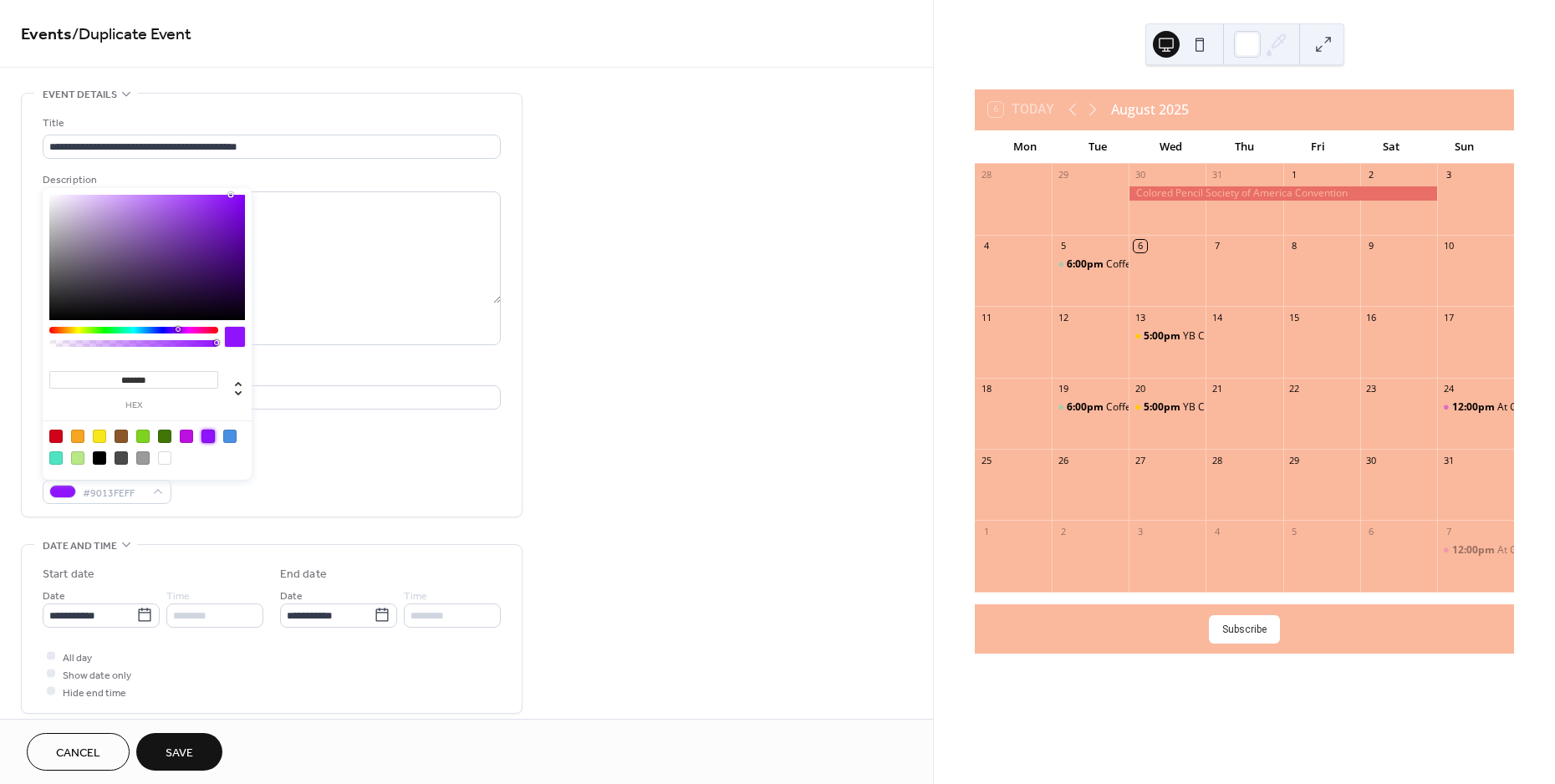 click on "**********" at bounding box center [466, 667] 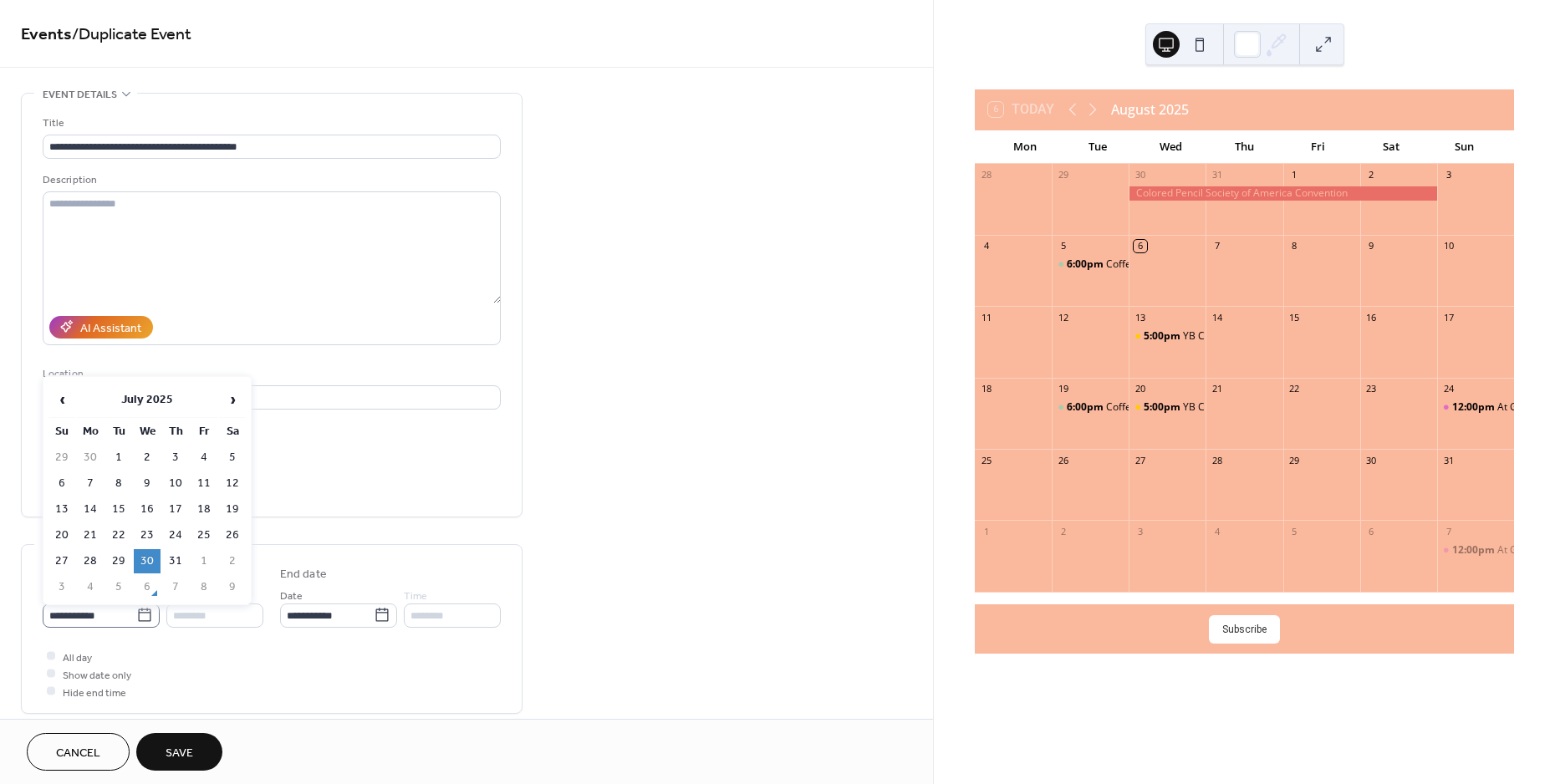 click 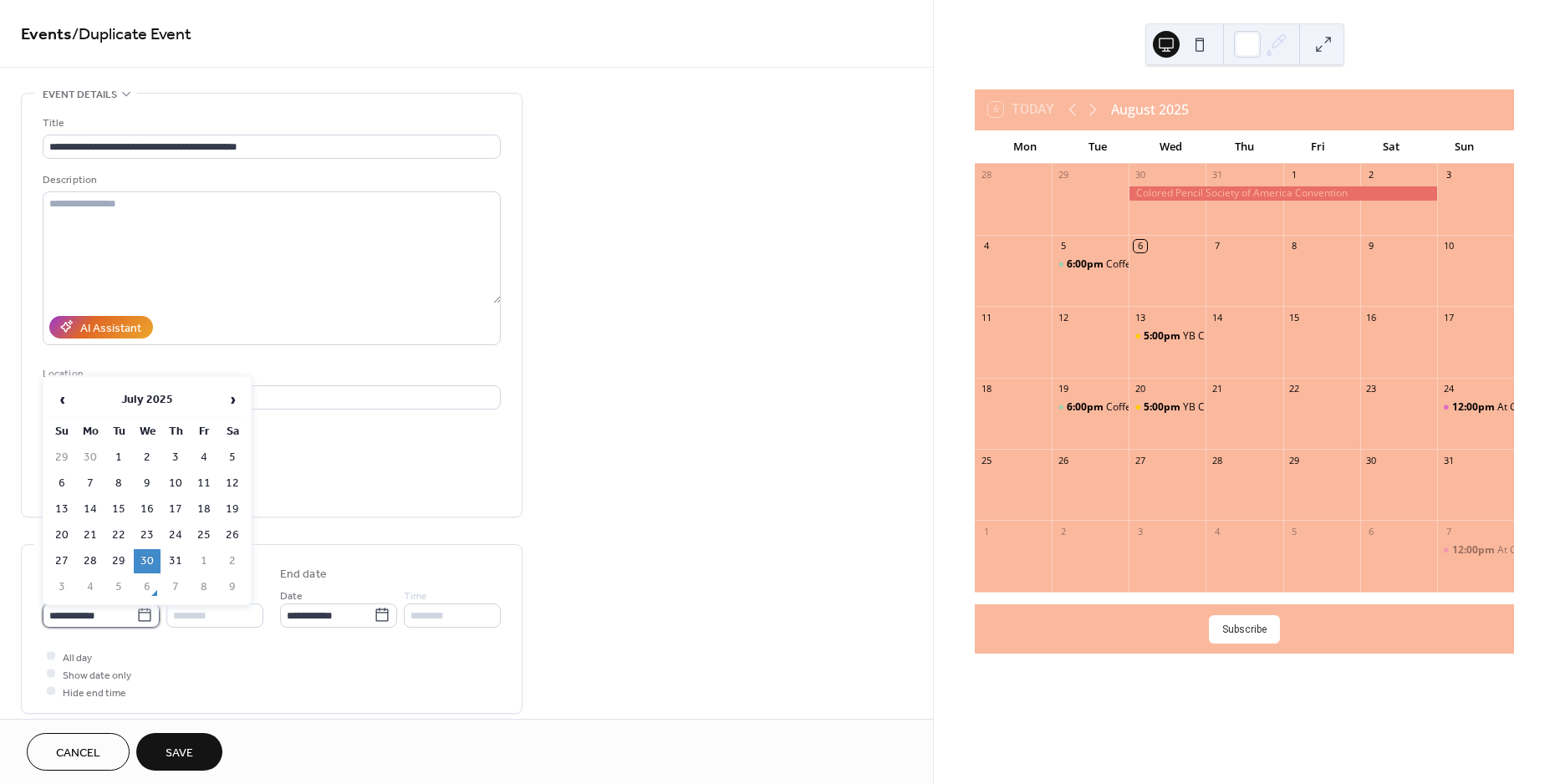 click on "**********" at bounding box center (89, 615) 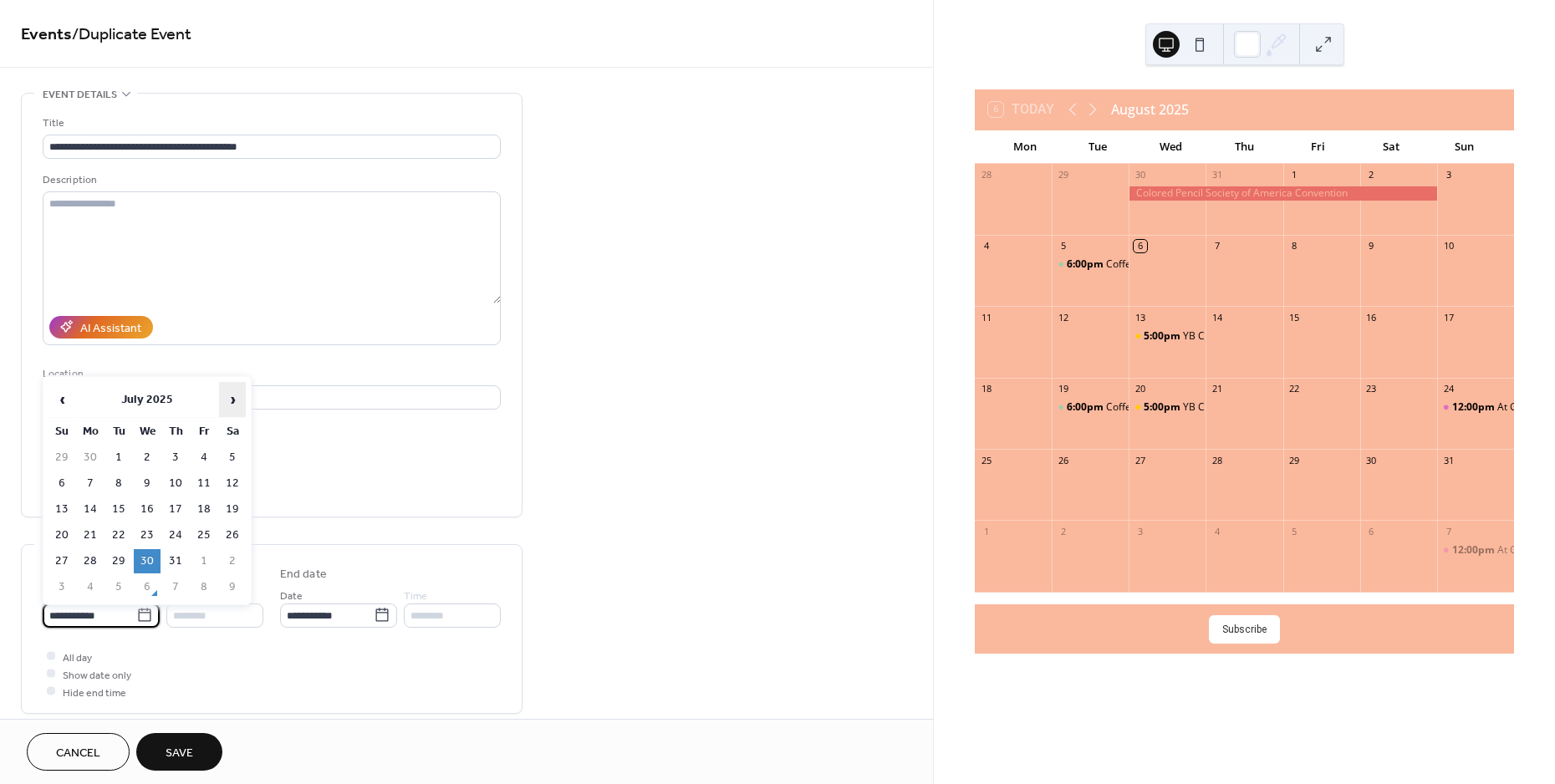 click on "›" at bounding box center [232, 400] 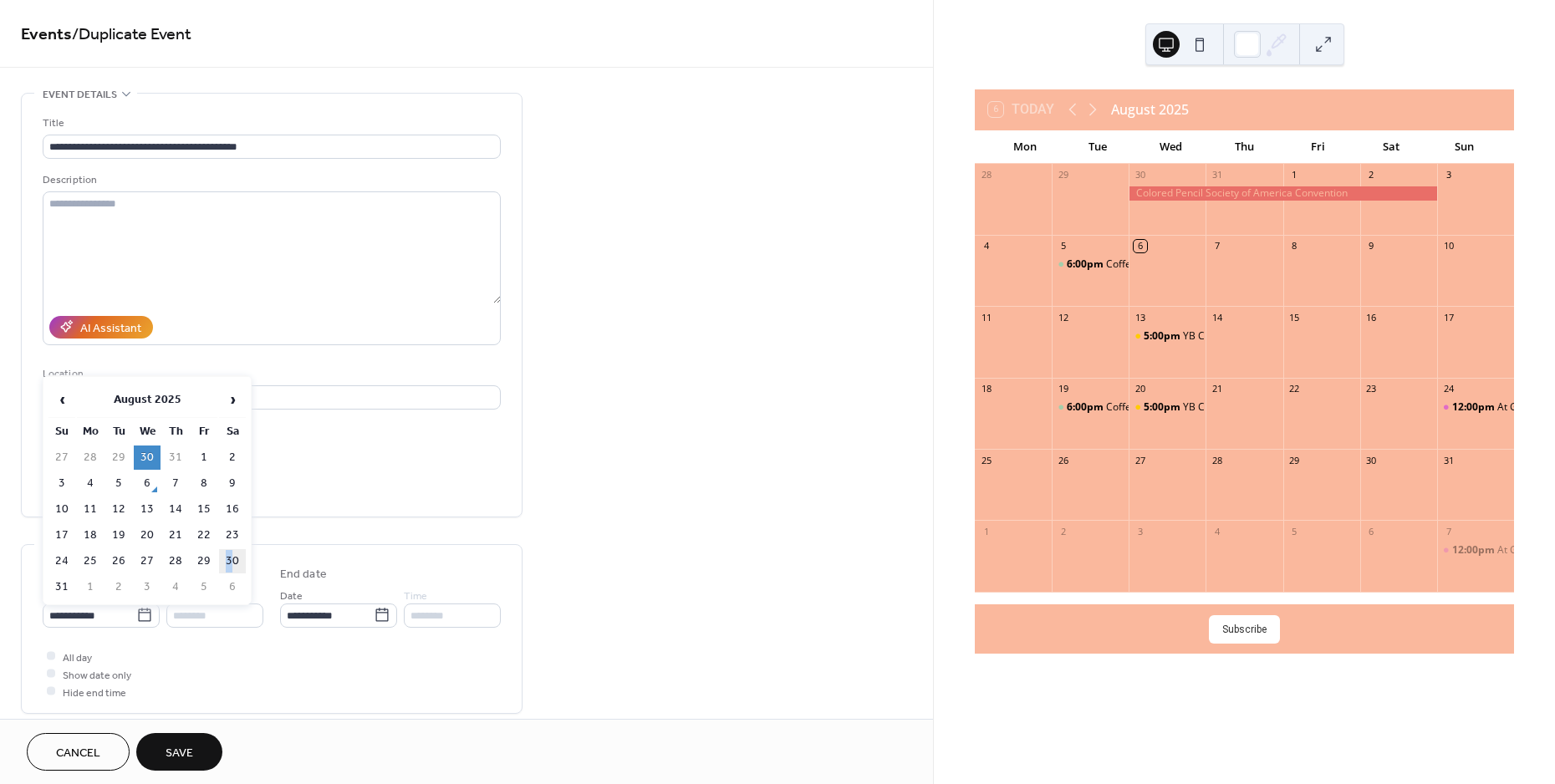 click on "30" at bounding box center (232, 561) 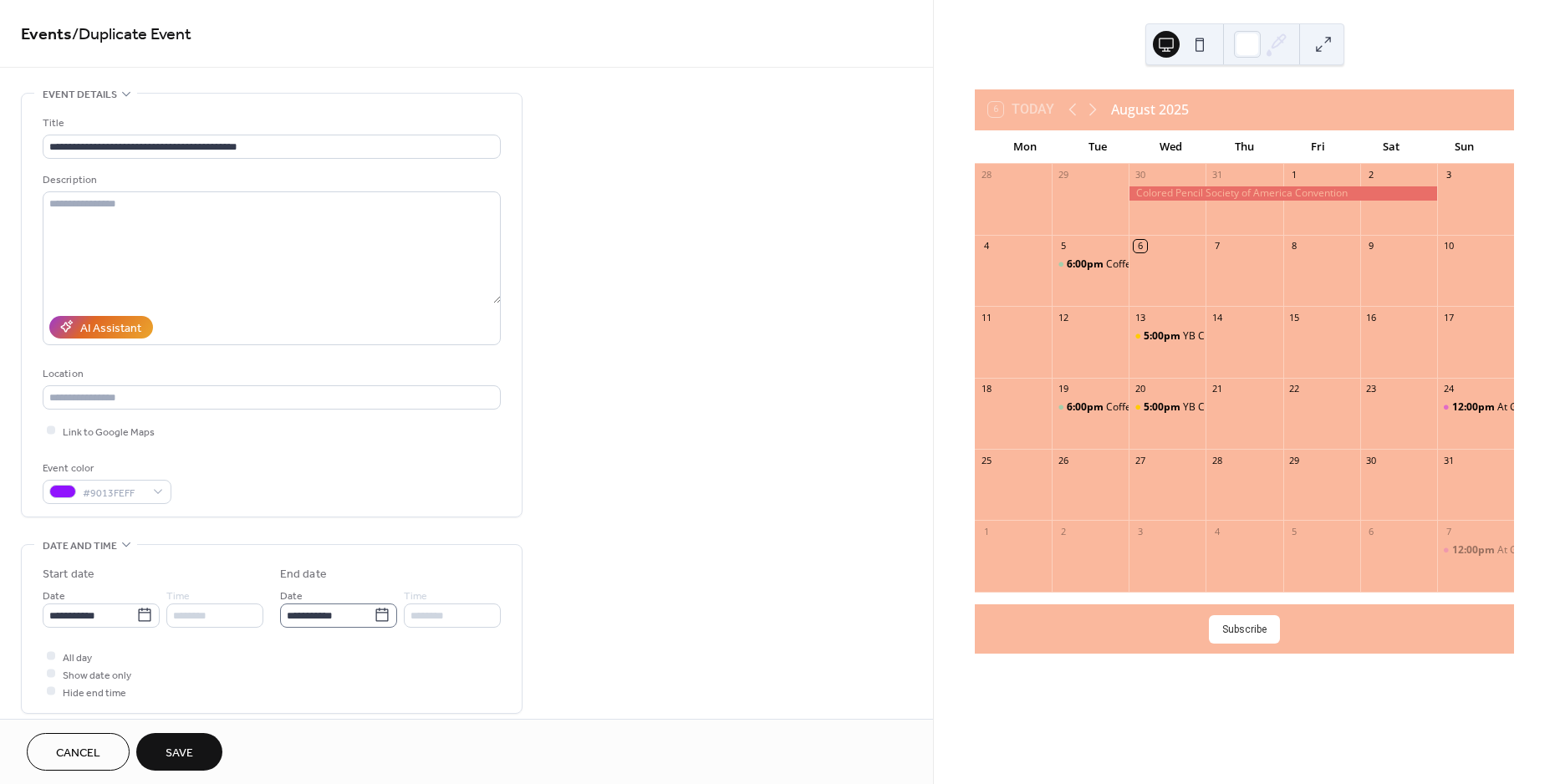 click 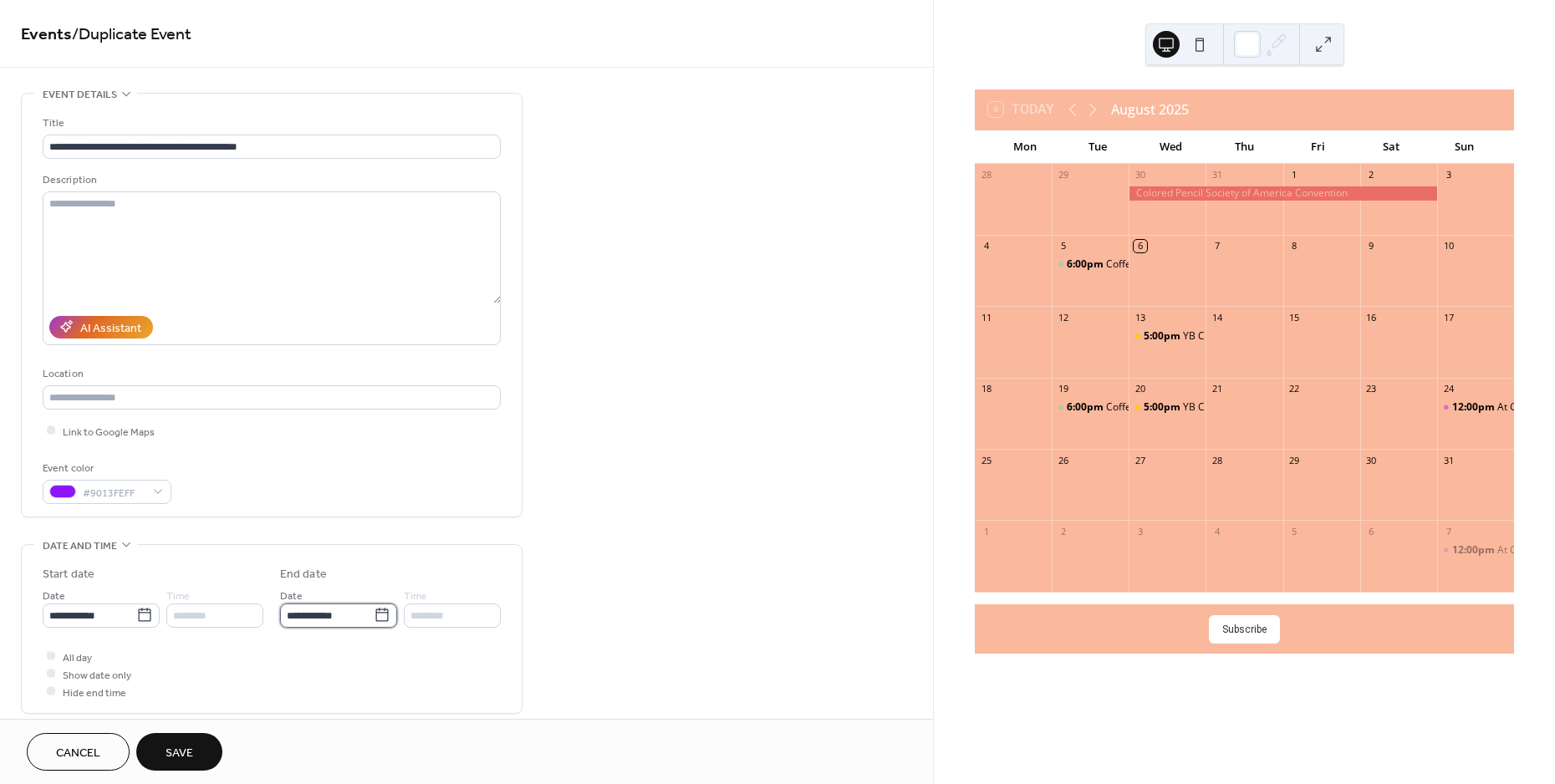 click on "**********" at bounding box center (327, 615) 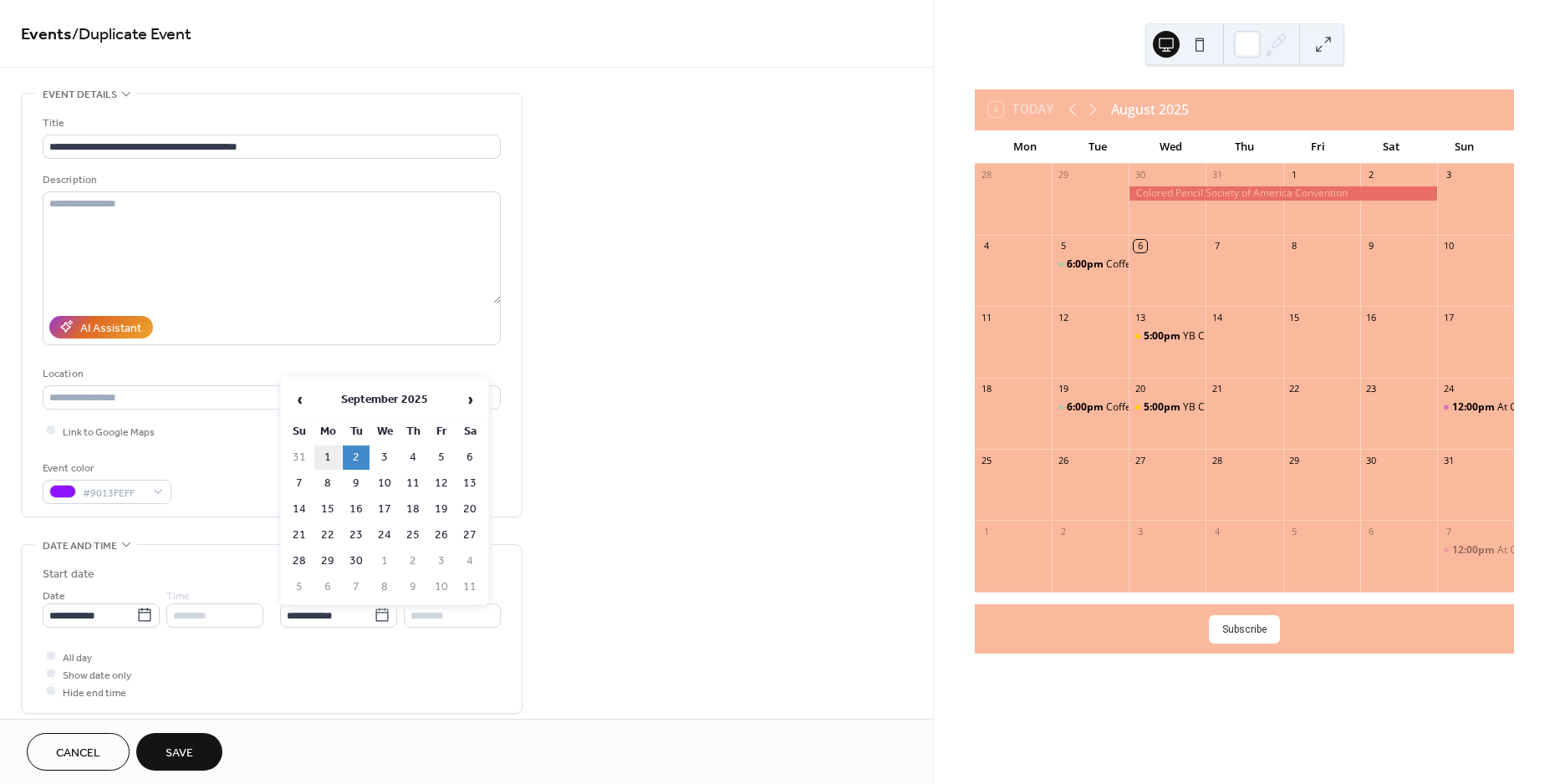 click on "1" at bounding box center (328, 457) 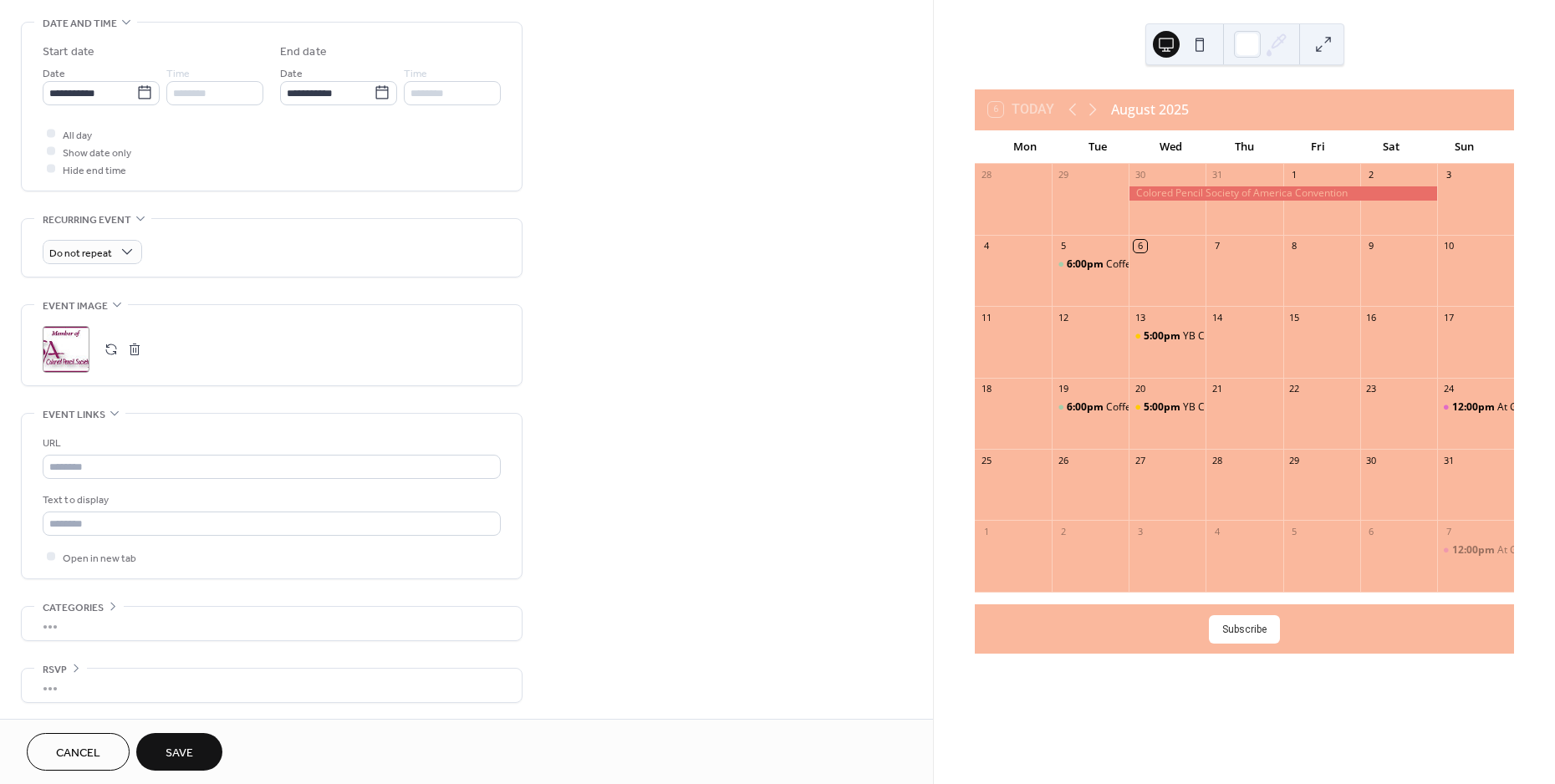 scroll, scrollTop: 527, scrollLeft: 0, axis: vertical 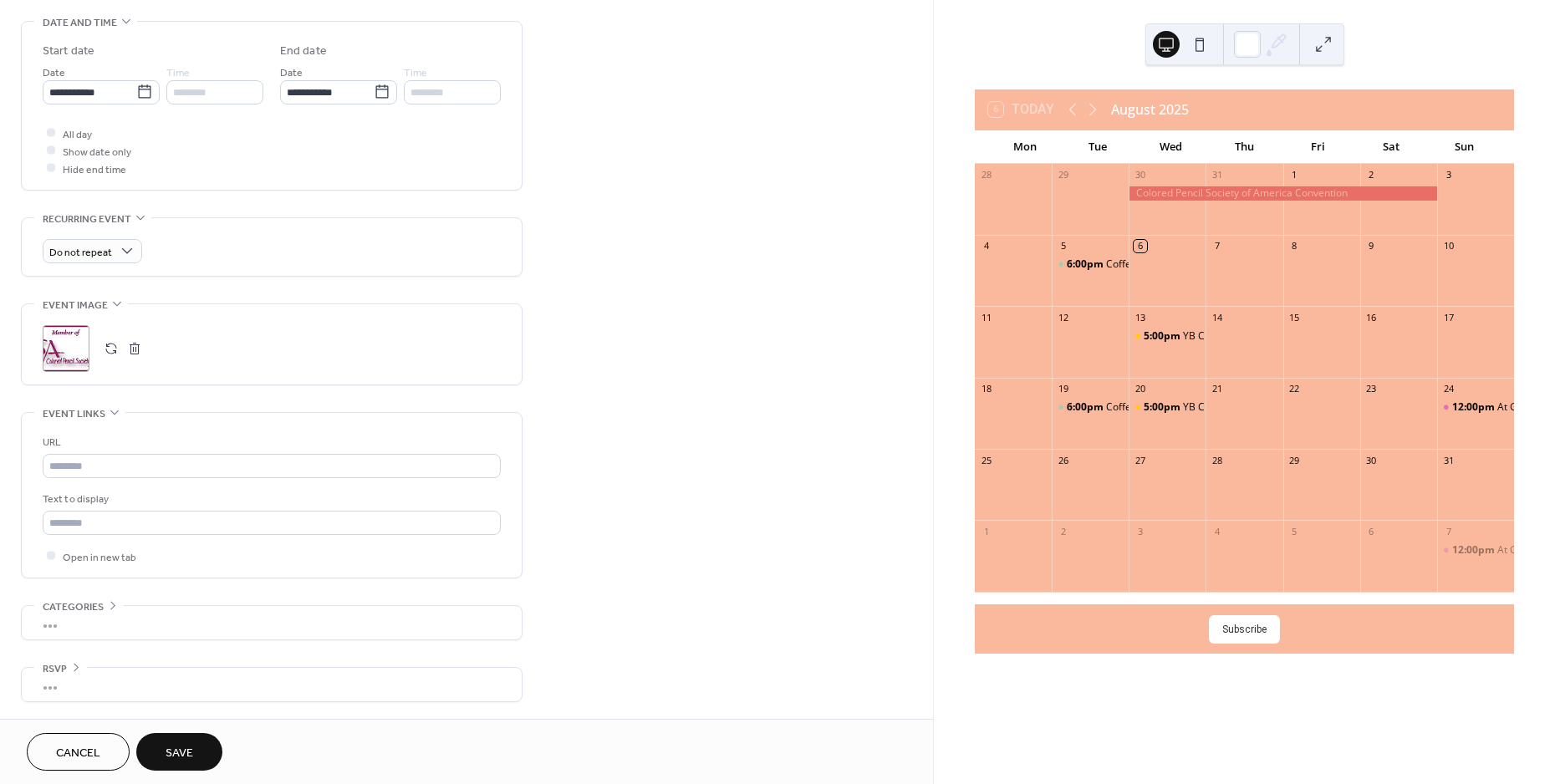 click at bounding box center (111, 349) 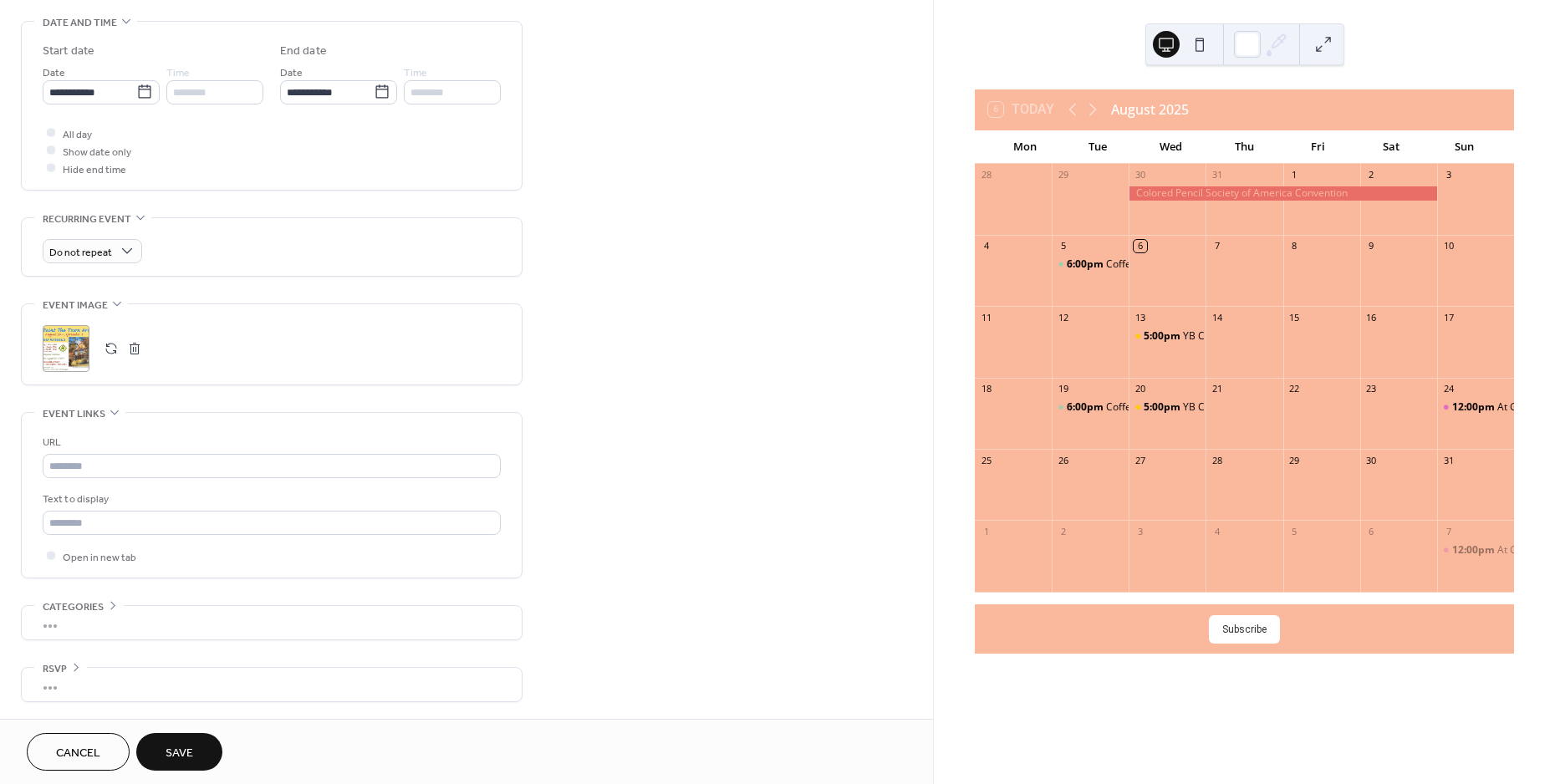 click on ";" at bounding box center [66, 349] 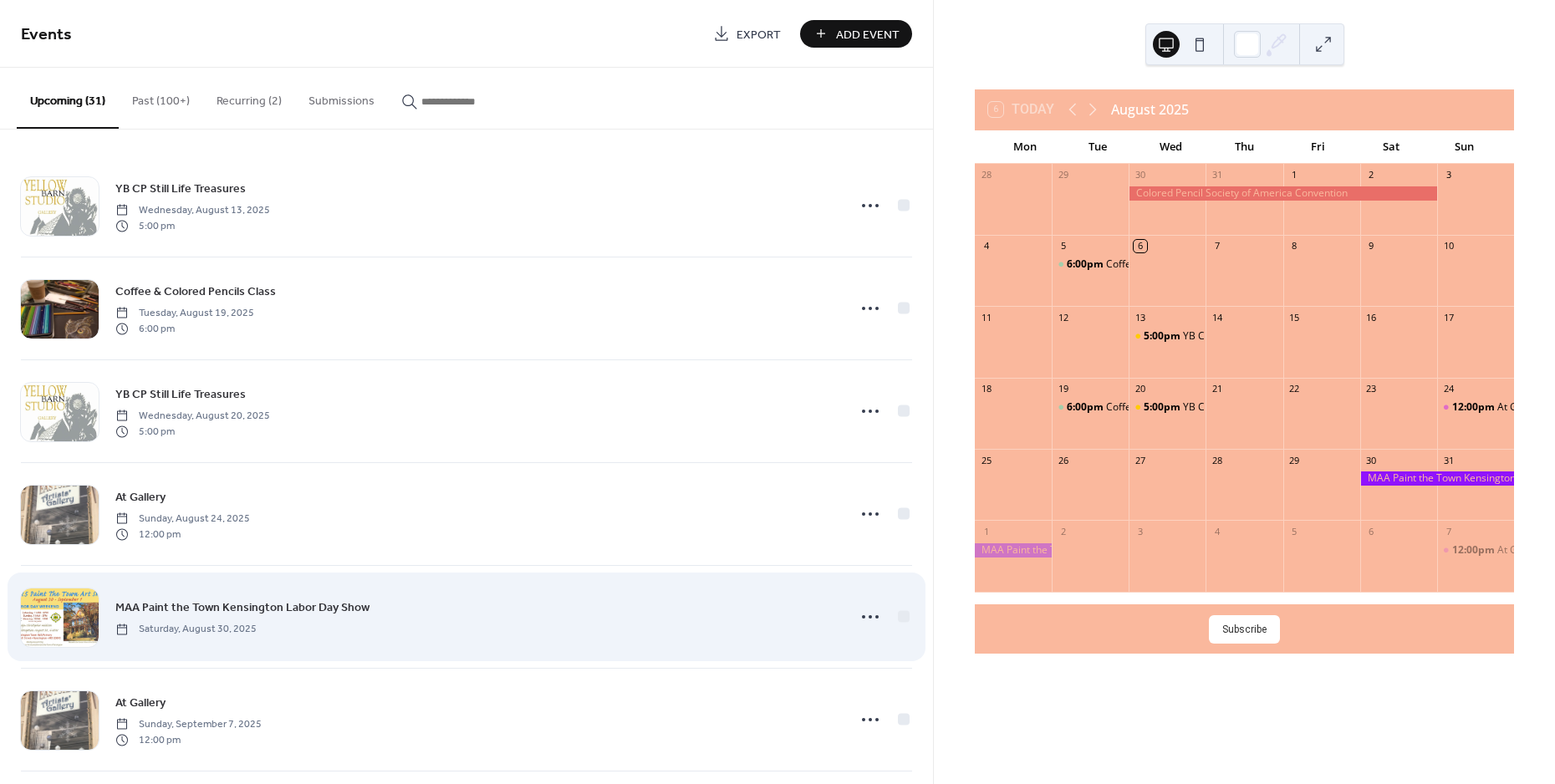 click on "MAA Paint the Town  Kensington Labor Day Show" at bounding box center (242, 608) 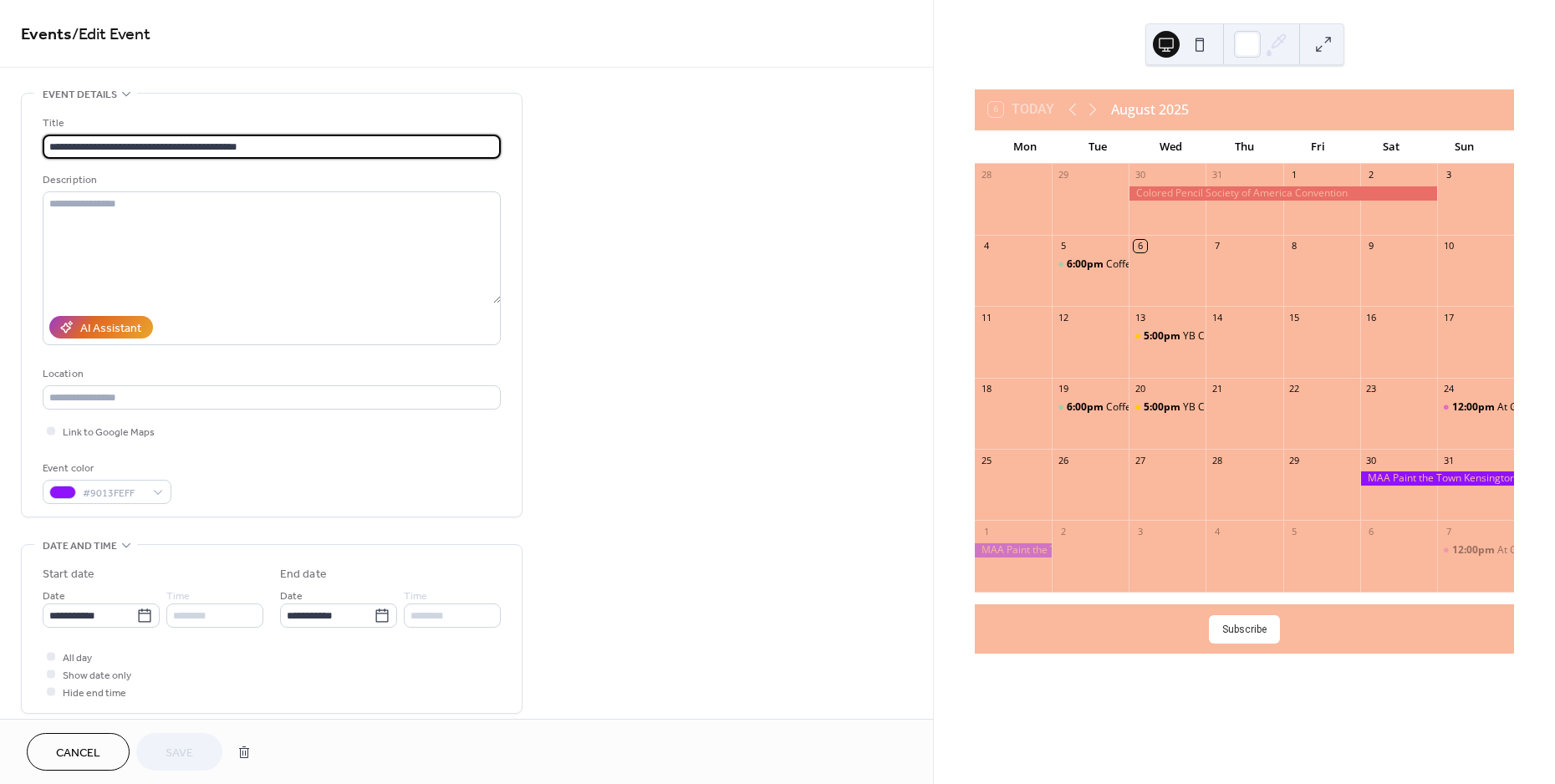 drag, startPoint x: 299, startPoint y: 146, endPoint x: -17, endPoint y: 134, distance: 316.22777 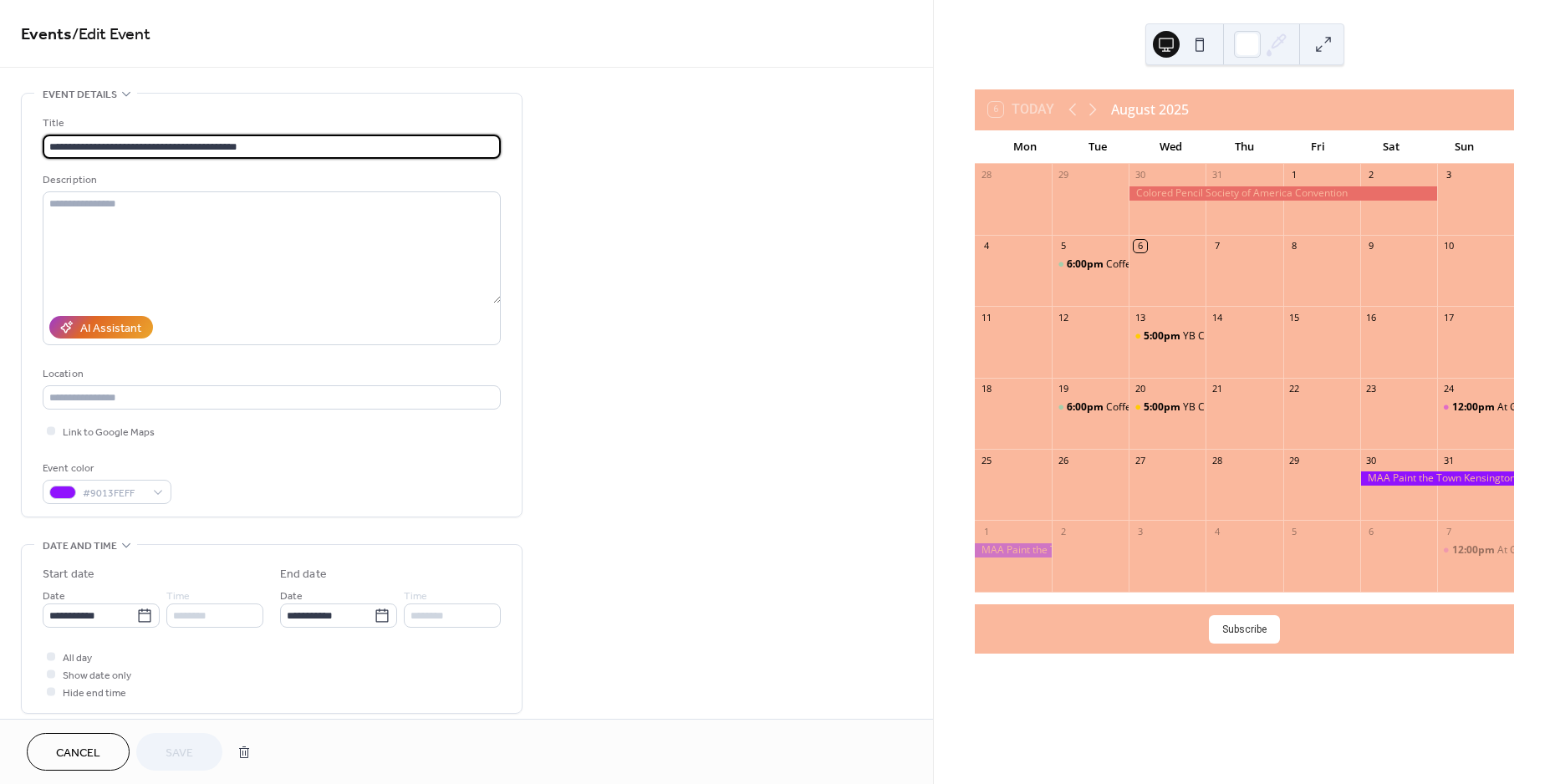 click on "**********" at bounding box center (778, 392) 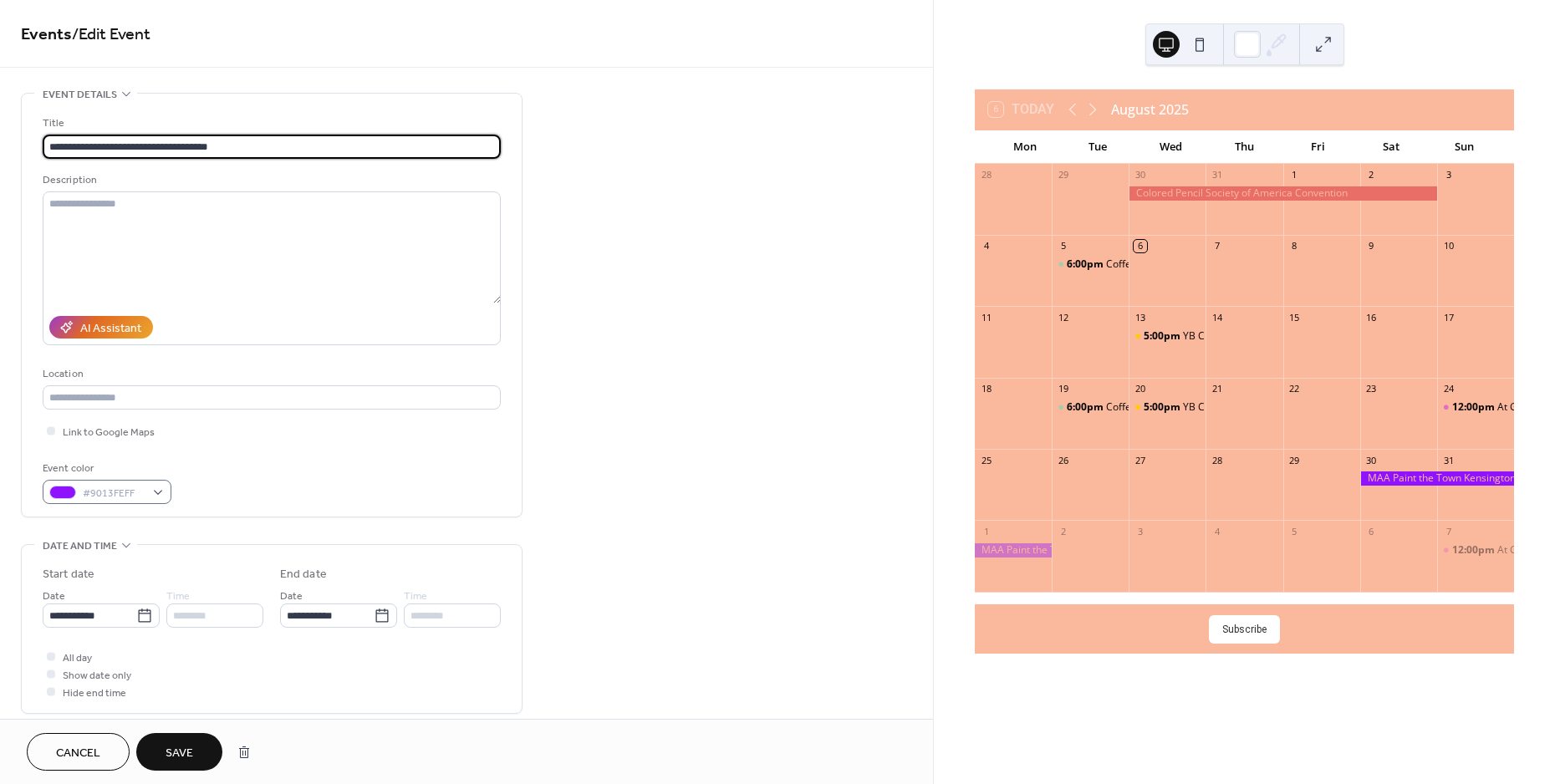 type on "**********" 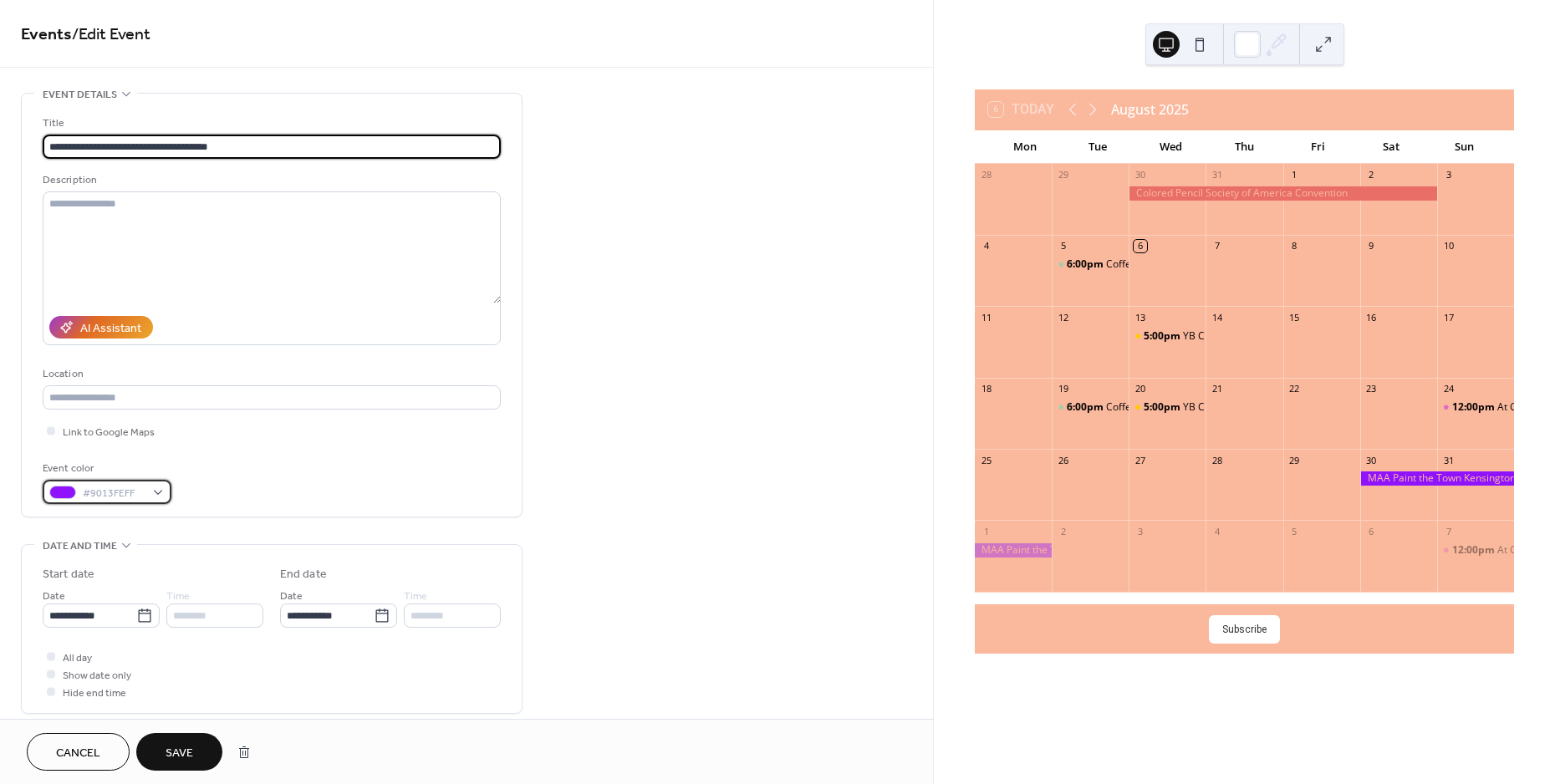 click on "#9013FEFF" at bounding box center [107, 491] 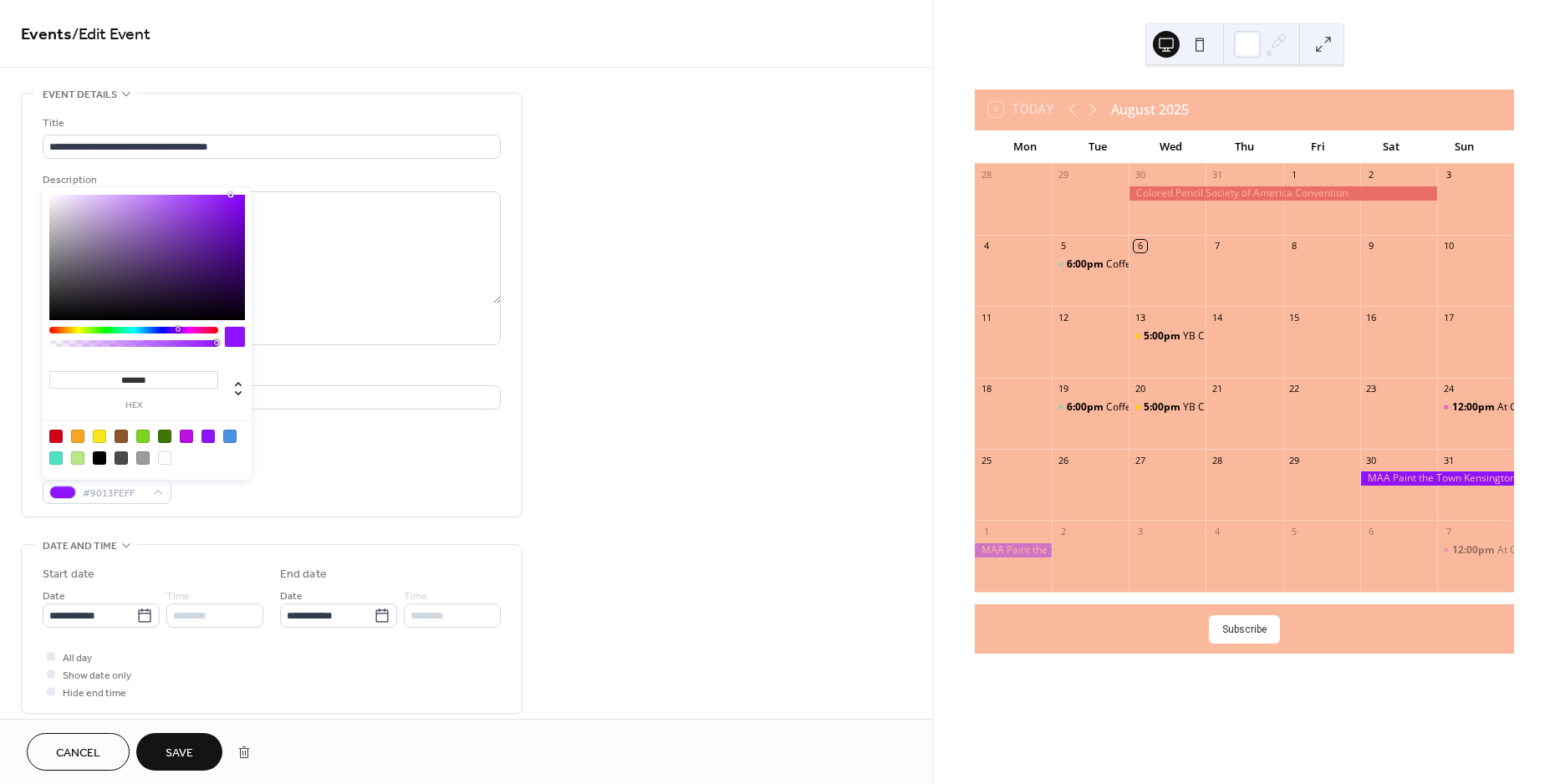 click at bounding box center (99, 436) 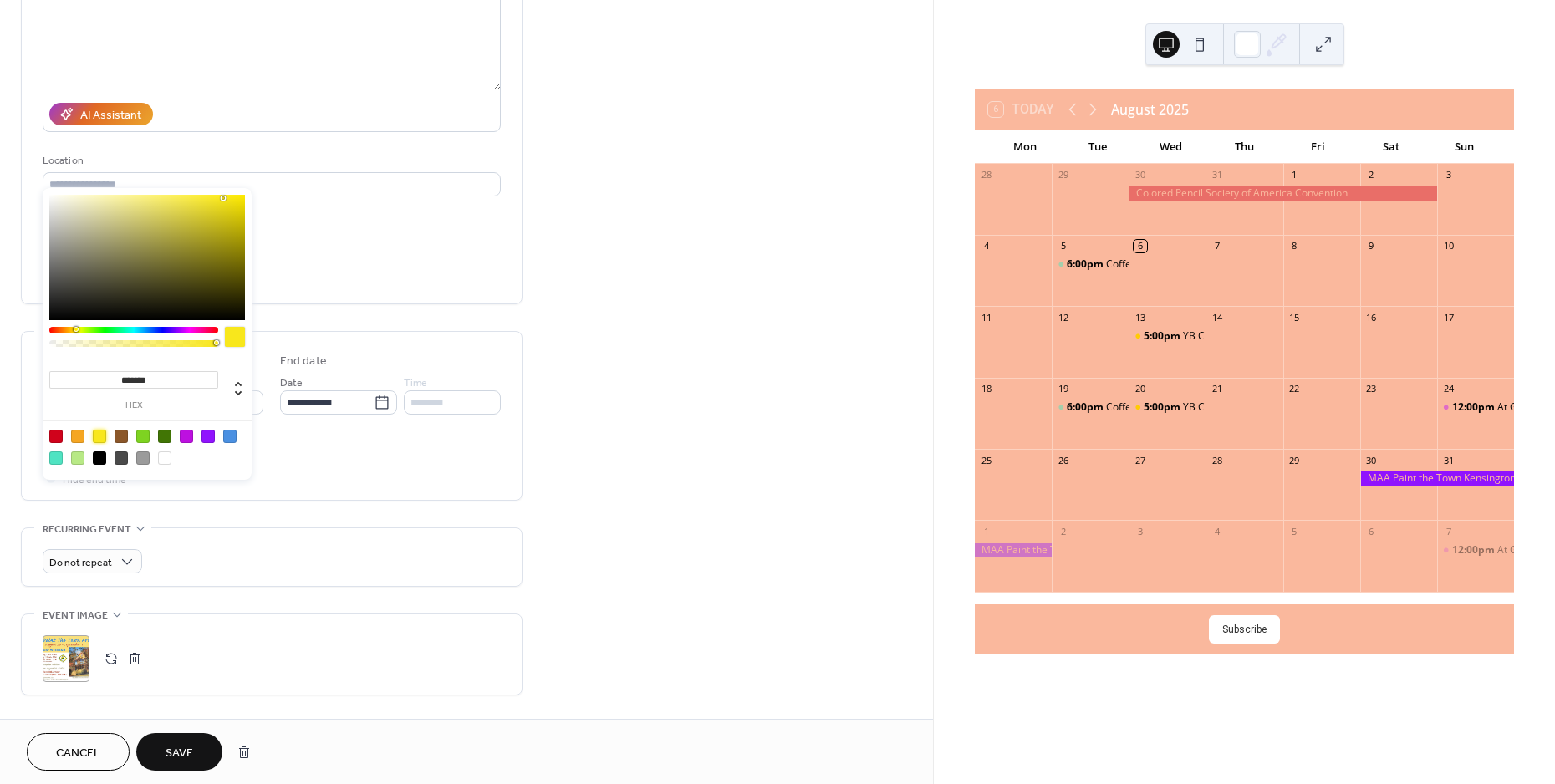 scroll, scrollTop: 313, scrollLeft: 0, axis: vertical 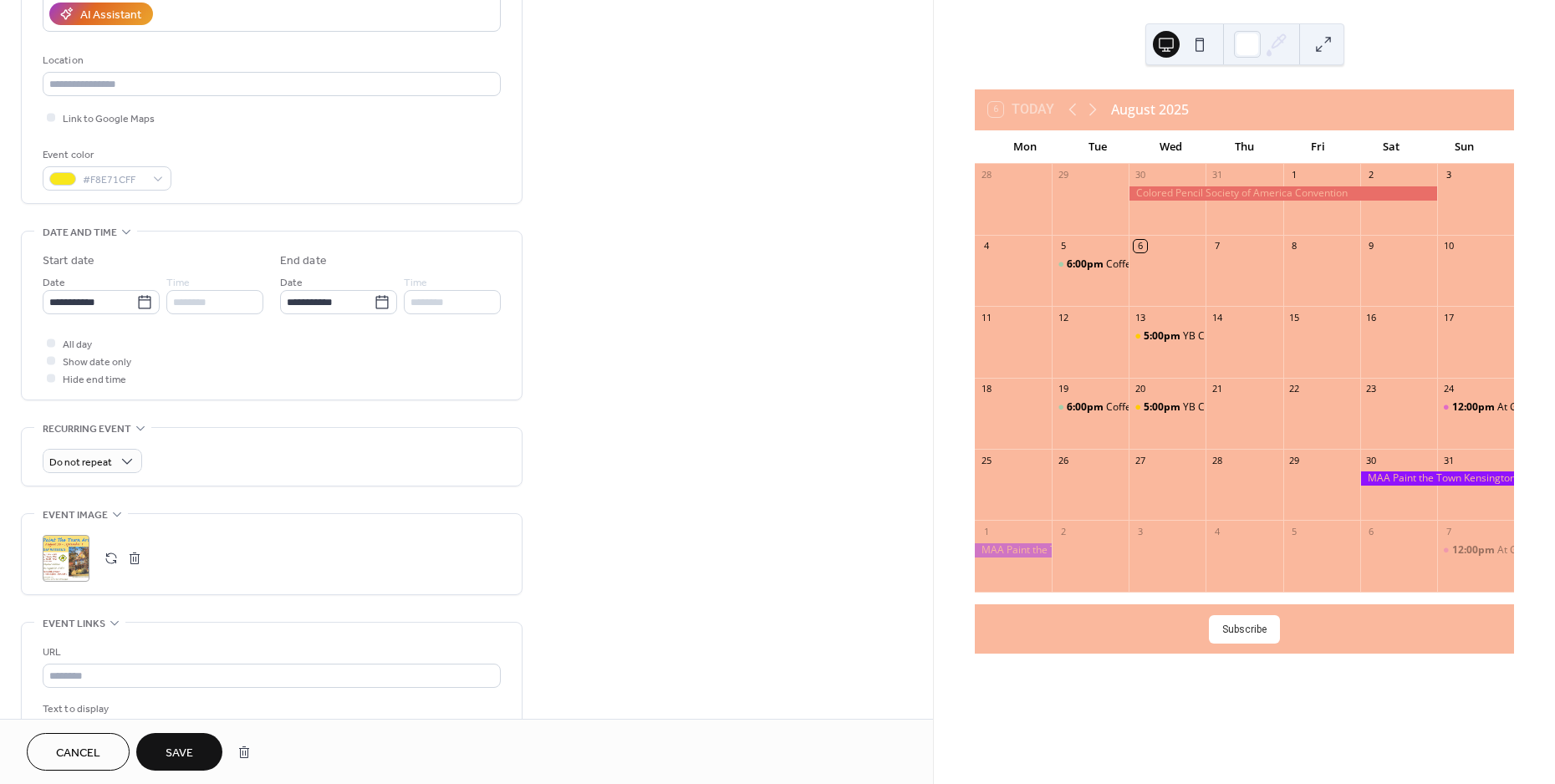 click at bounding box center (111, 558) 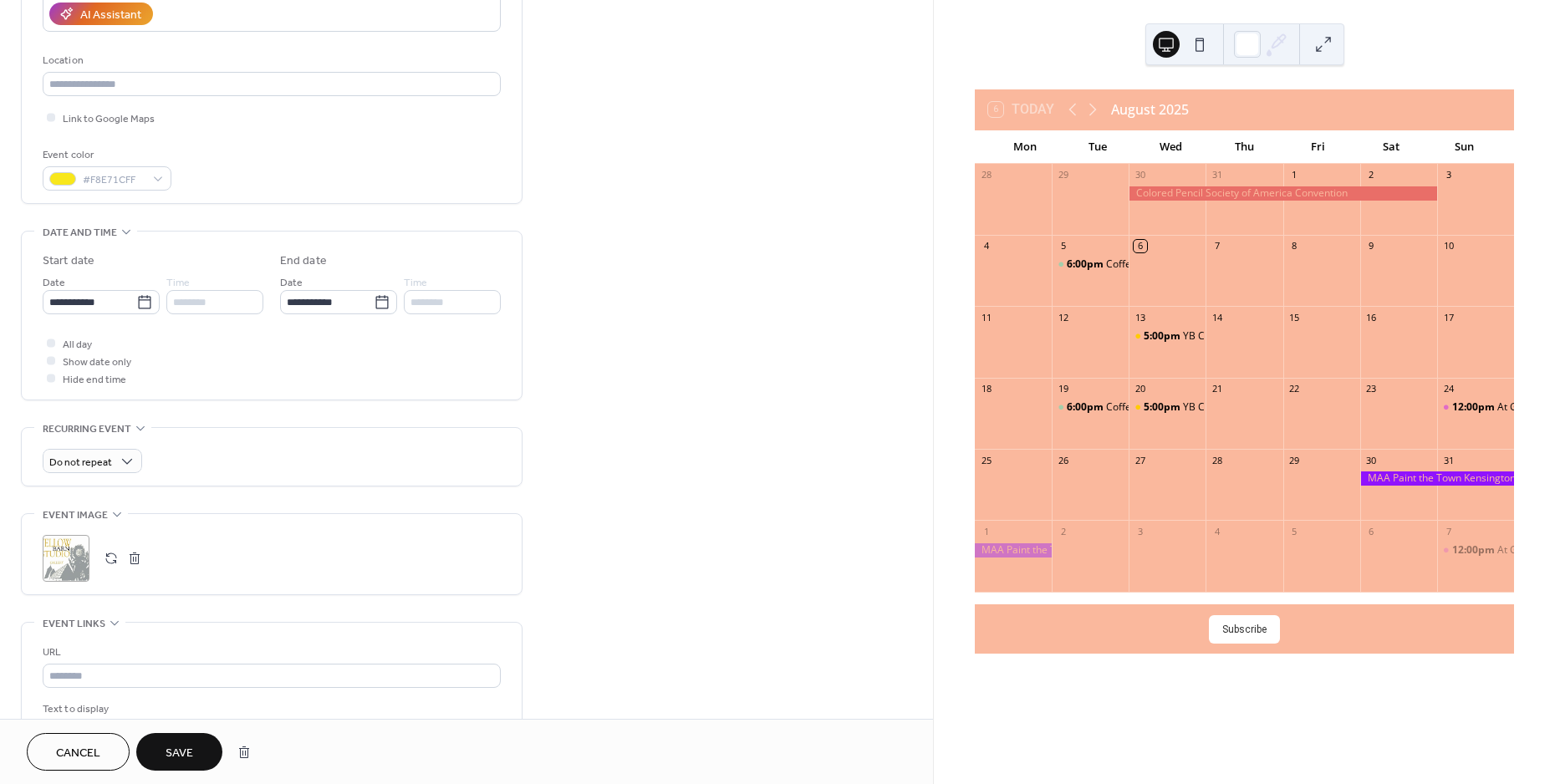 click on "Save" at bounding box center (179, 753) 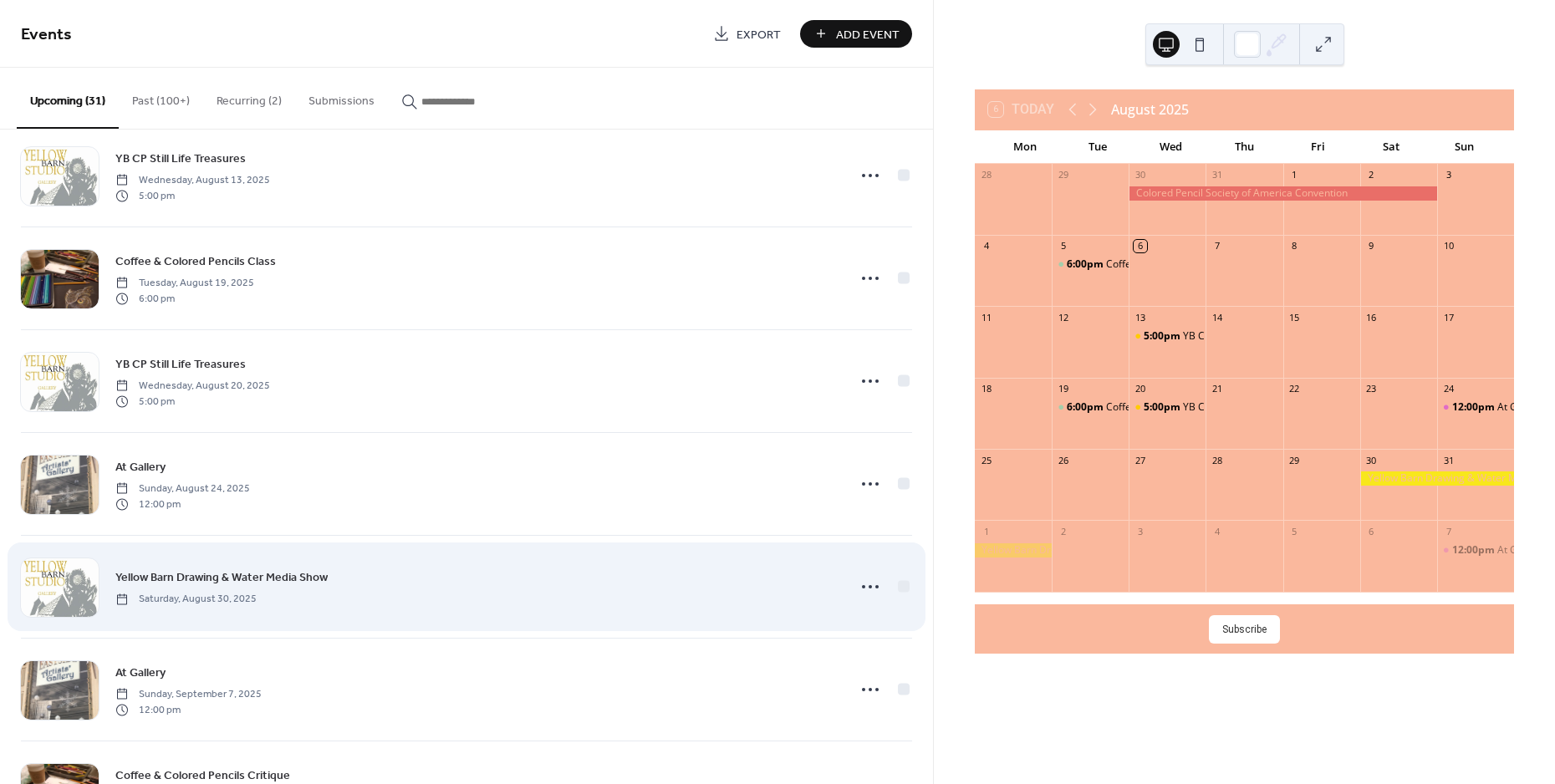 scroll, scrollTop: 0, scrollLeft: 0, axis: both 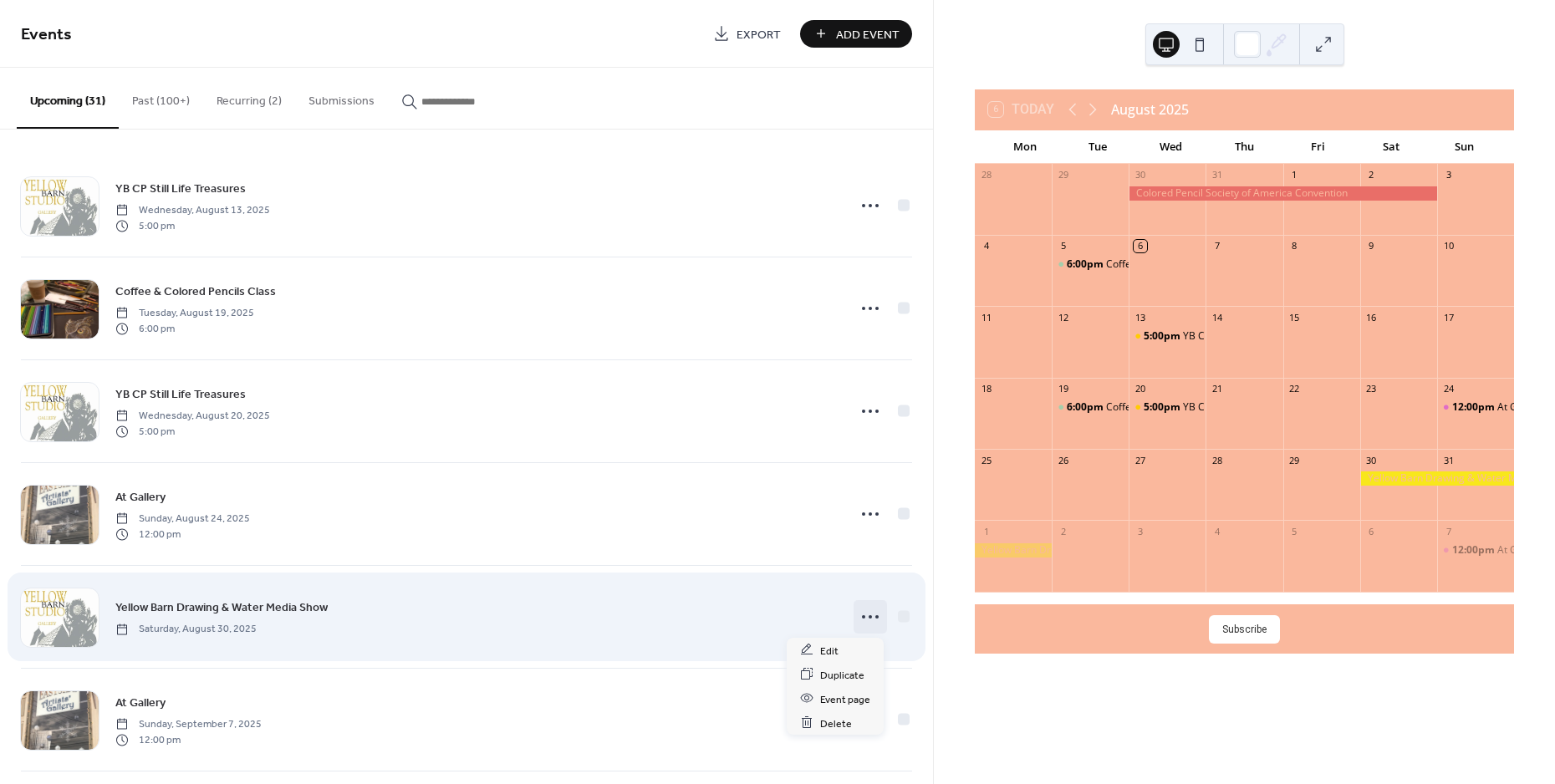 click 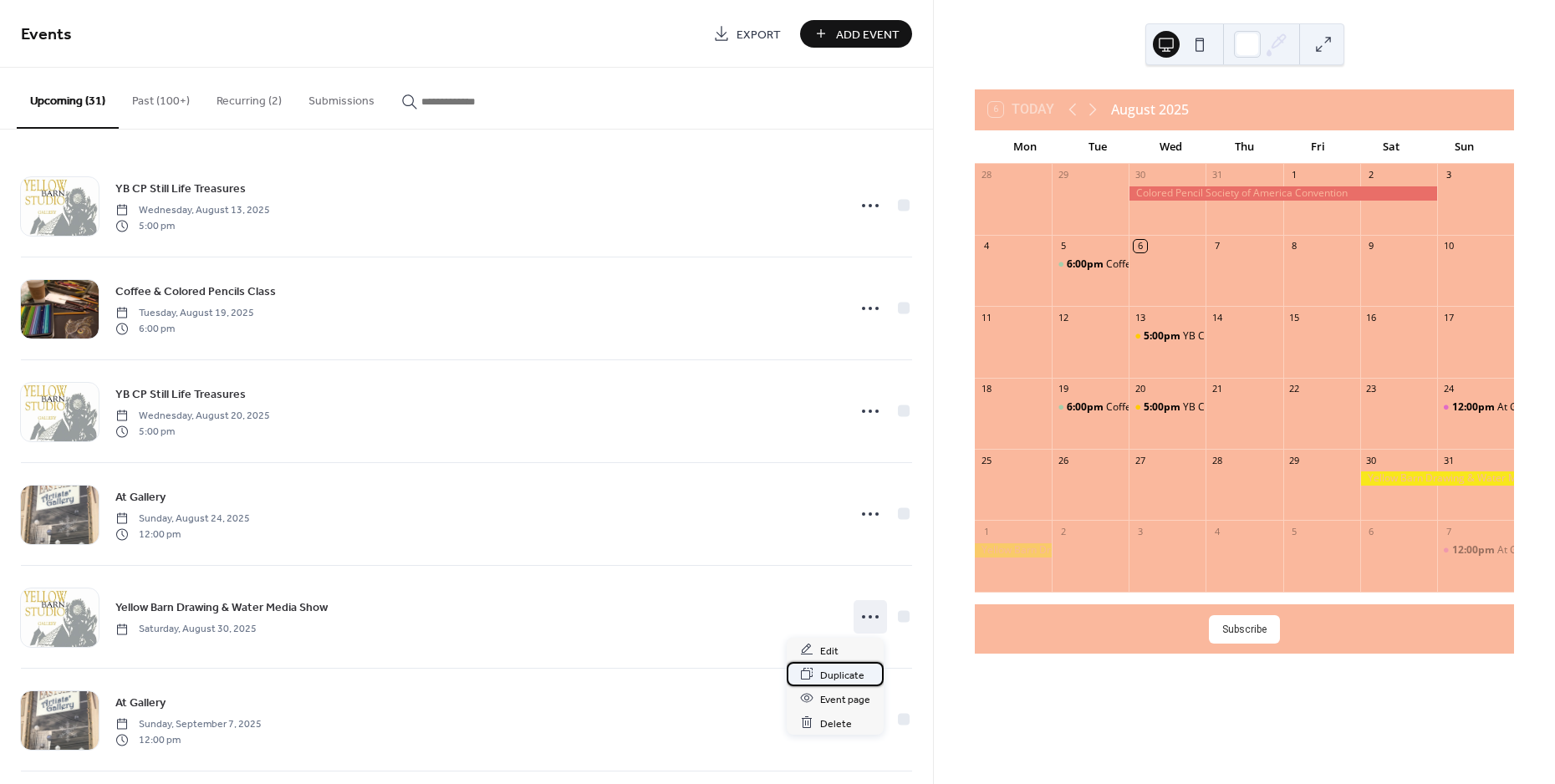 click on "Duplicate" at bounding box center (842, 675) 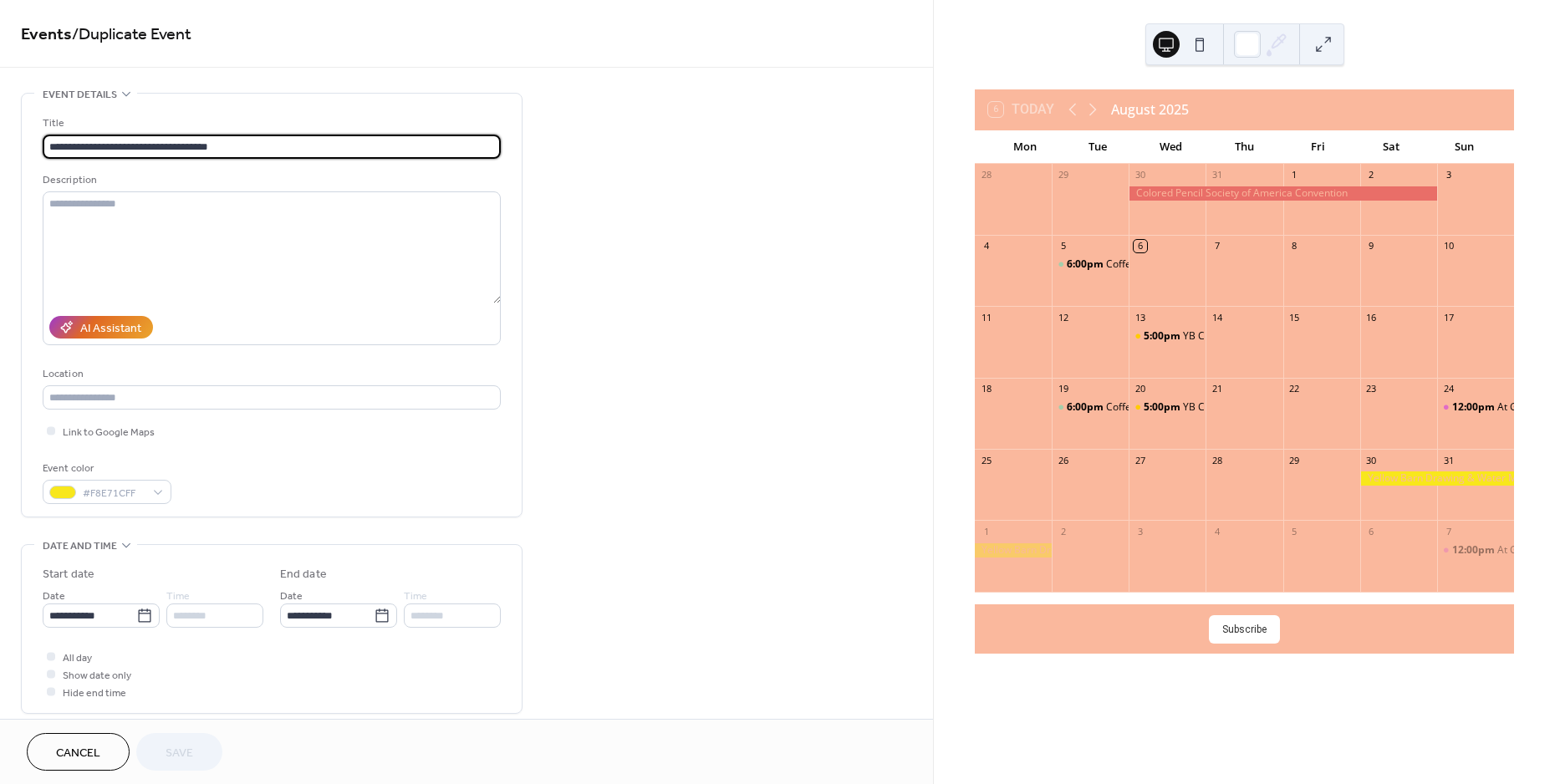 drag, startPoint x: 247, startPoint y: 143, endPoint x: -61, endPoint y: 142, distance: 308.00162 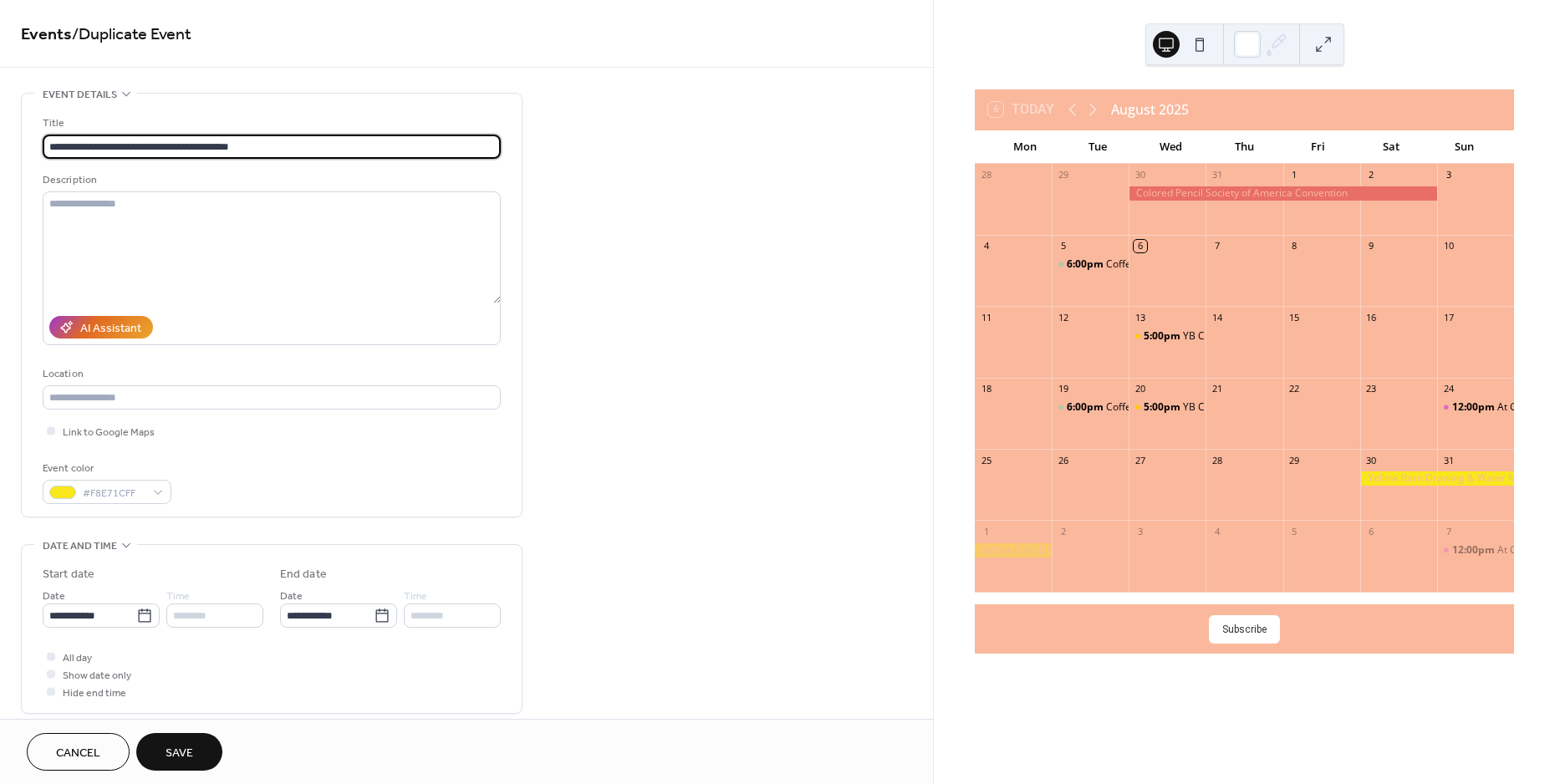 click on "**********" at bounding box center [272, 146] 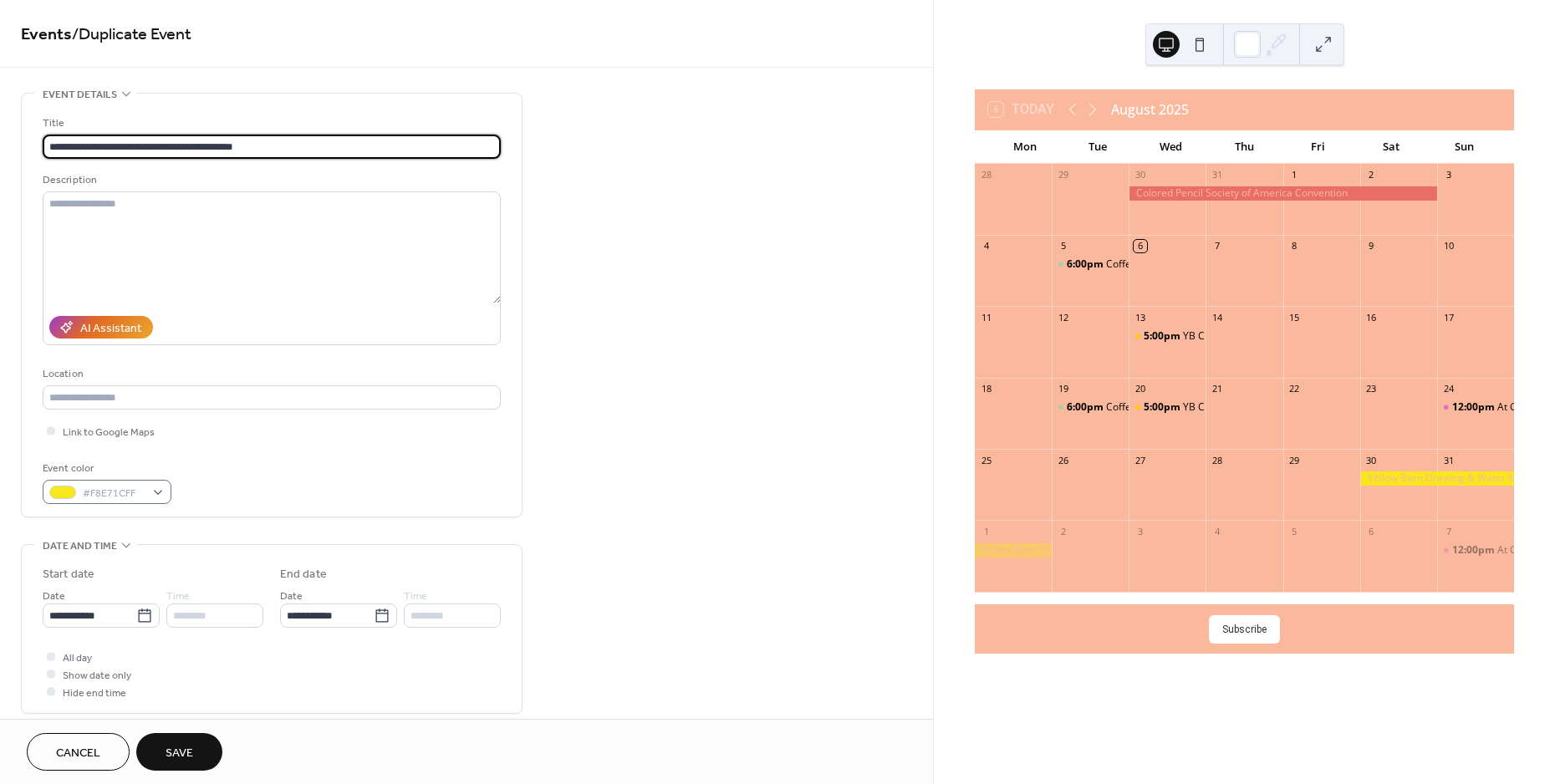 type on "**********" 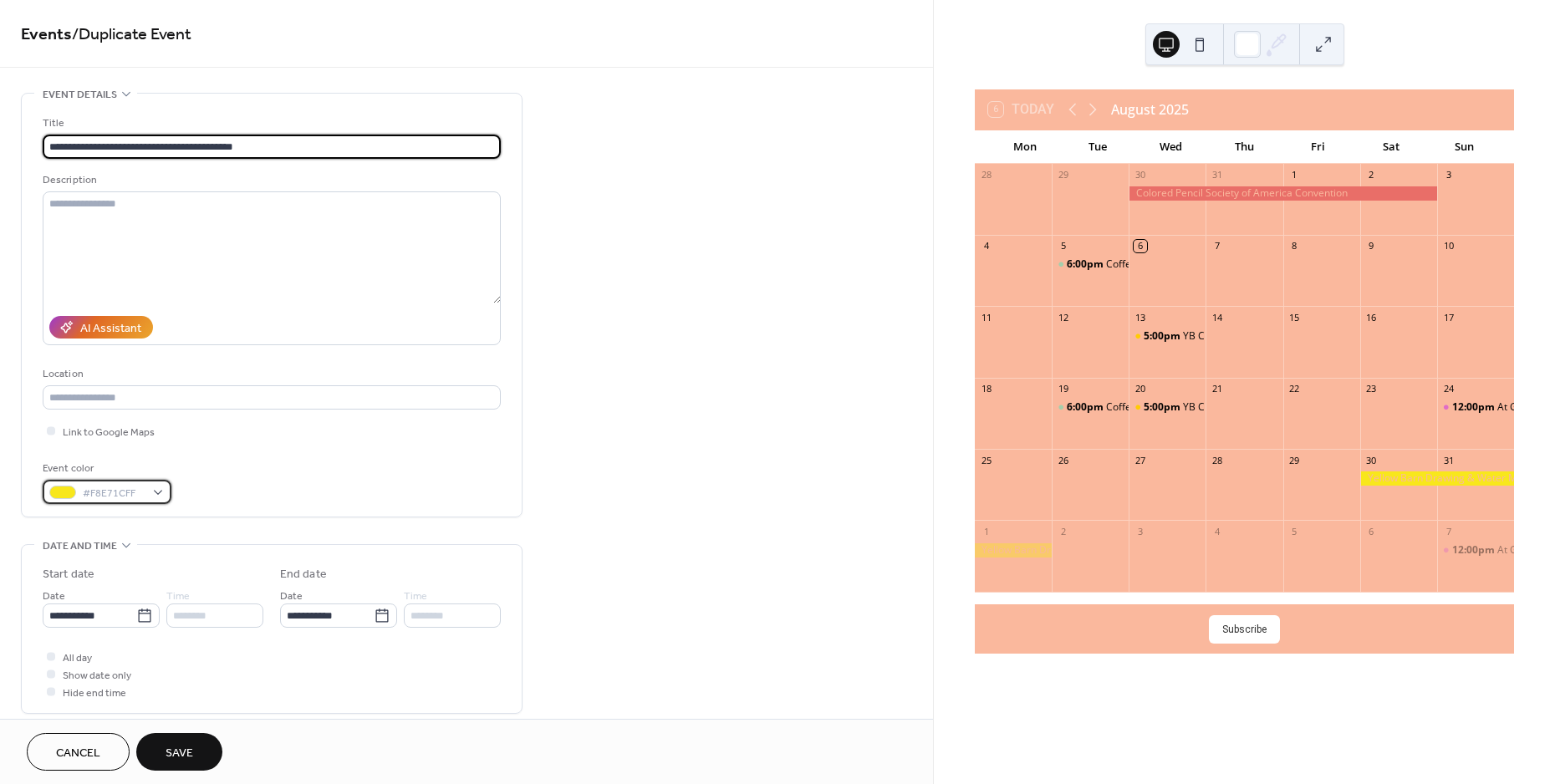 click on "#F8E71CFF" at bounding box center [107, 491] 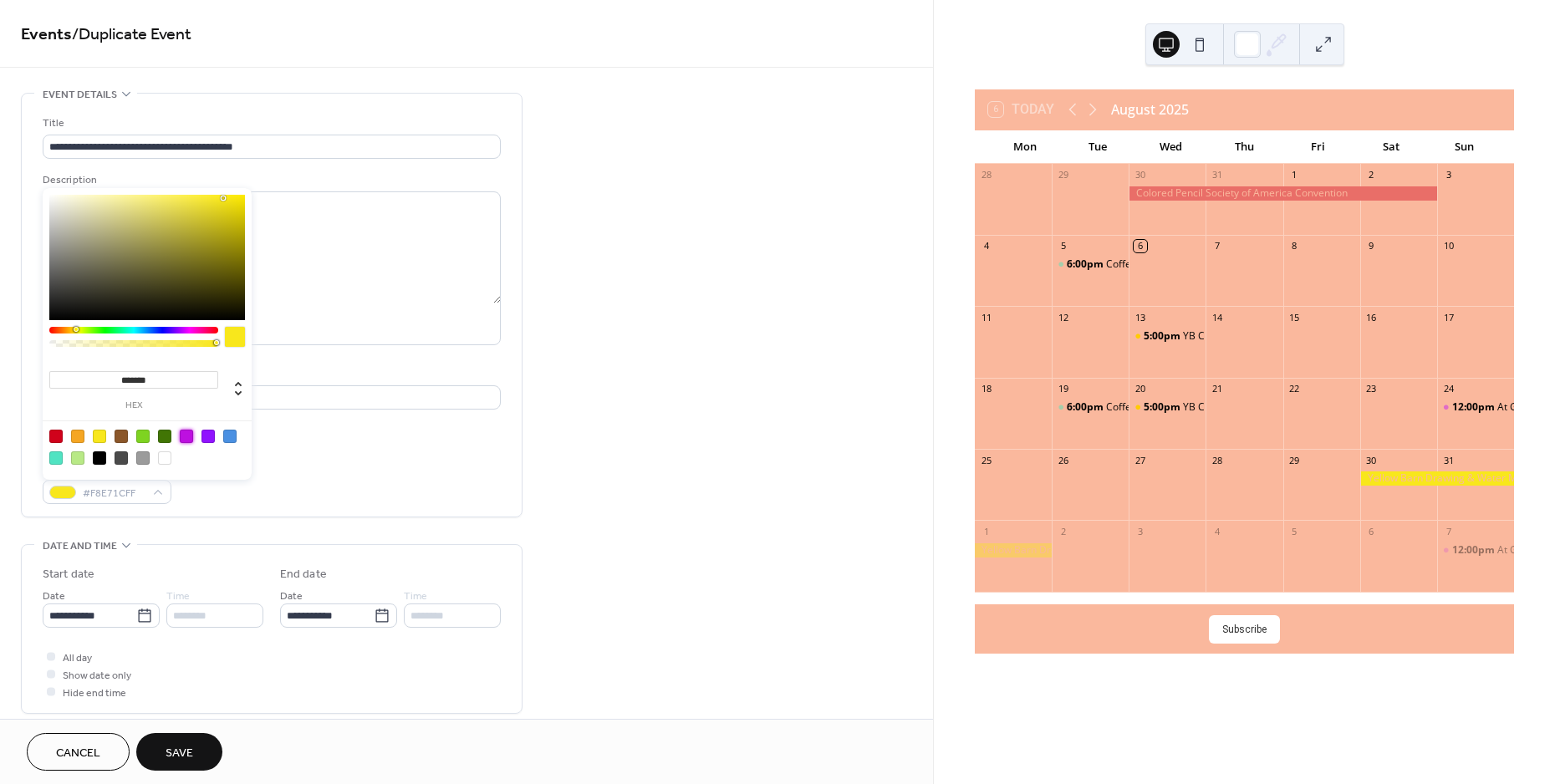 click at bounding box center [186, 436] 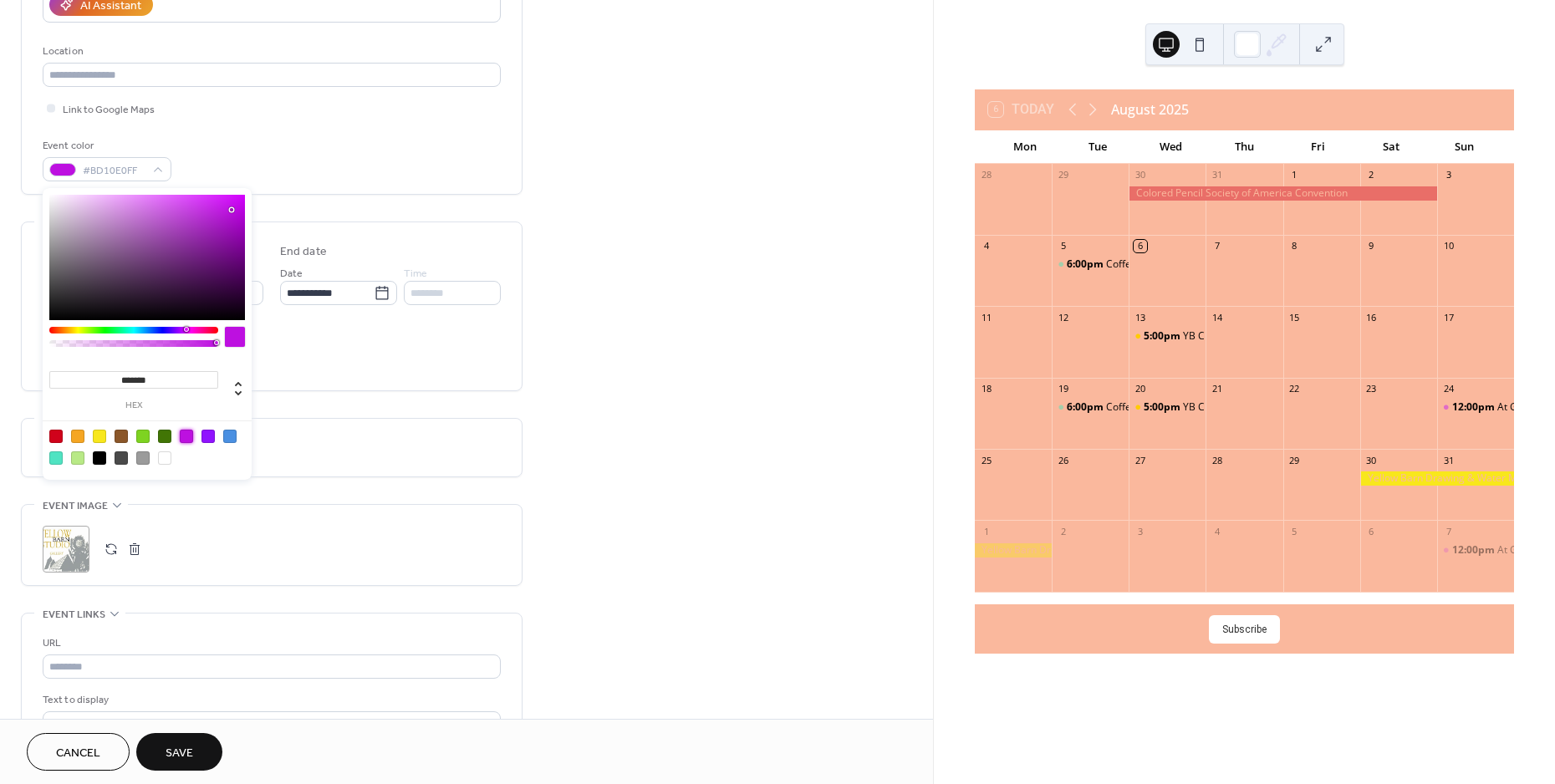 scroll, scrollTop: 313, scrollLeft: 0, axis: vertical 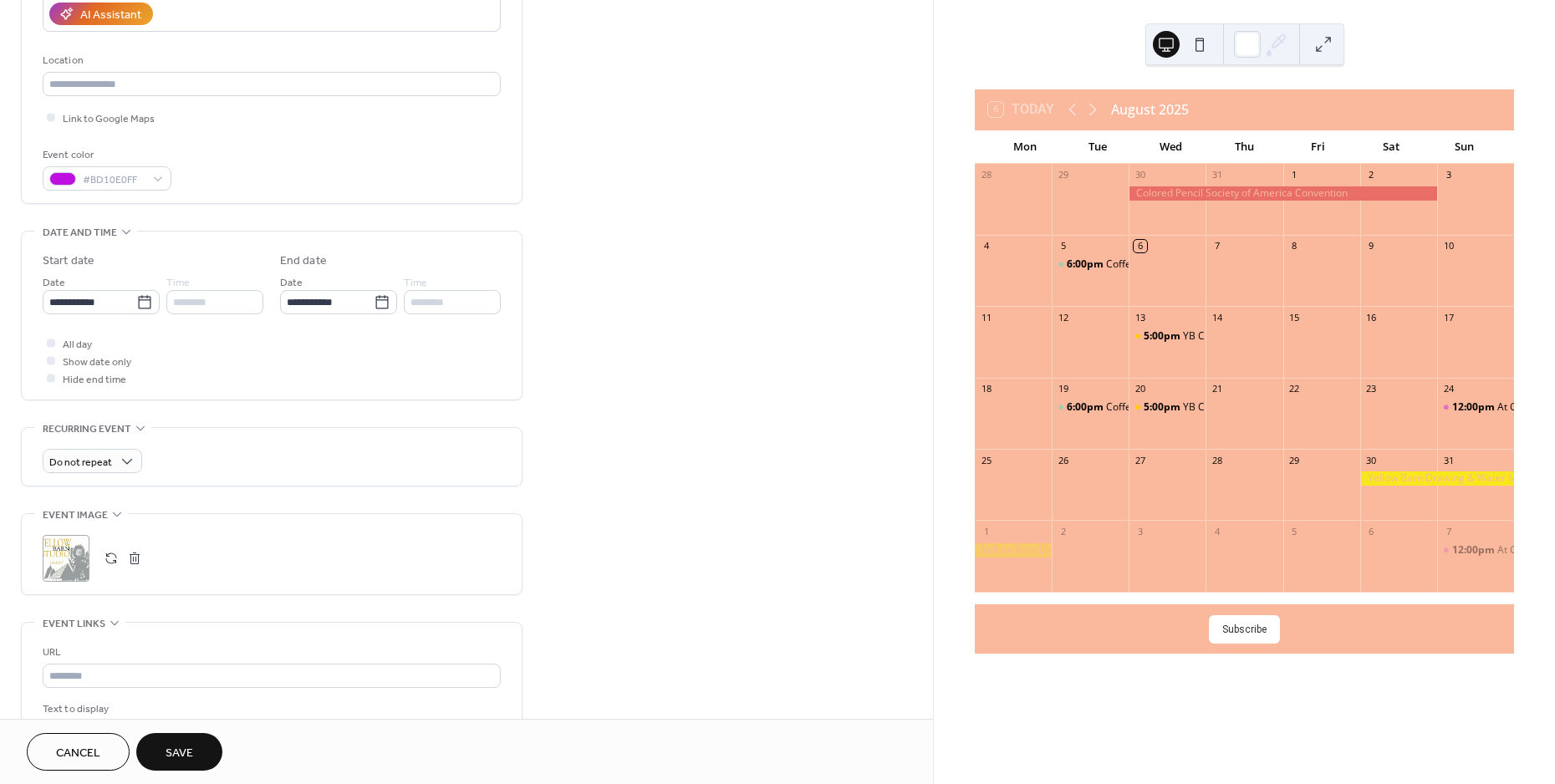 click on "**********" at bounding box center [466, 354] 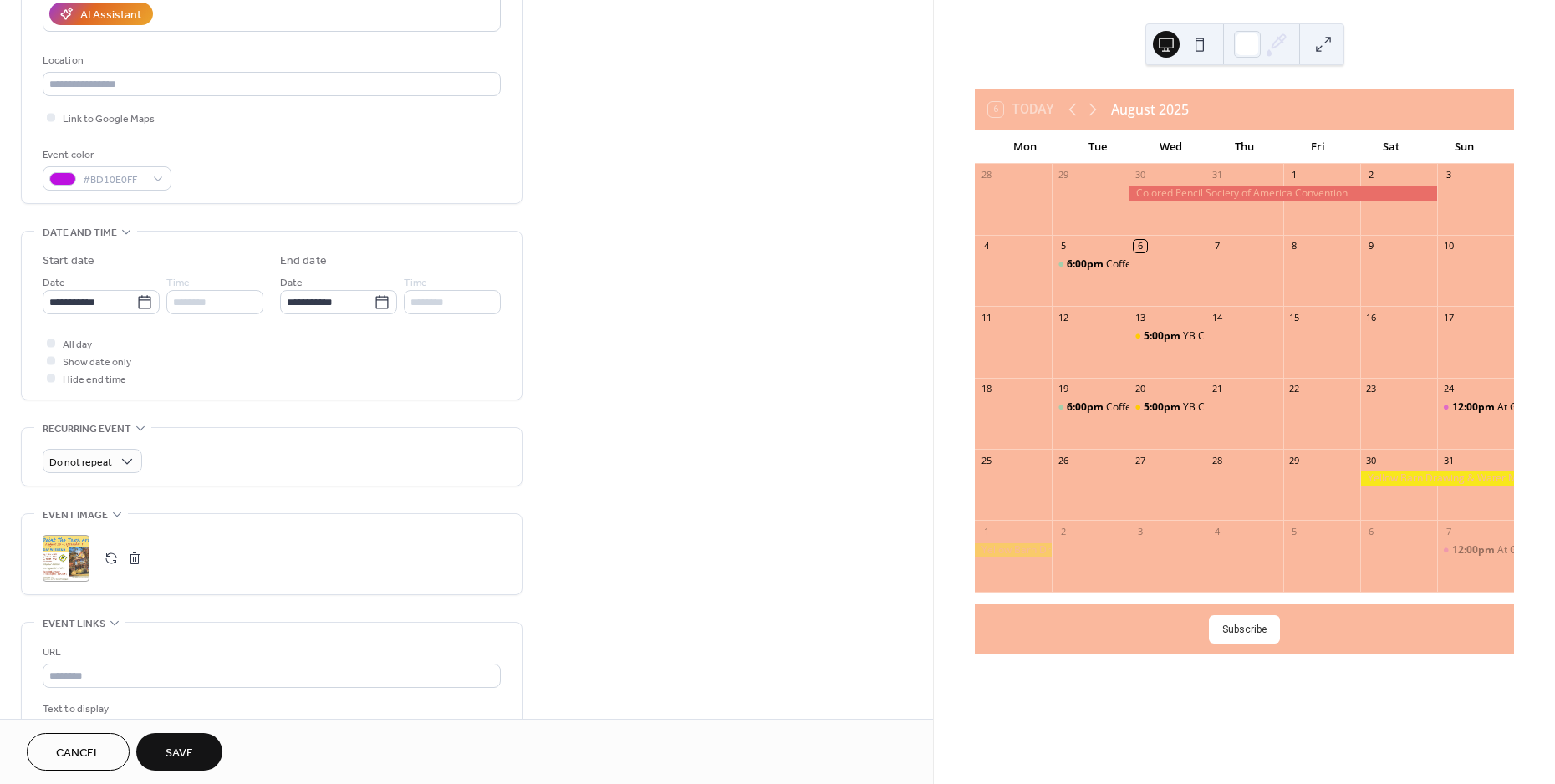 click on "Save" at bounding box center [179, 751] 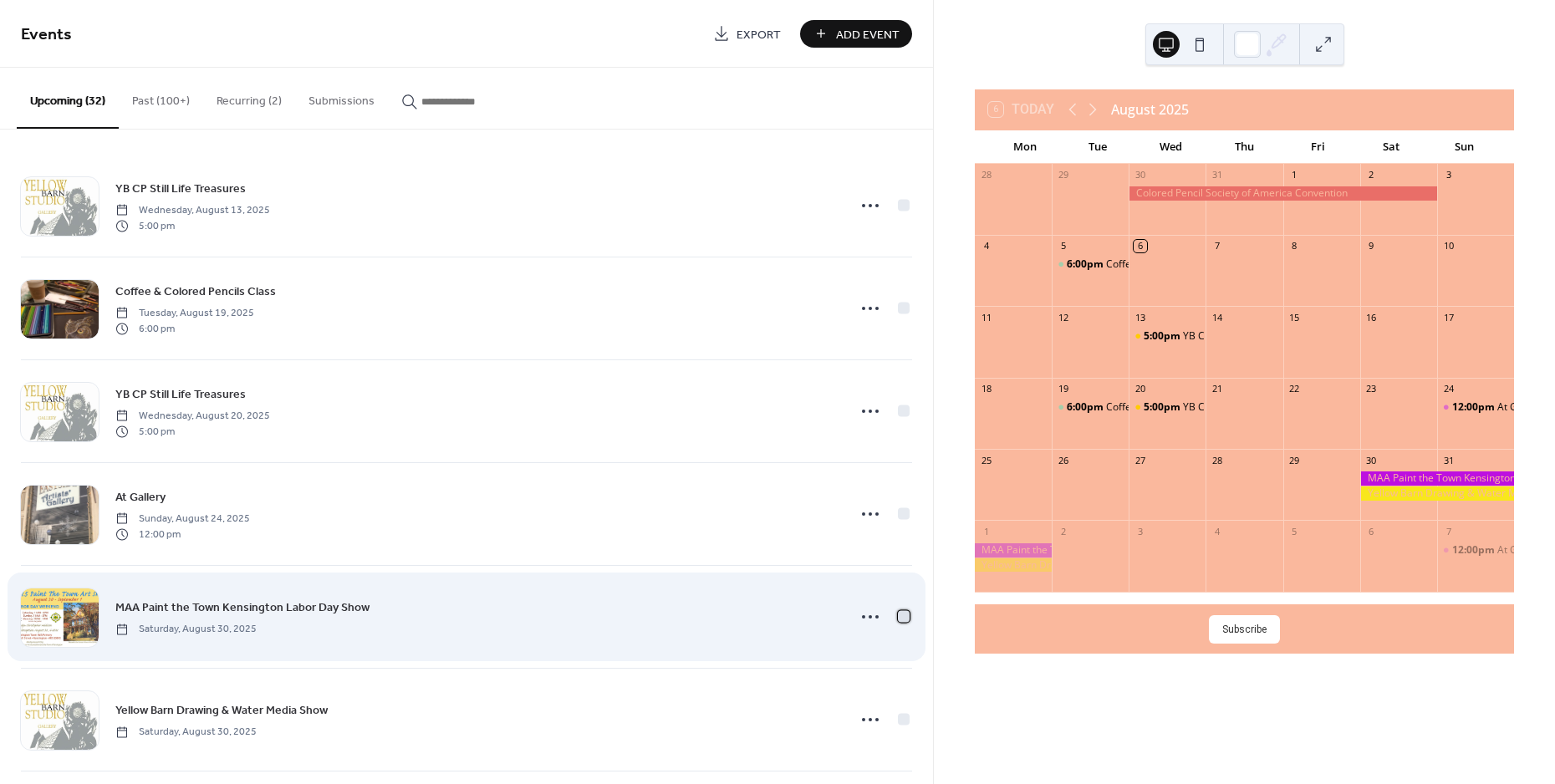 click at bounding box center (904, 616) 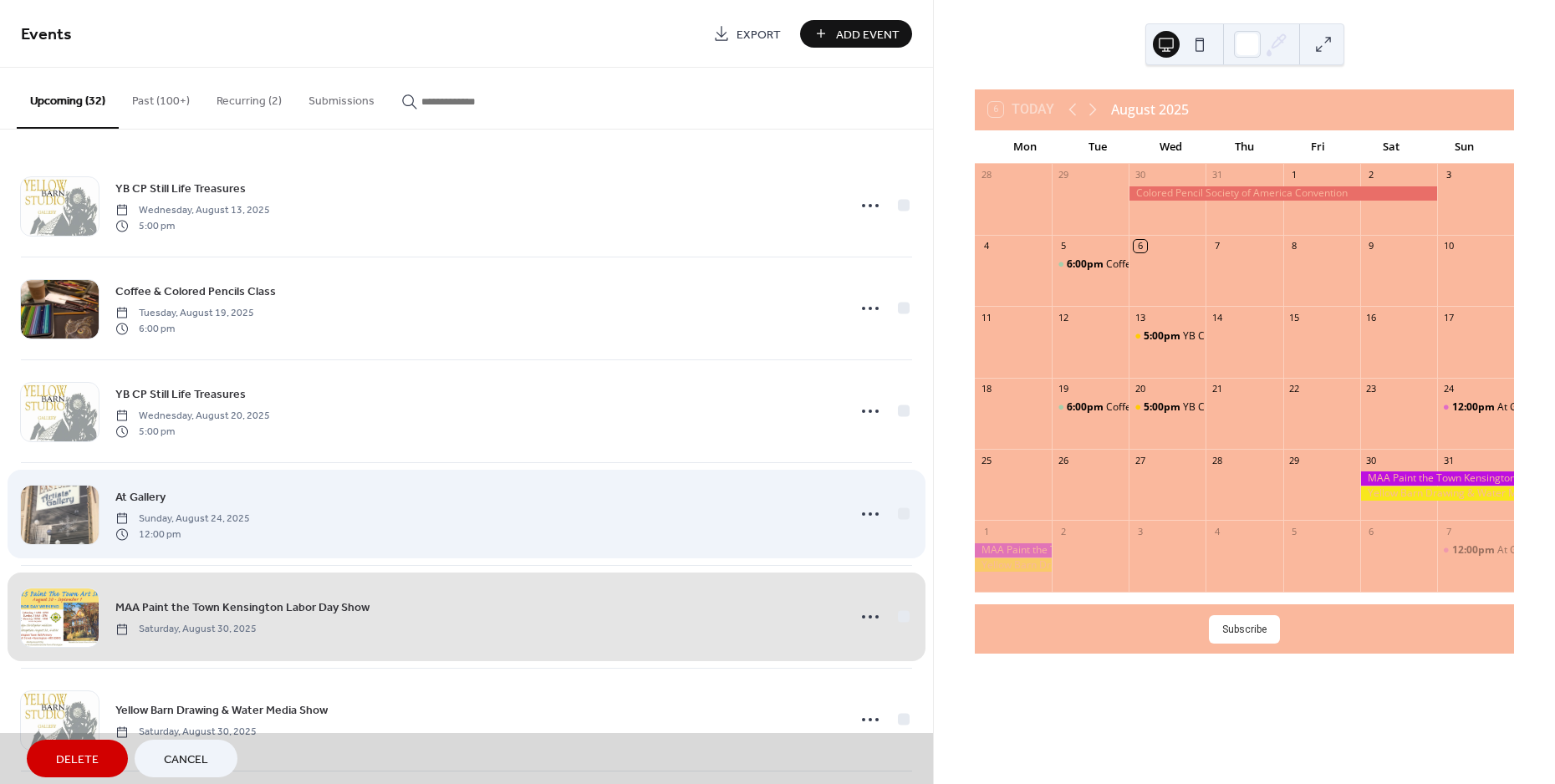 click on "At Gallery Sunday, August 24, 2025 12:00 pm" at bounding box center [466, 513] 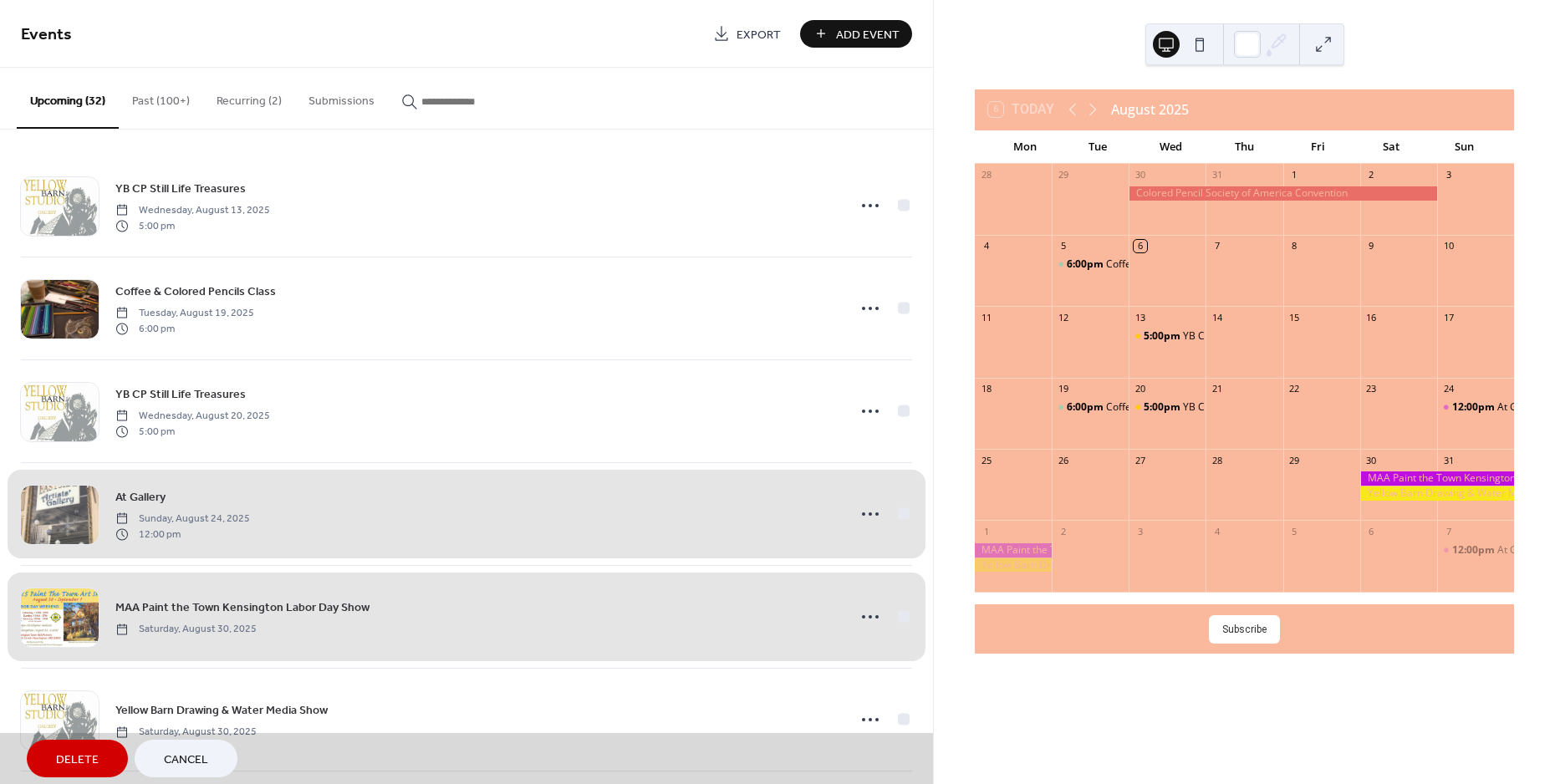 click on "MAA Paint the Town Kensington Labor Day Show Saturday, August 30, 2025" at bounding box center [466, 616] 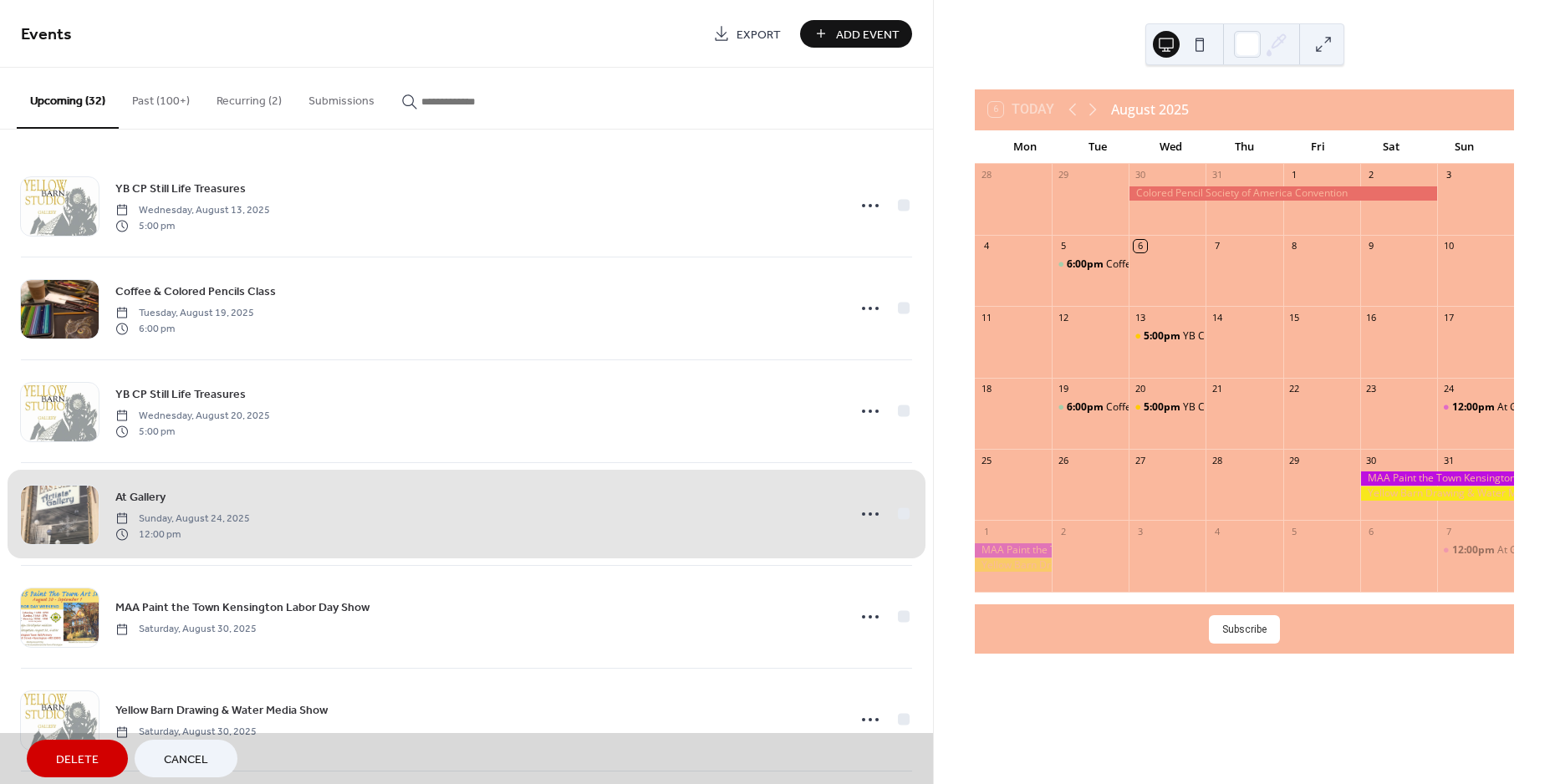 click on "At Gallery Sunday, August 24, 2025 12:00 pm" at bounding box center [466, 513] 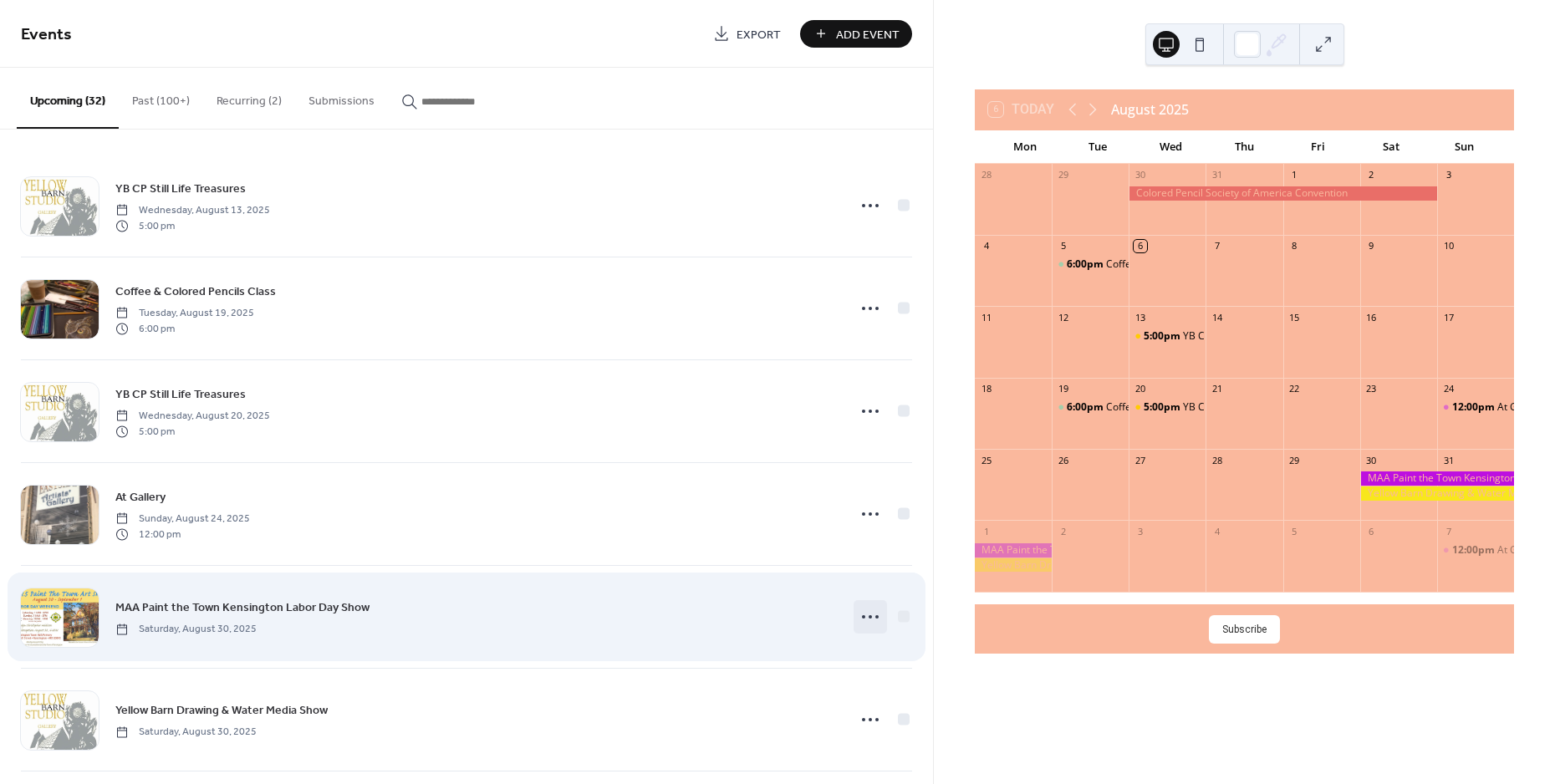 click 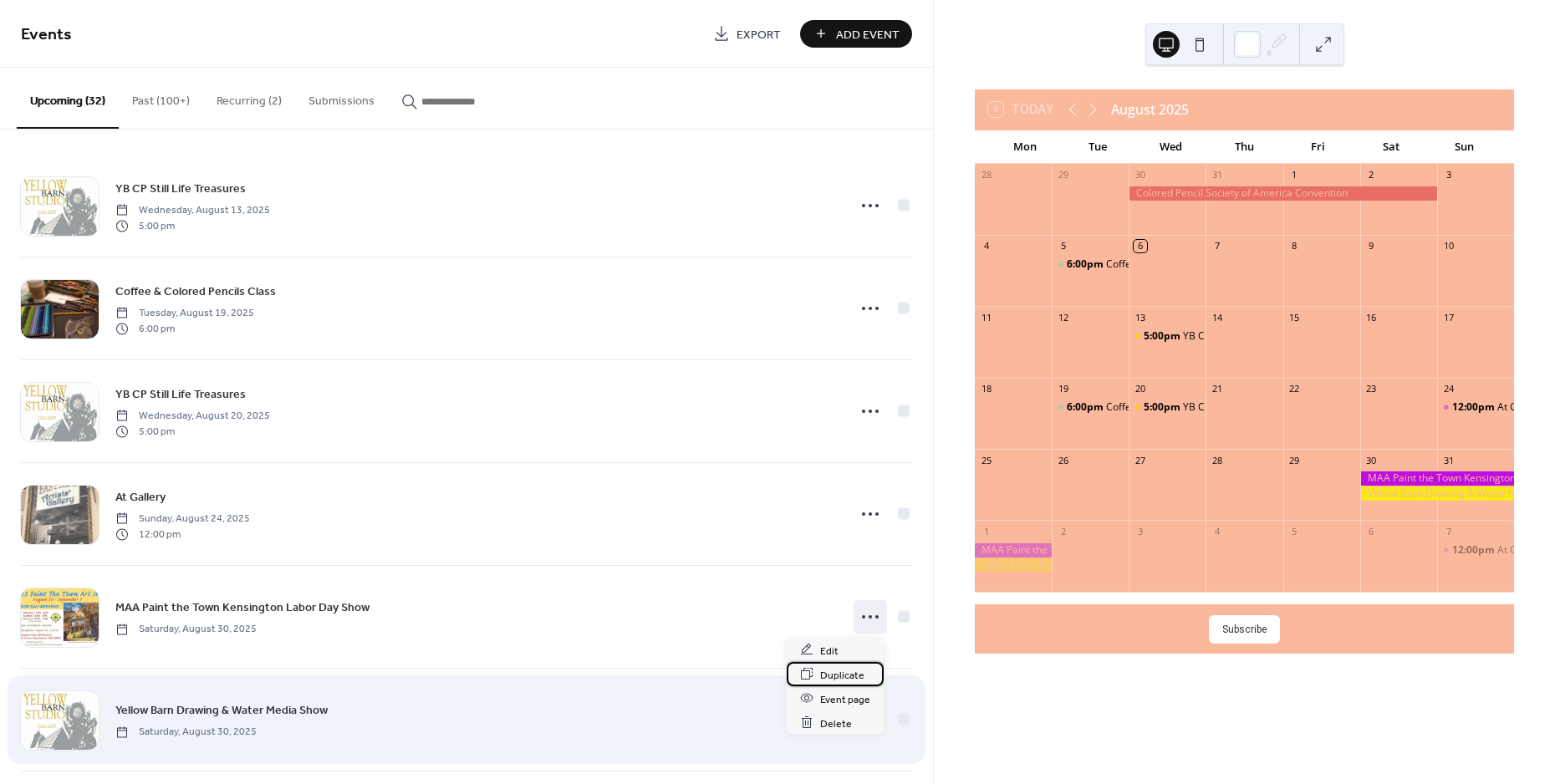 click on "Duplicate" at bounding box center [842, 675] 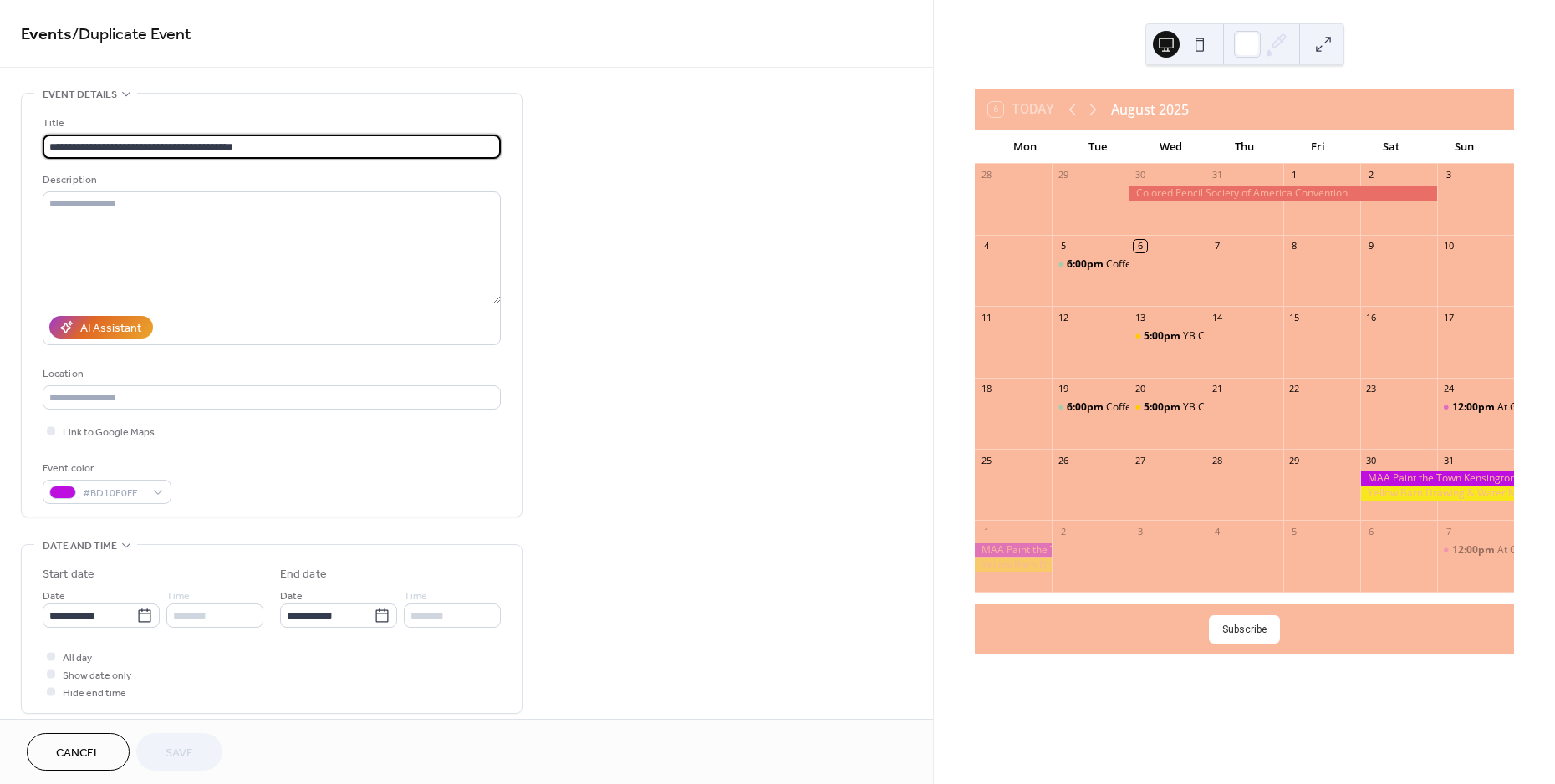drag, startPoint x: 266, startPoint y: 140, endPoint x: -90, endPoint y: 140, distance: 356 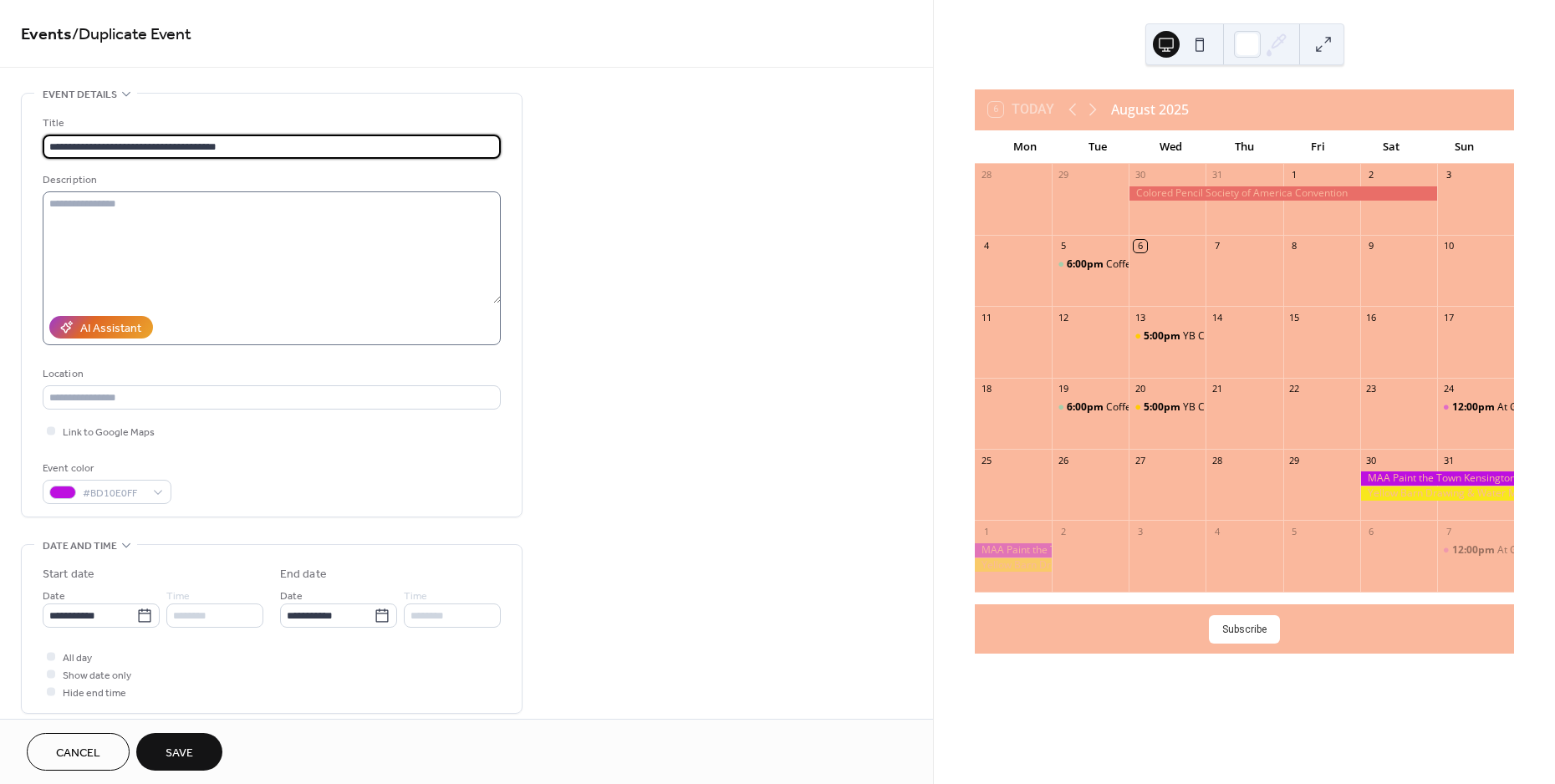type on "**********" 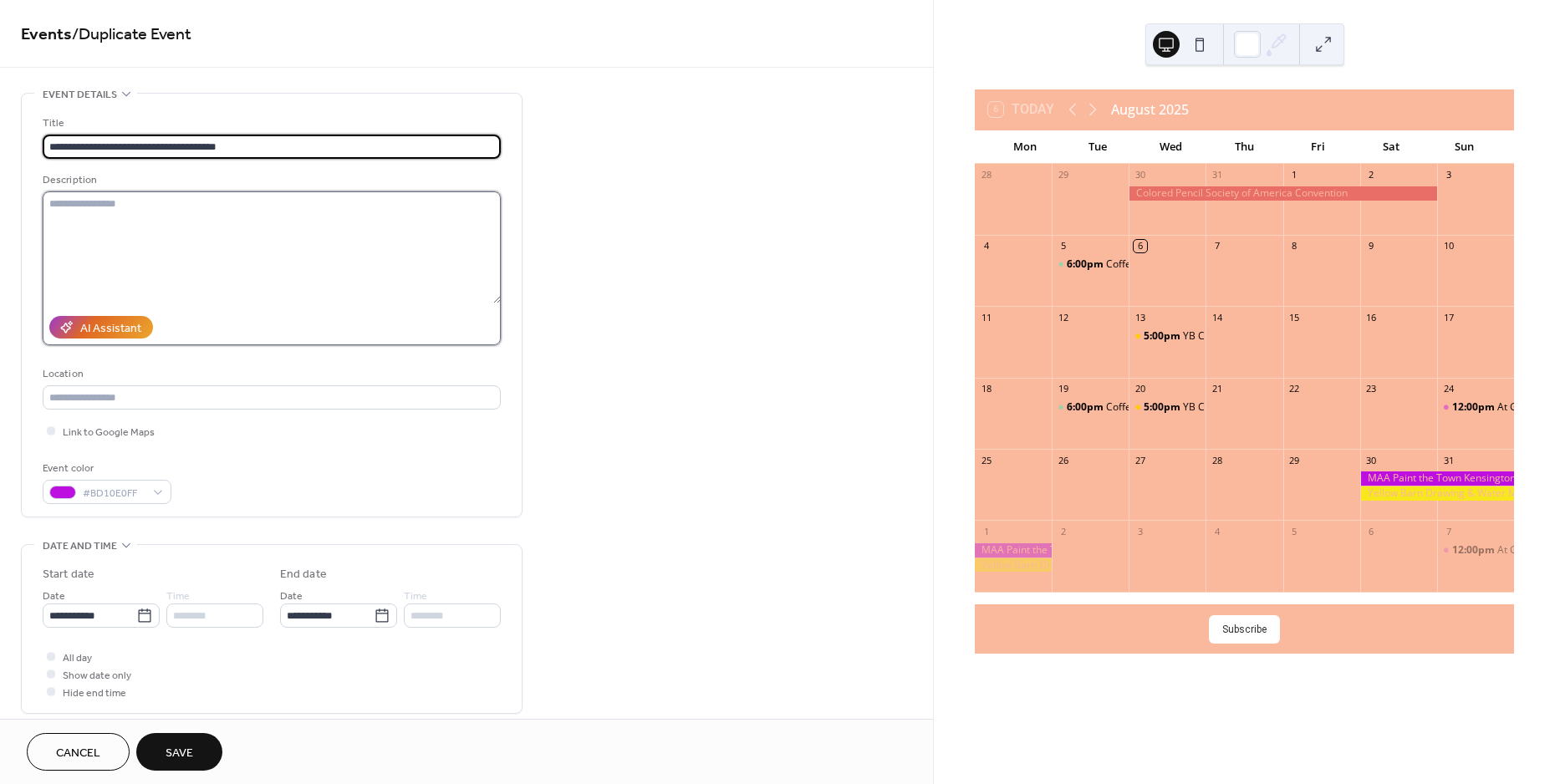 click at bounding box center (272, 247) 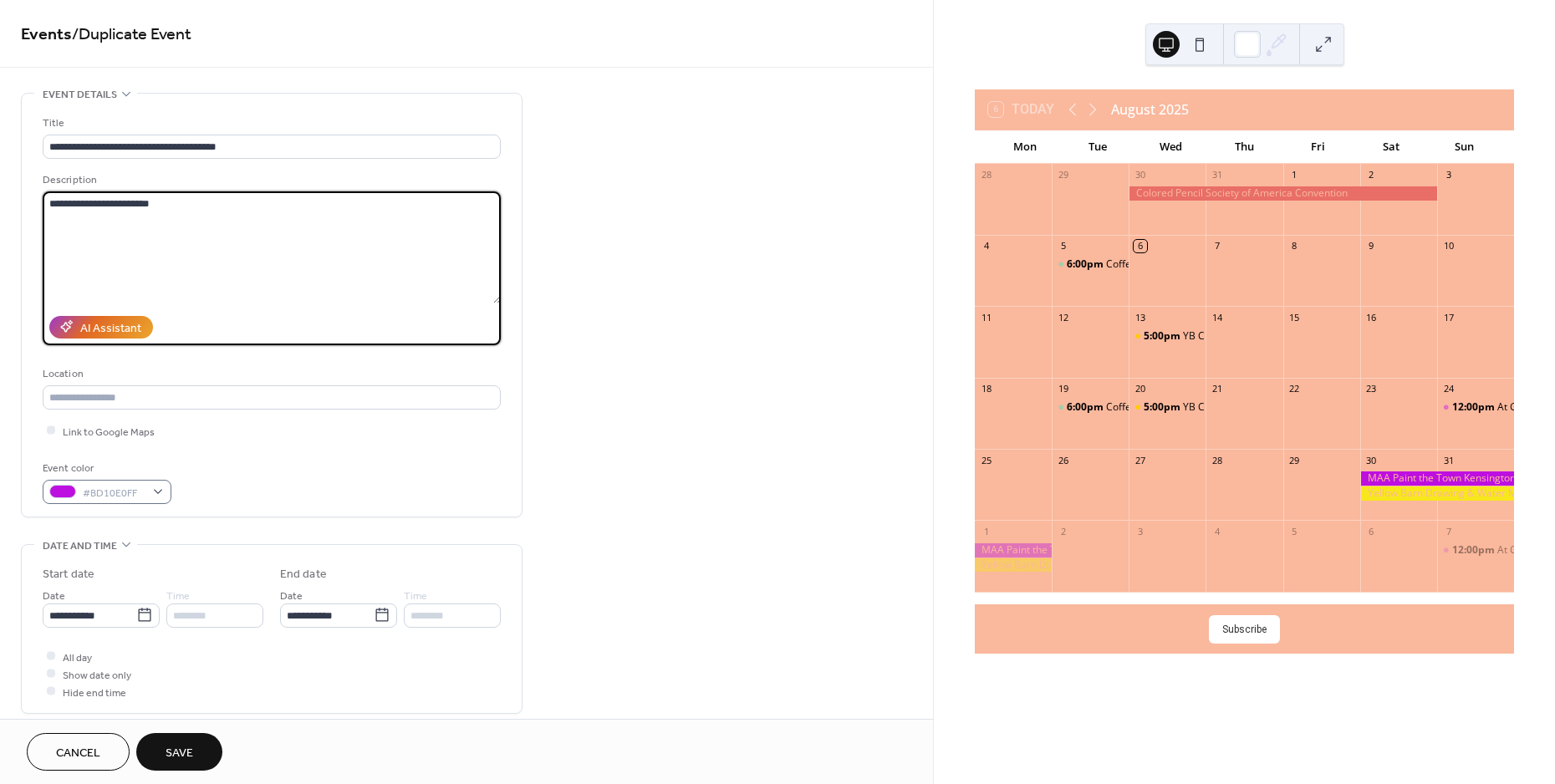 type on "**********" 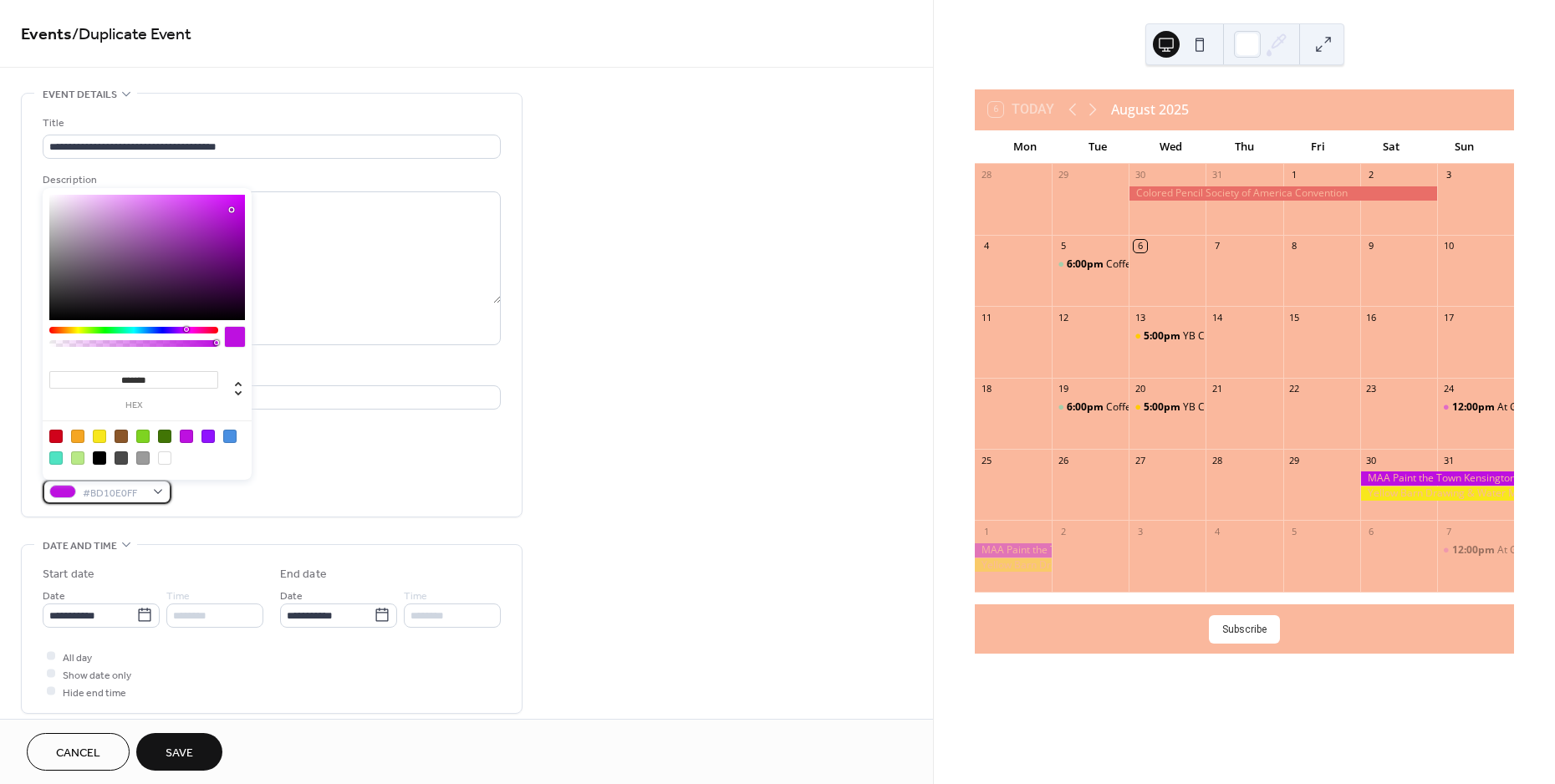 click on "#BD10E0FF" at bounding box center (107, 491) 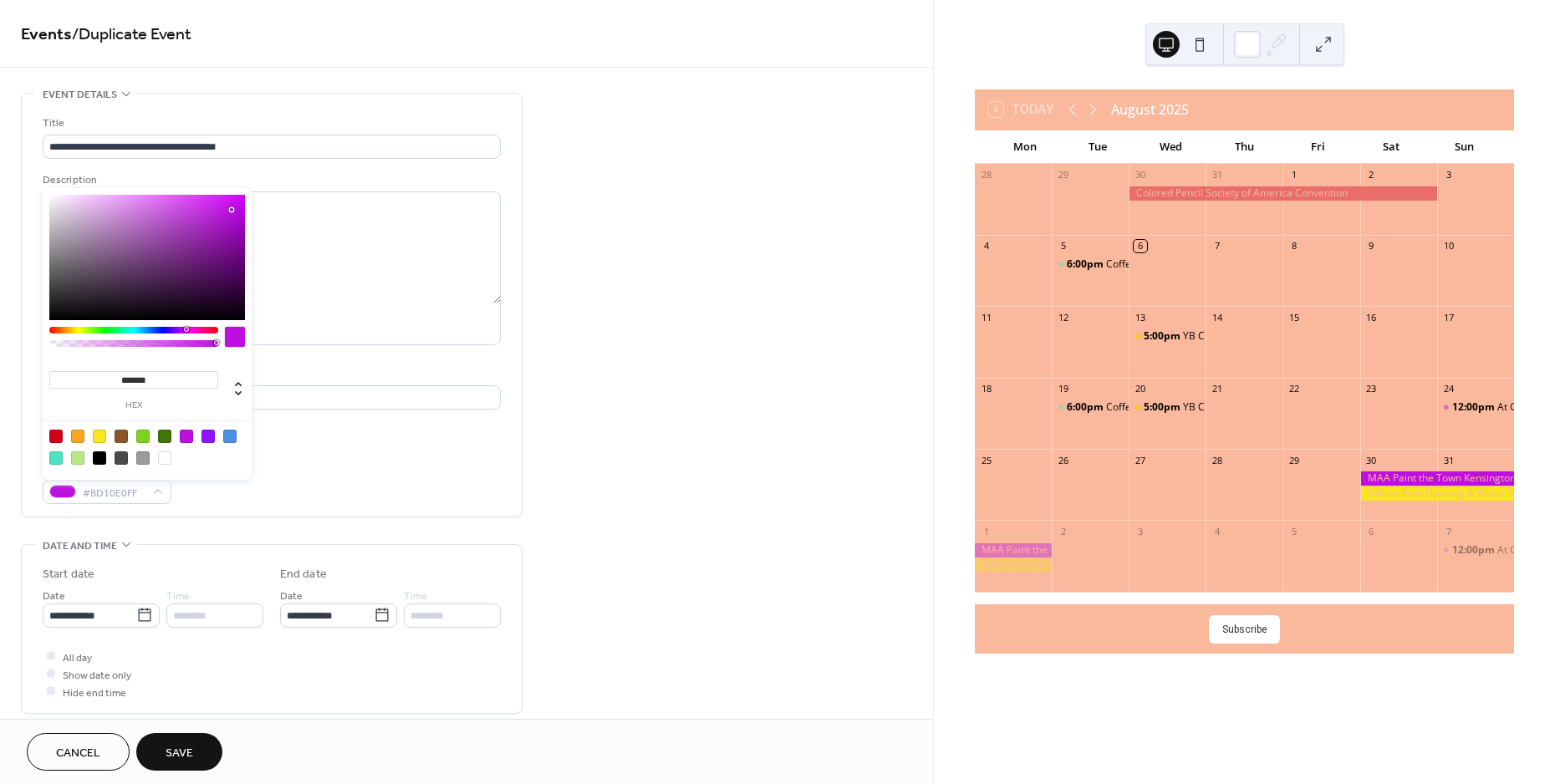 click at bounding box center [165, 436] 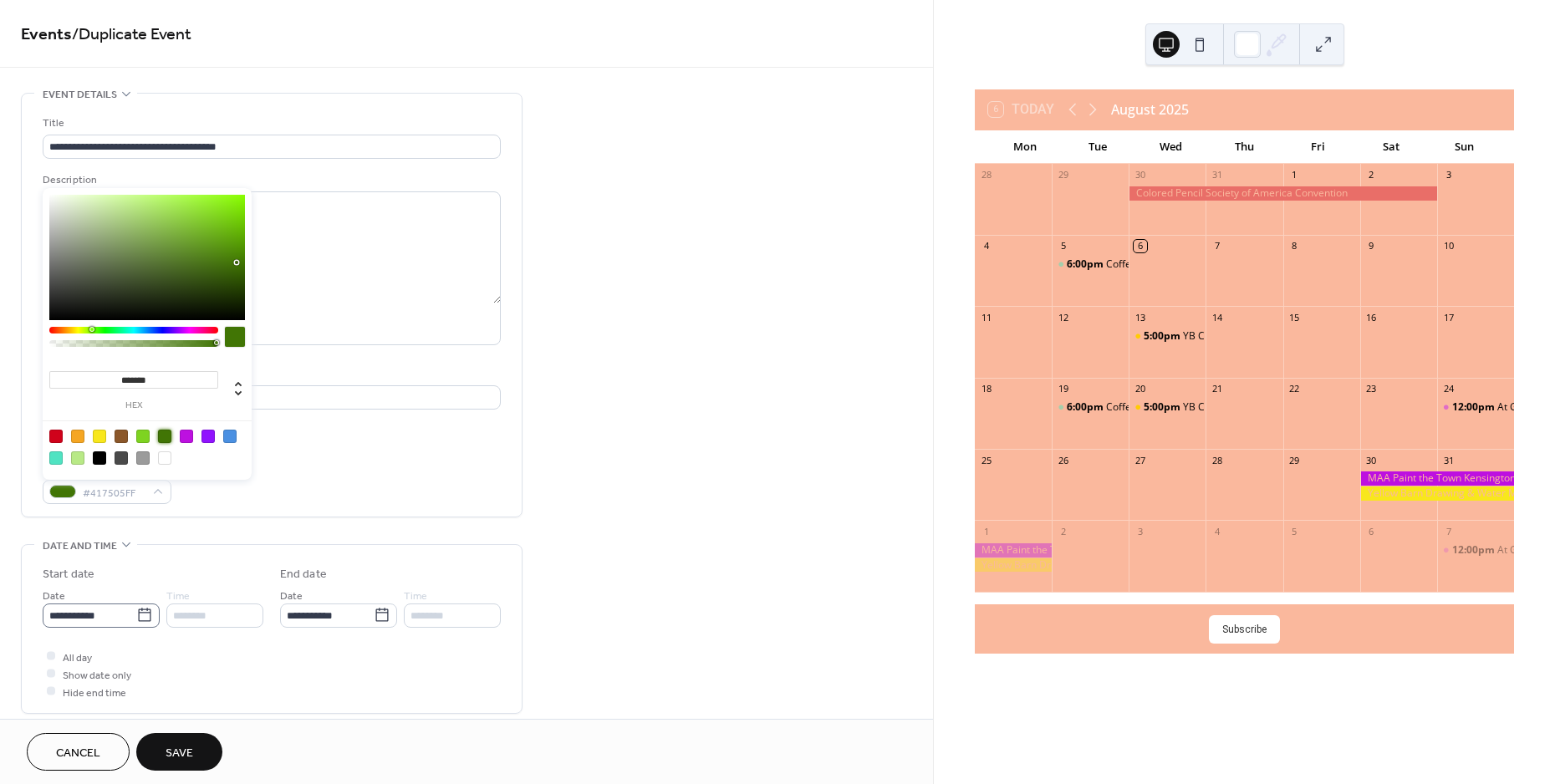 click 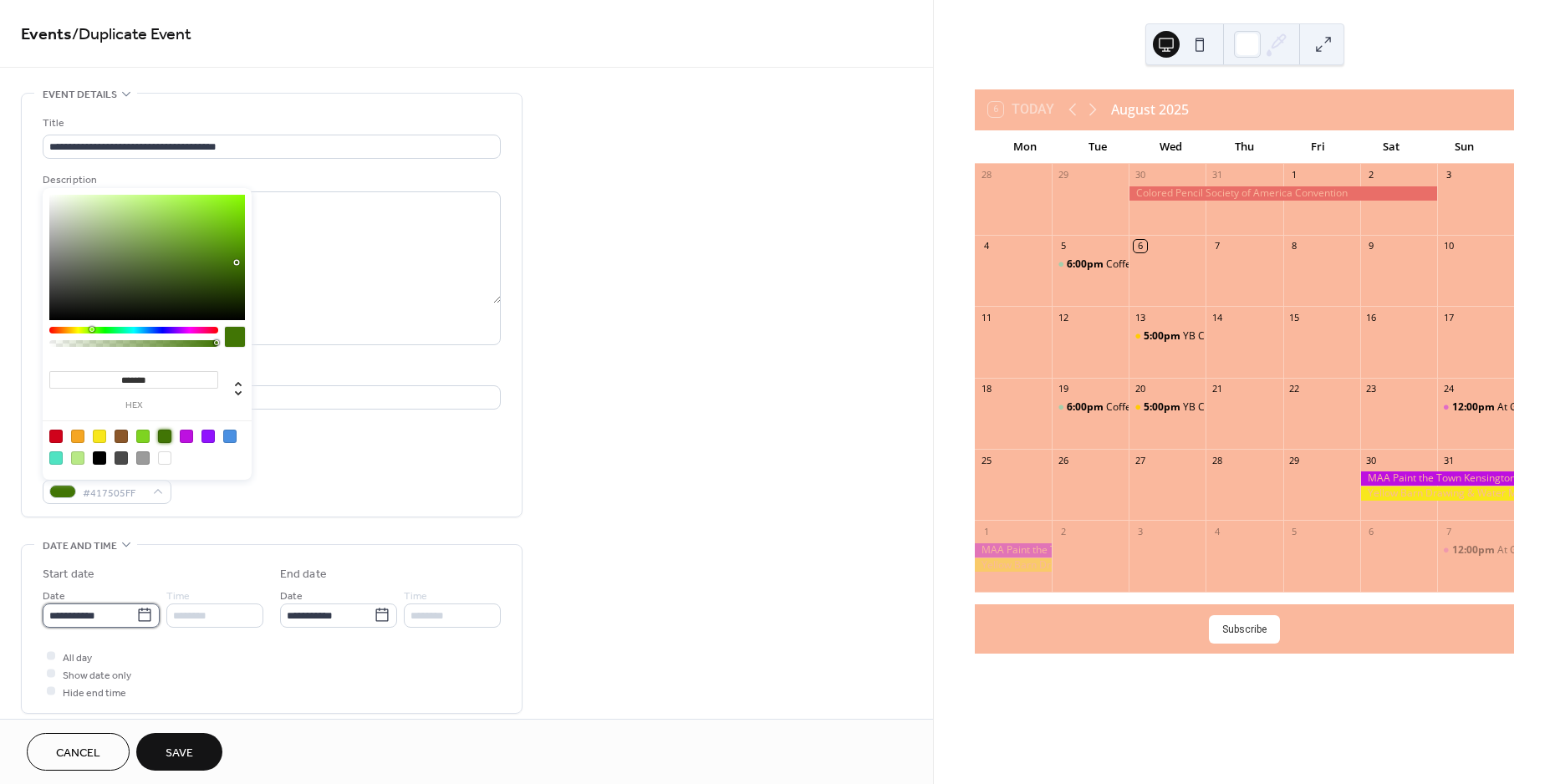 click on "**********" at bounding box center (89, 615) 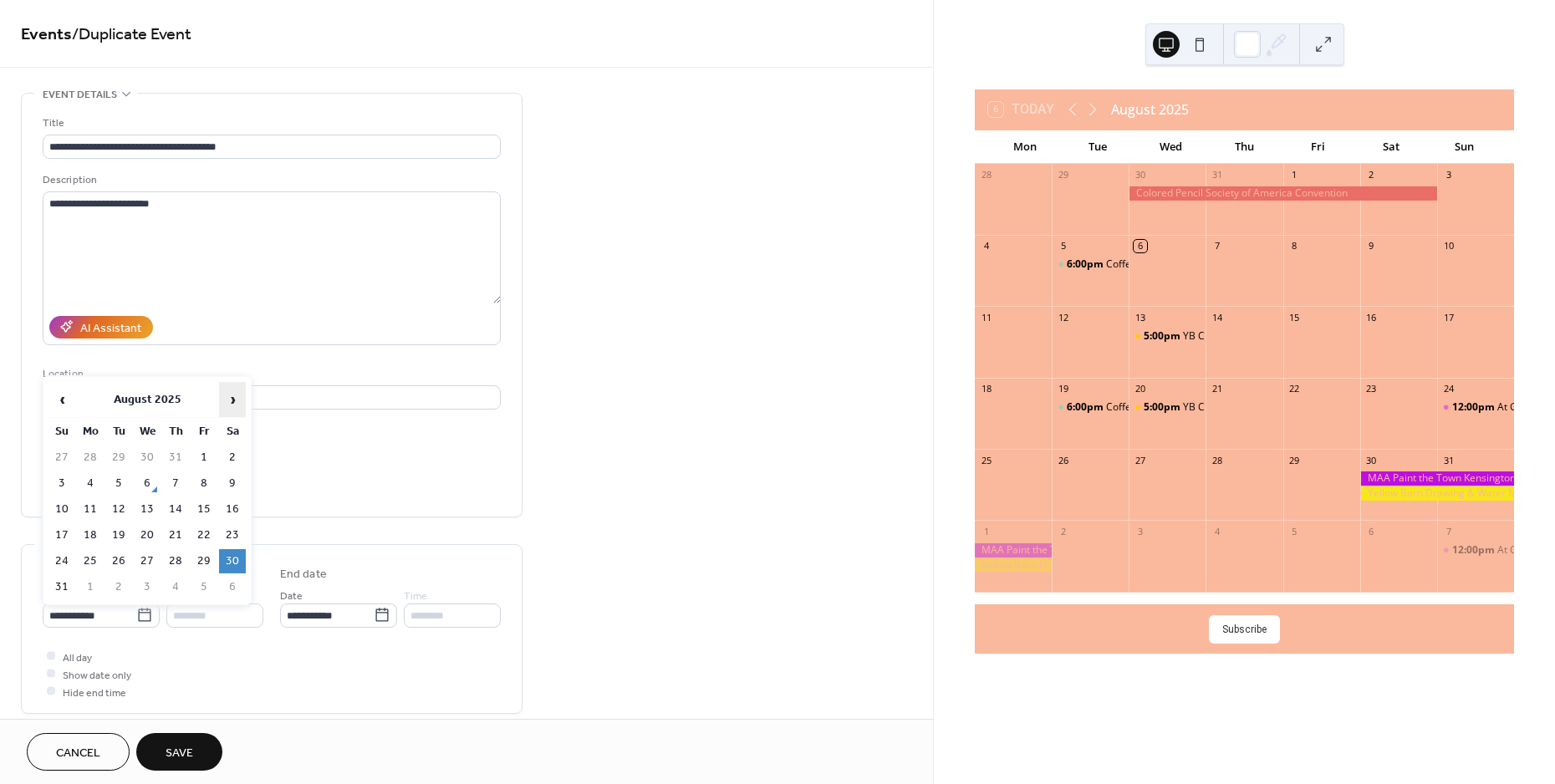 click on "›" at bounding box center [232, 400] 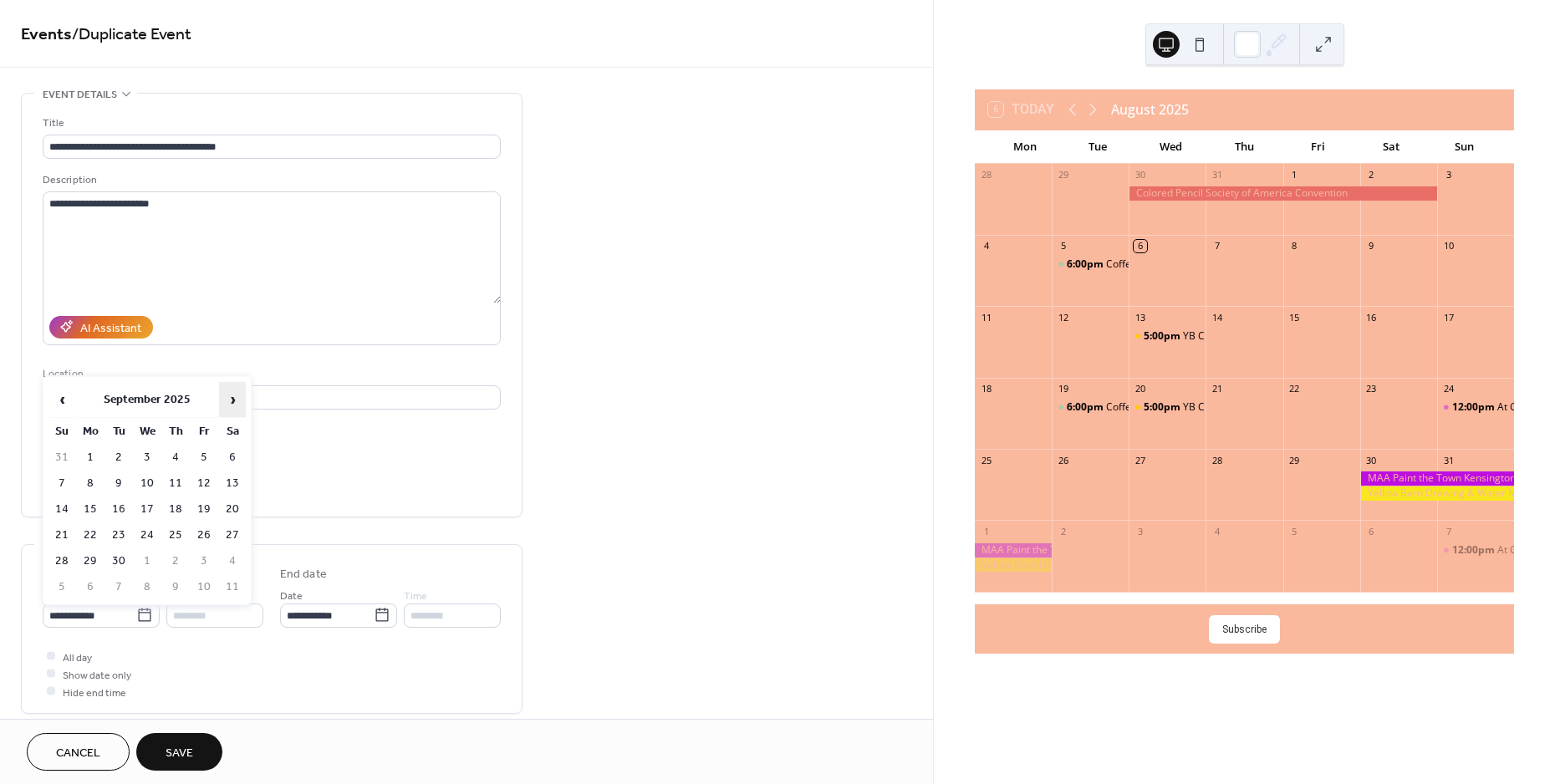 click on "›" at bounding box center (232, 400) 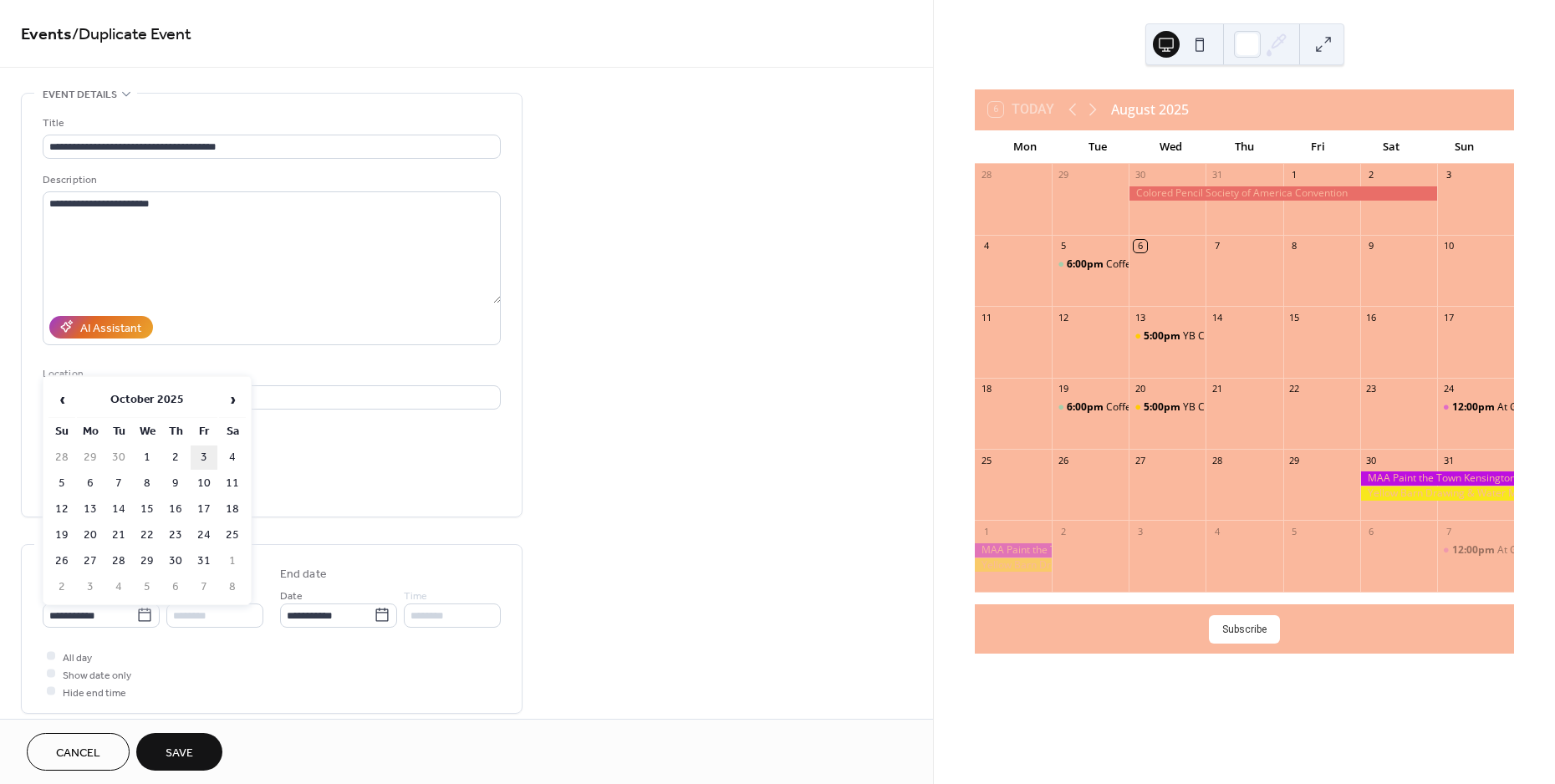 click on "3" at bounding box center [204, 457] 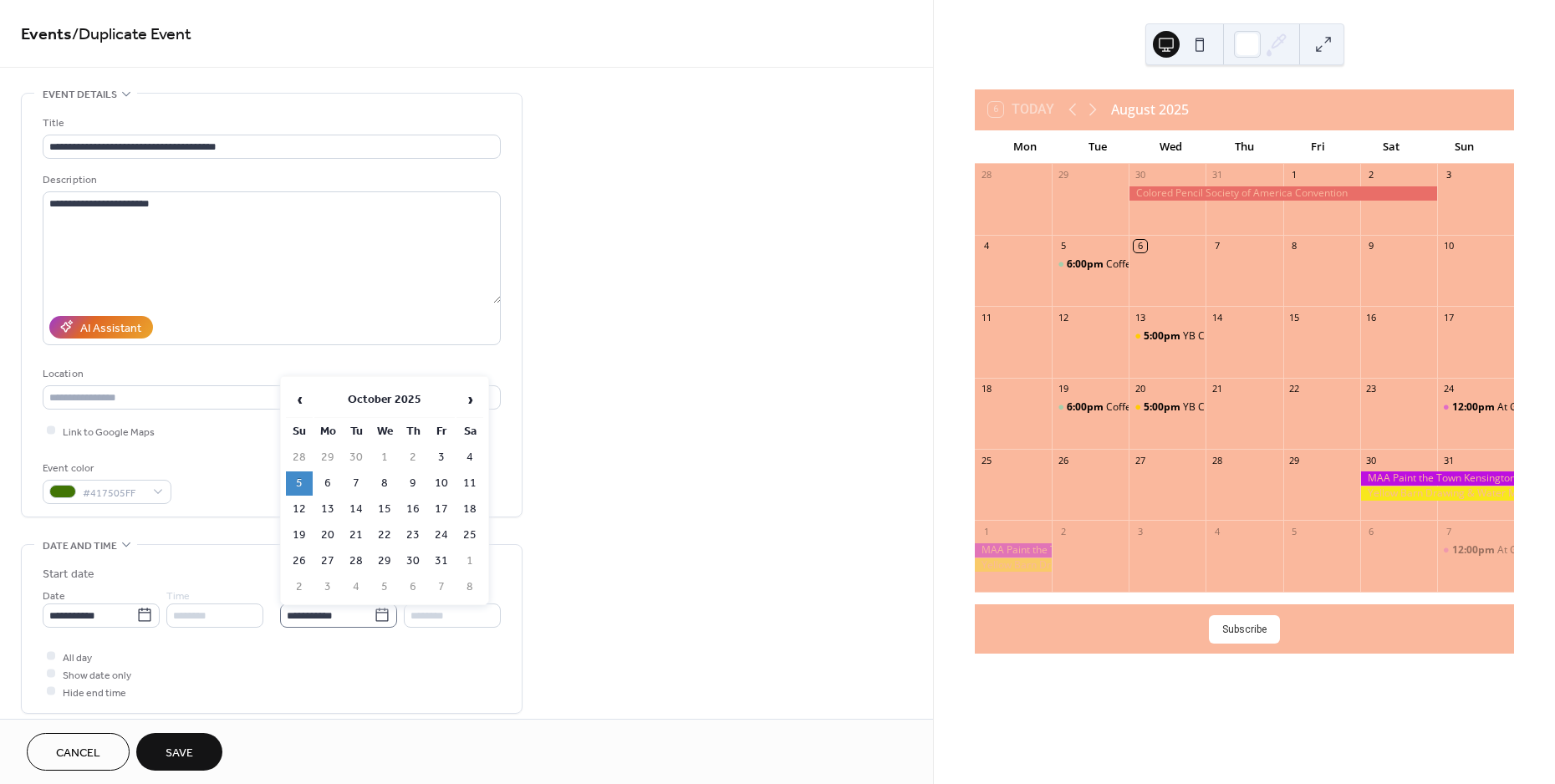 click 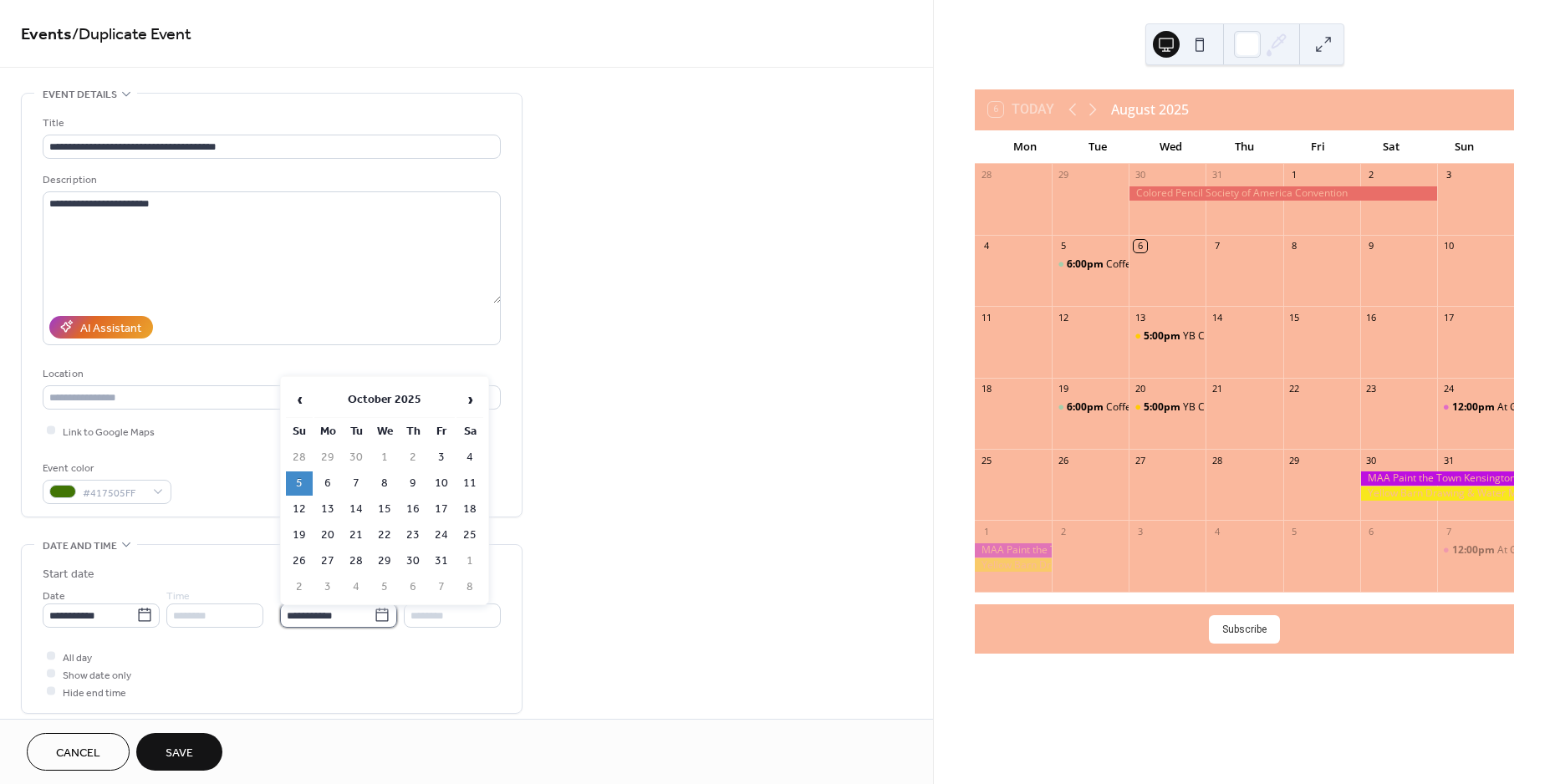 click on "**********" at bounding box center (327, 615) 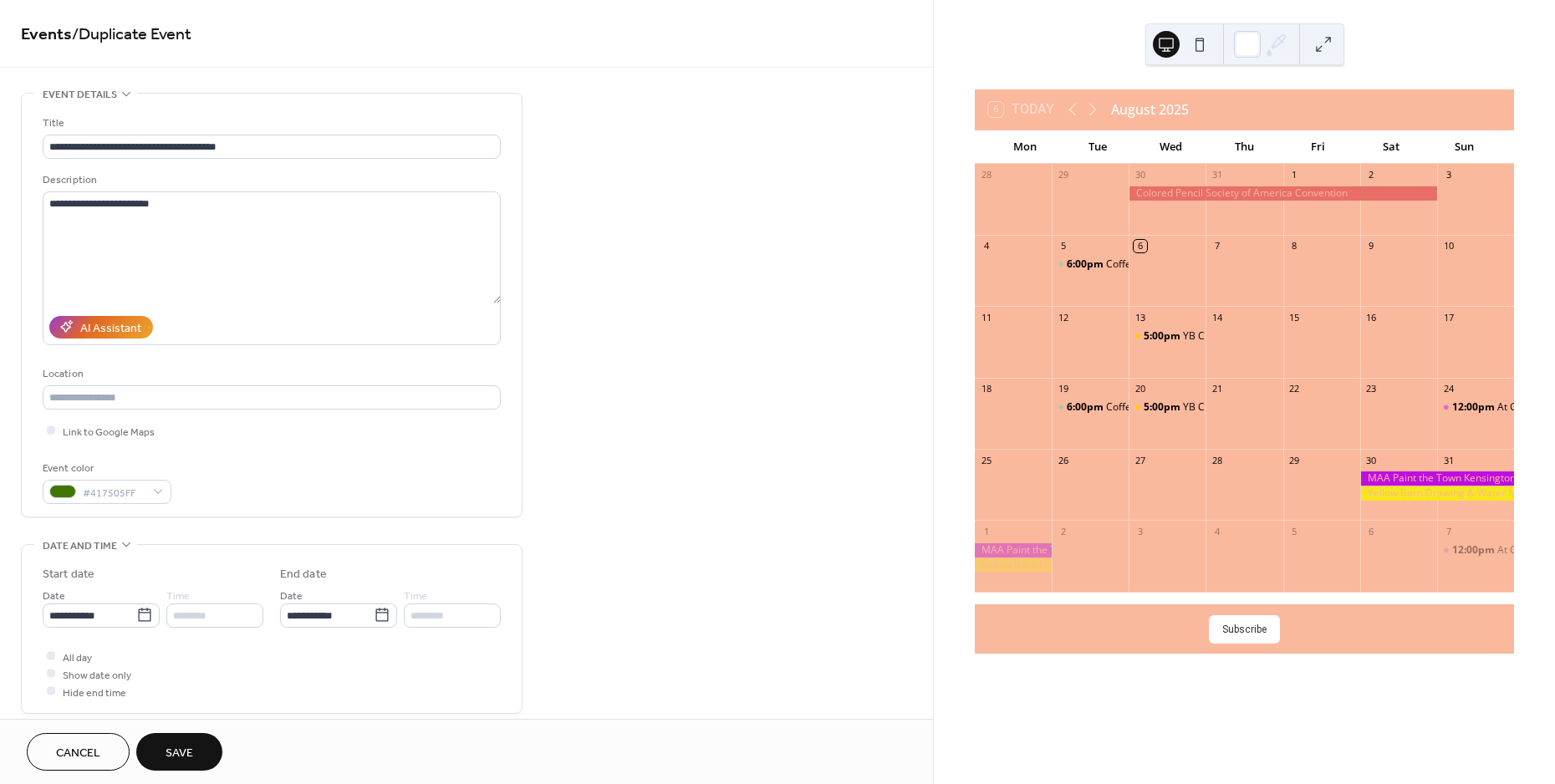 click on "All day Show date only Hide end time" at bounding box center [272, 674] 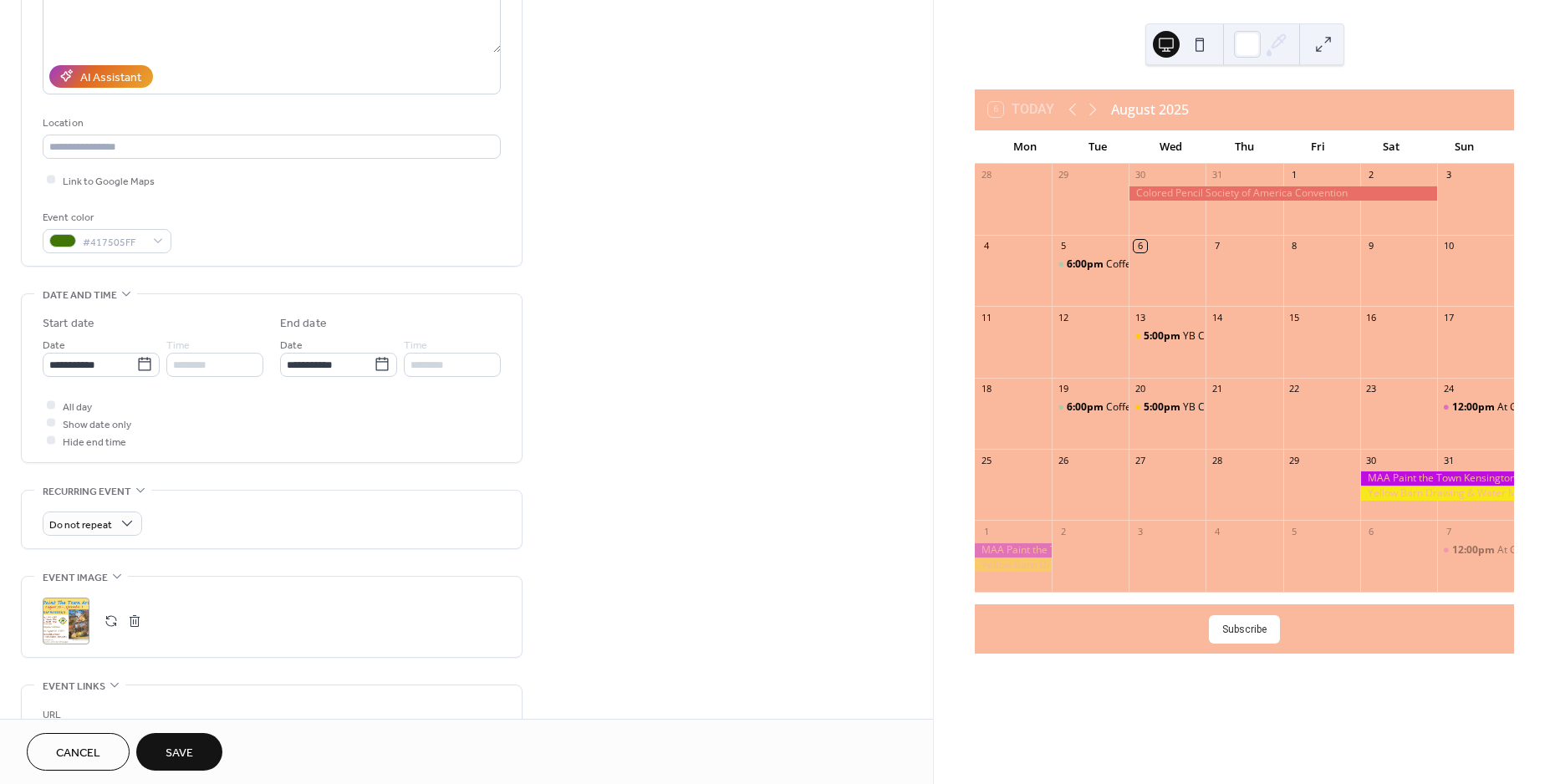scroll, scrollTop: 522, scrollLeft: 0, axis: vertical 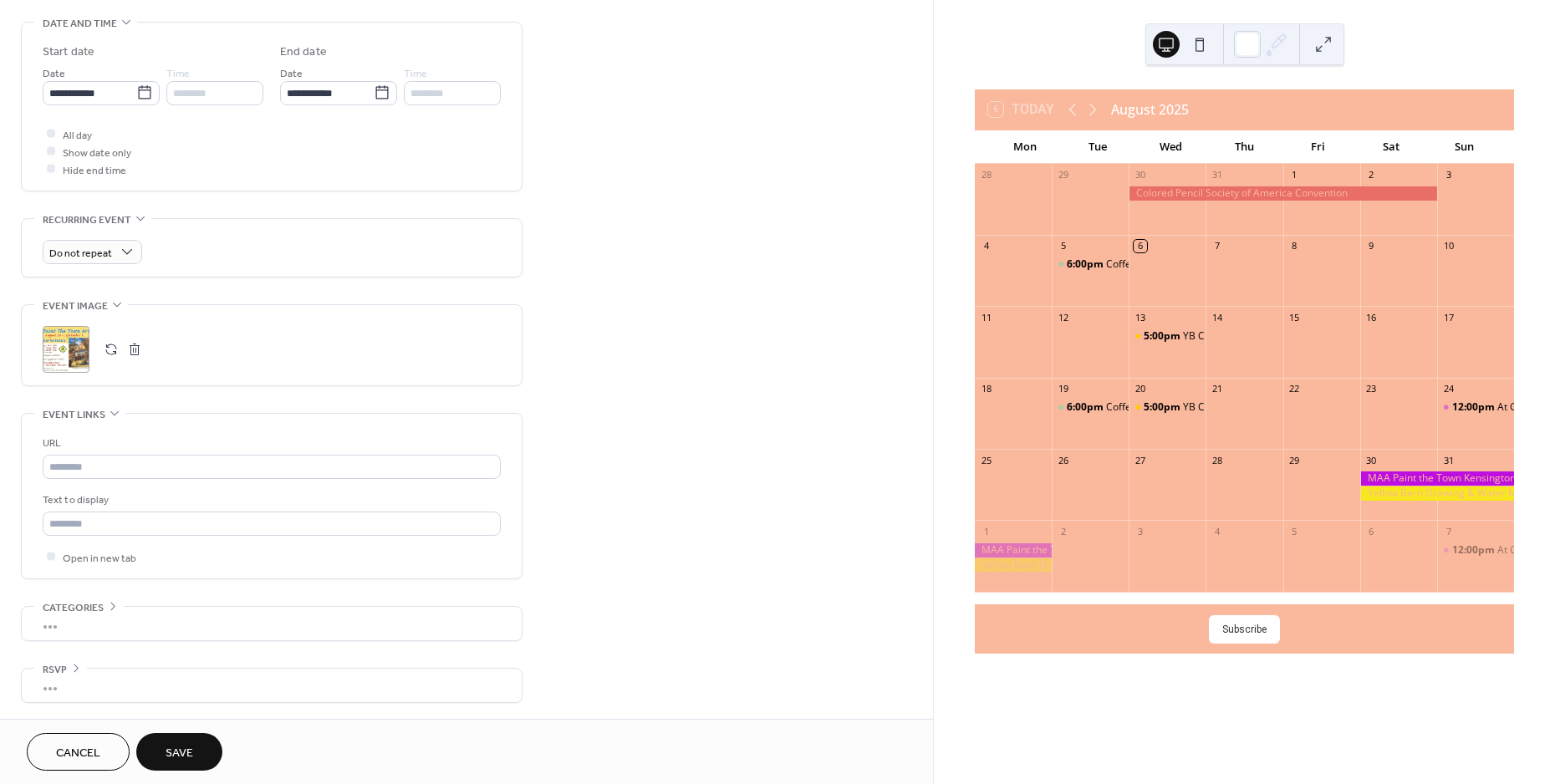 click at bounding box center (111, 349) 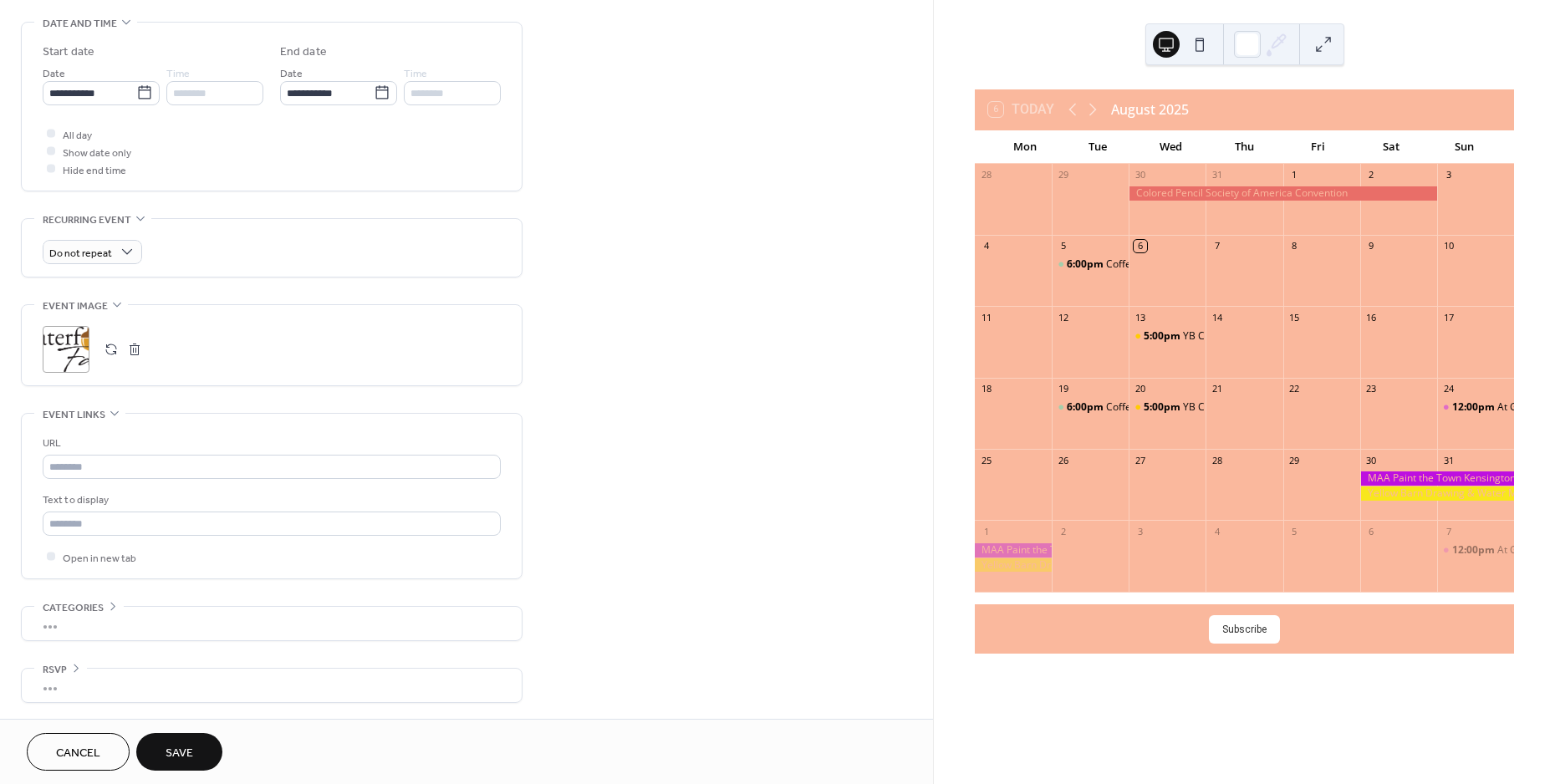 click on "Save" at bounding box center [179, 753] 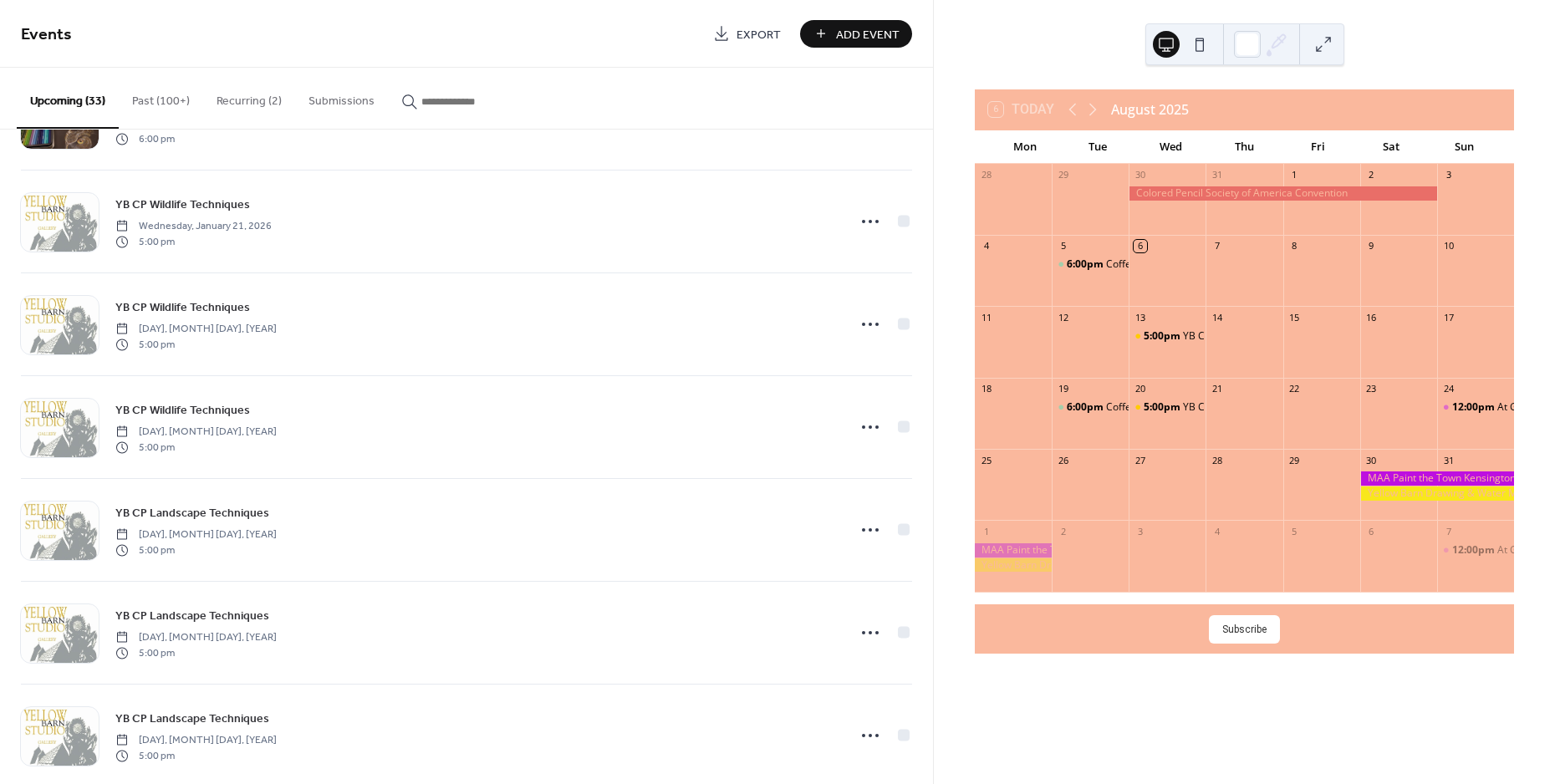 scroll, scrollTop: 2792, scrollLeft: 0, axis: vertical 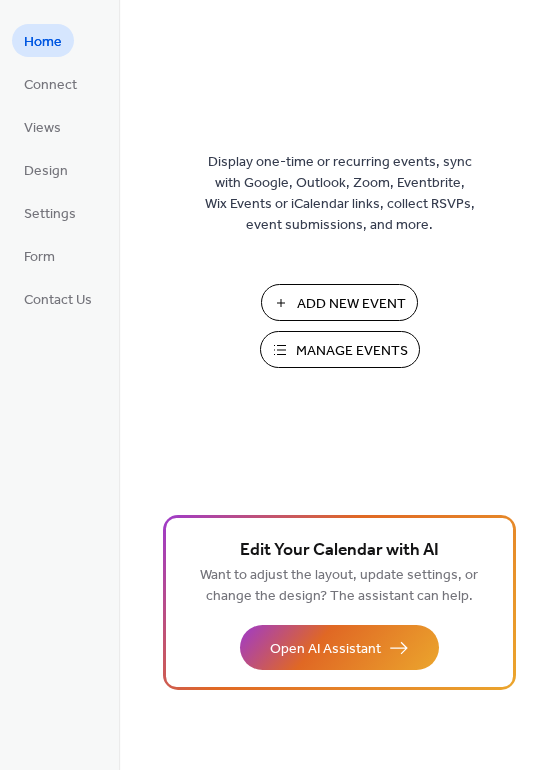 click on "Manage Events" at bounding box center (352, 351) 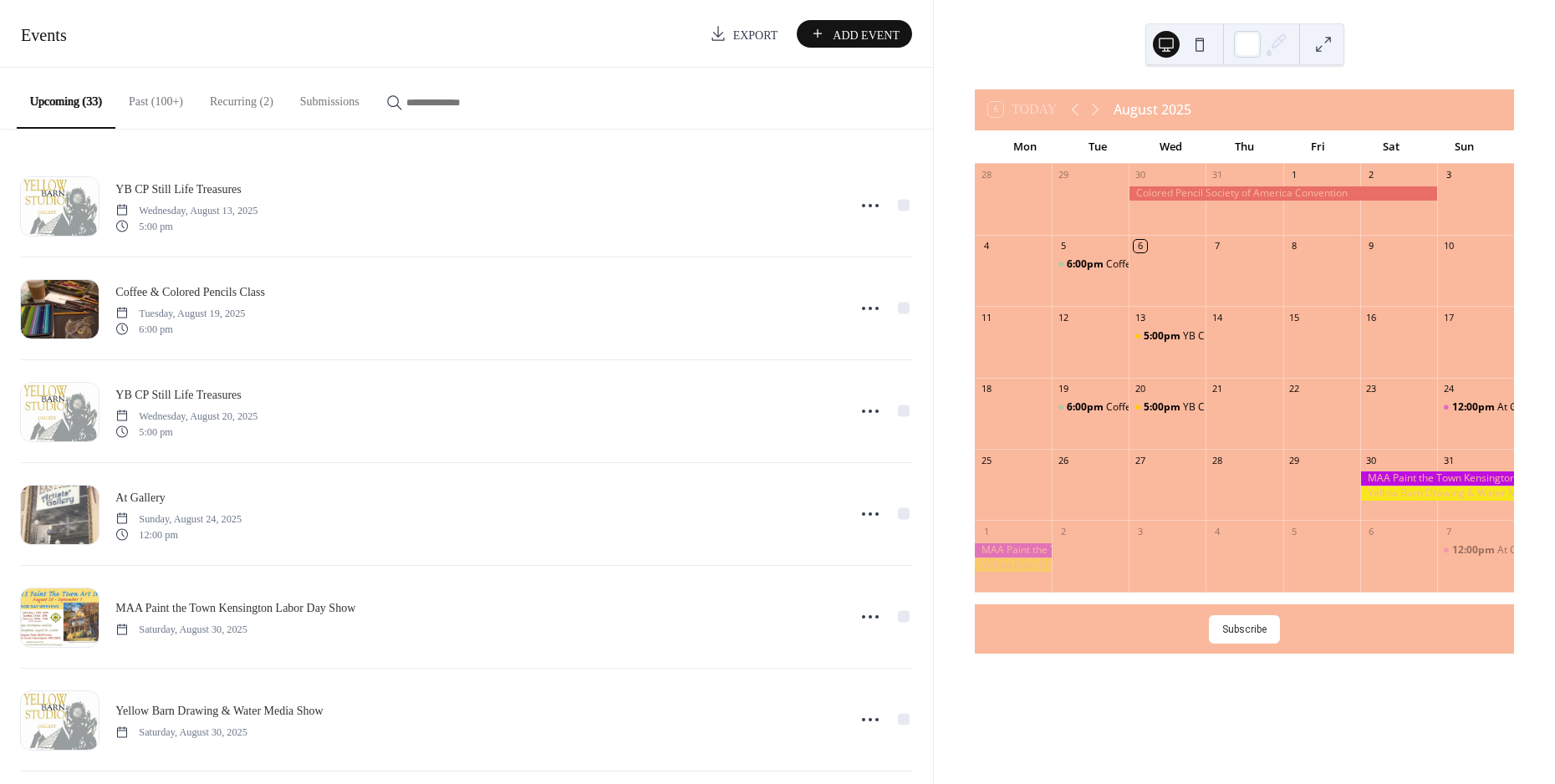 scroll, scrollTop: 0, scrollLeft: 0, axis: both 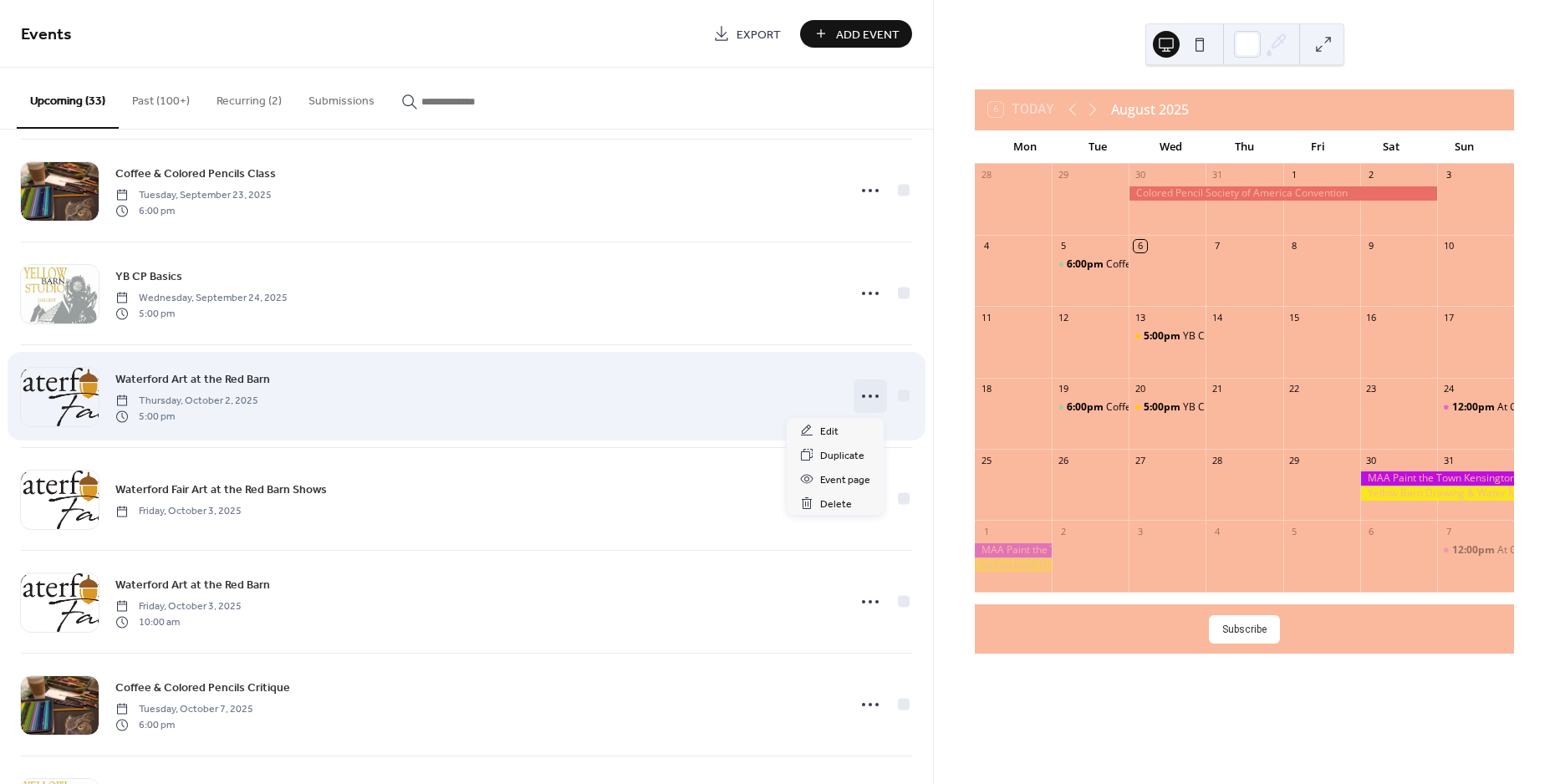 click 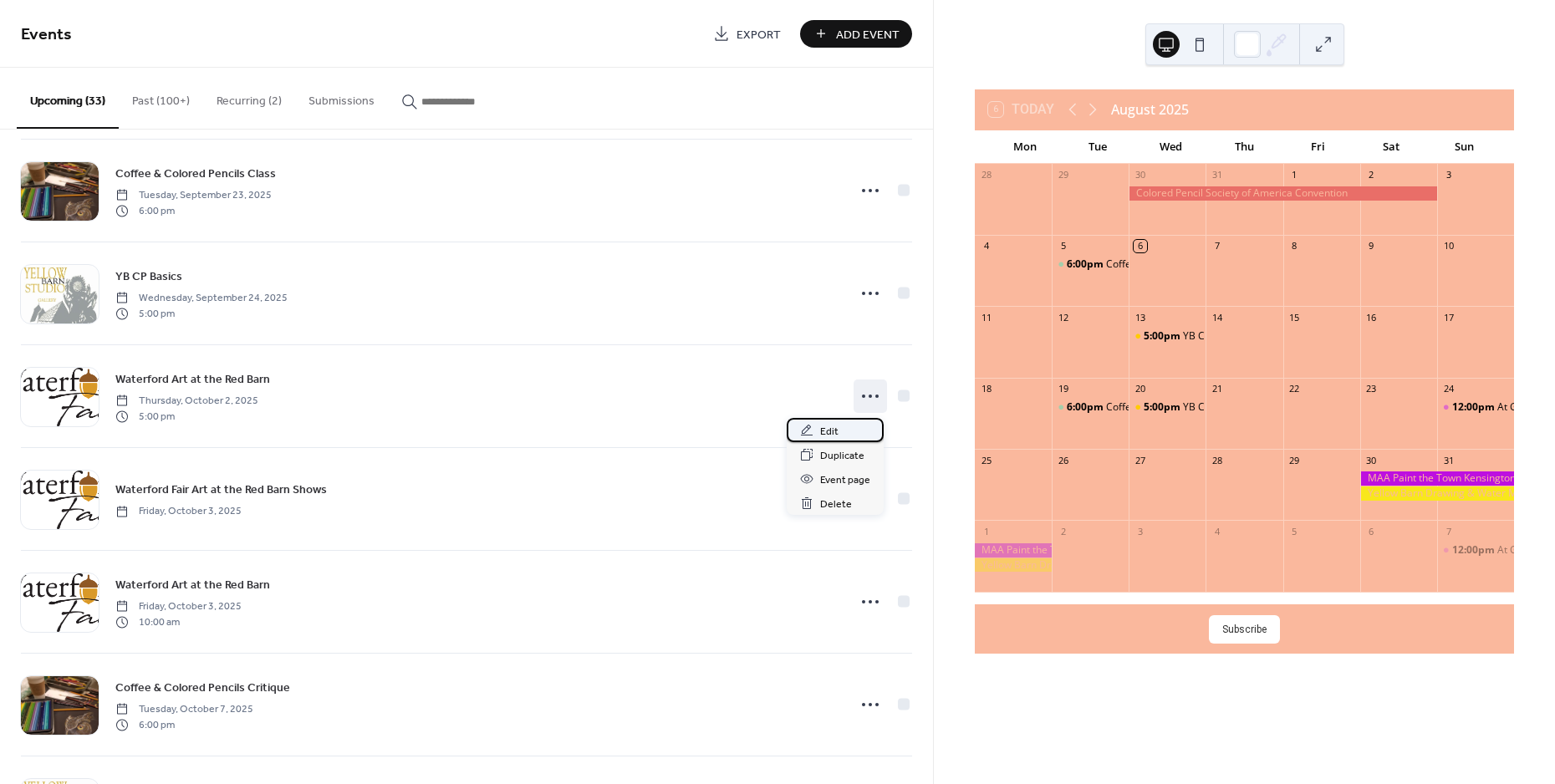 click on "Edit" at bounding box center [829, 431] 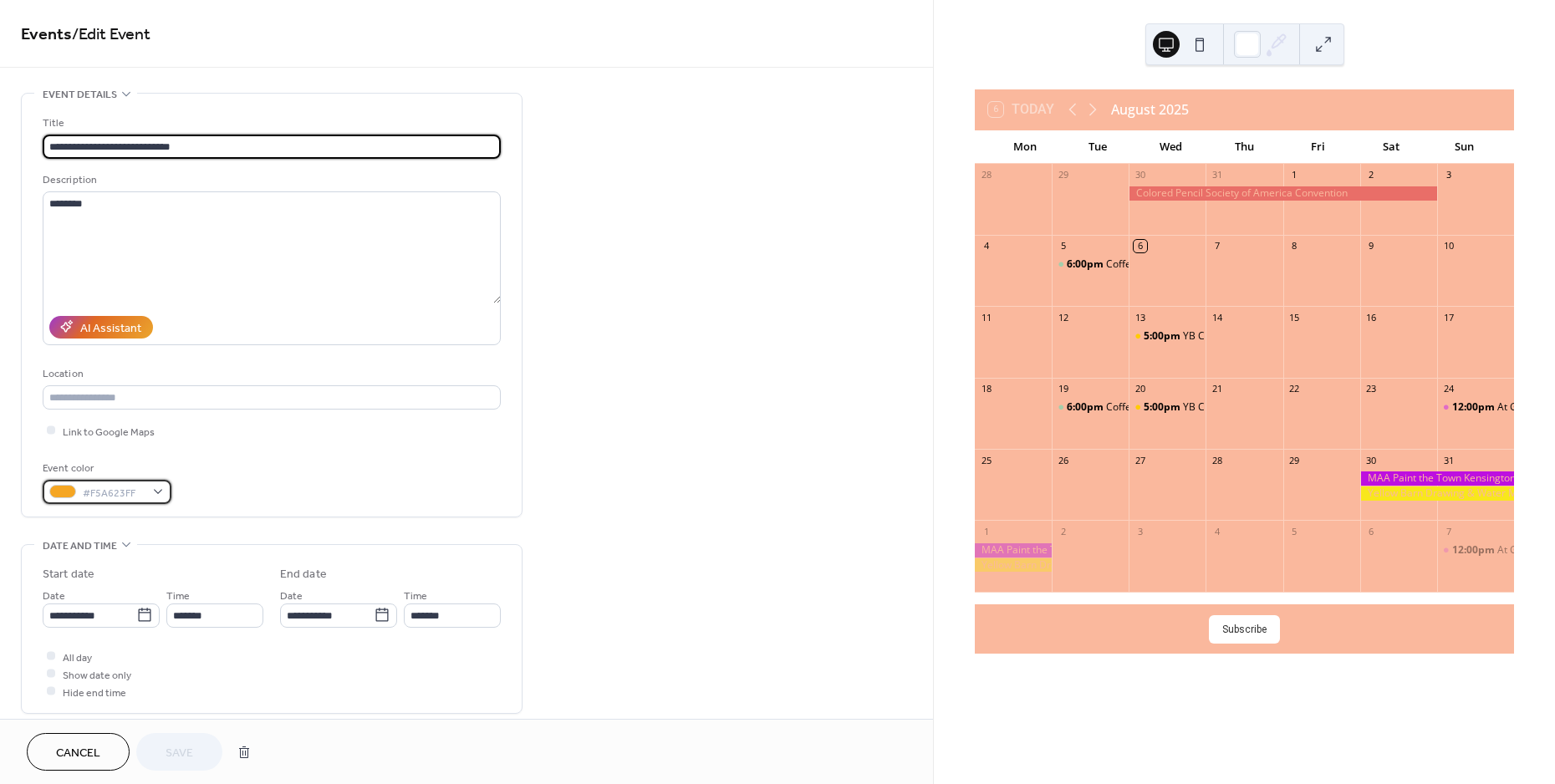 click on "#F5A623FF" at bounding box center (107, 491) 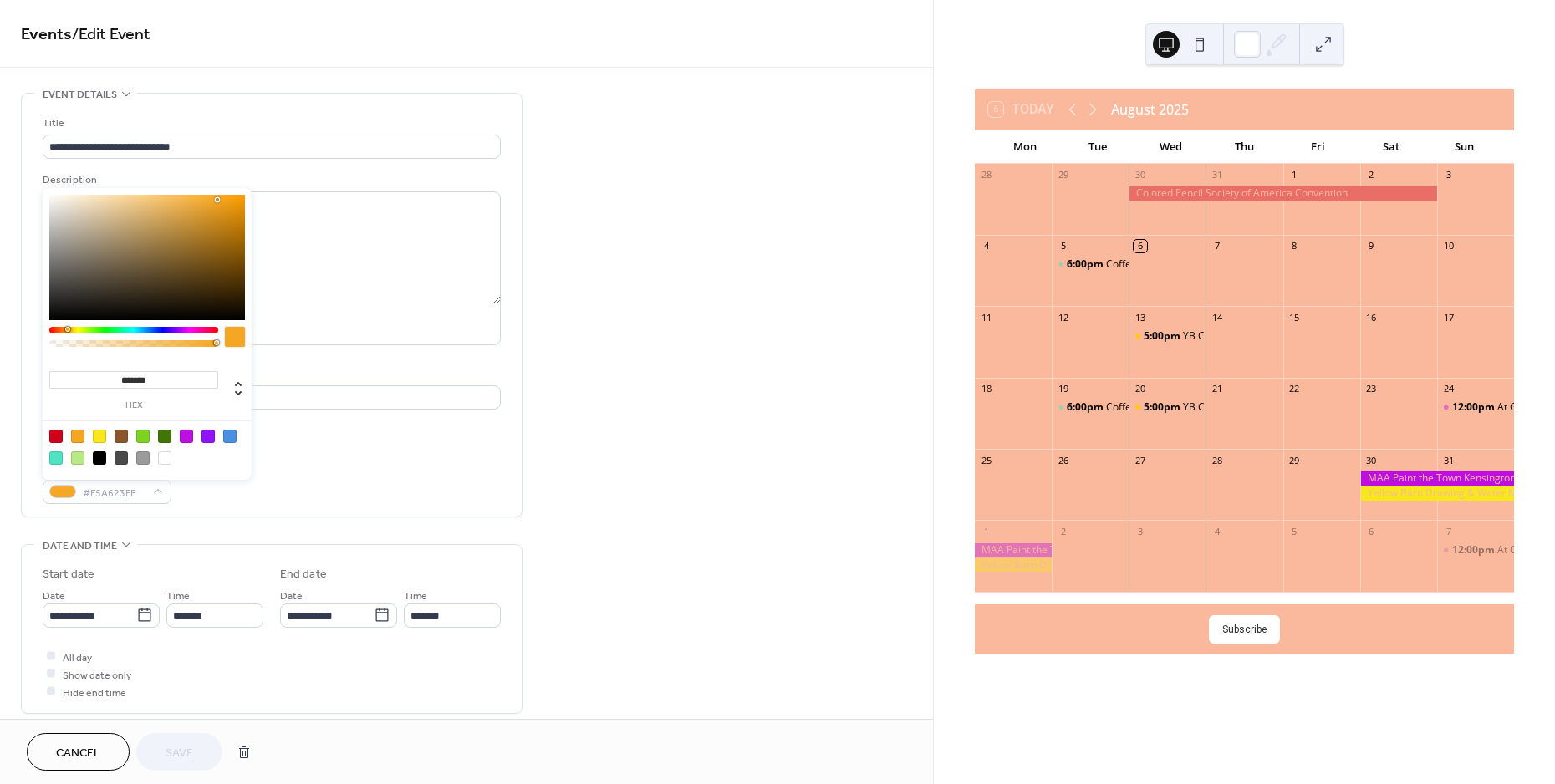 click at bounding box center [143, 436] 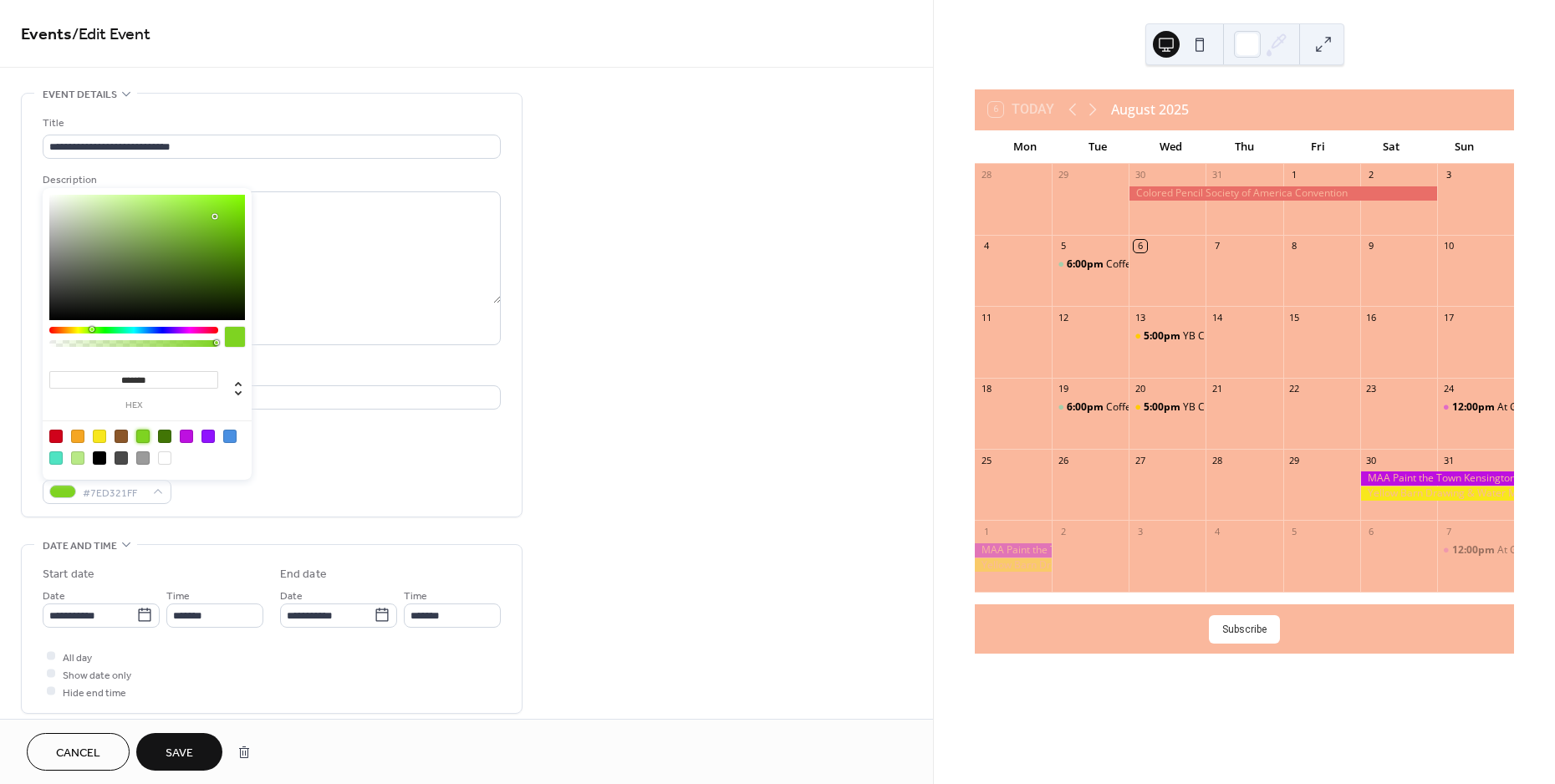 click on "Save" at bounding box center [179, 751] 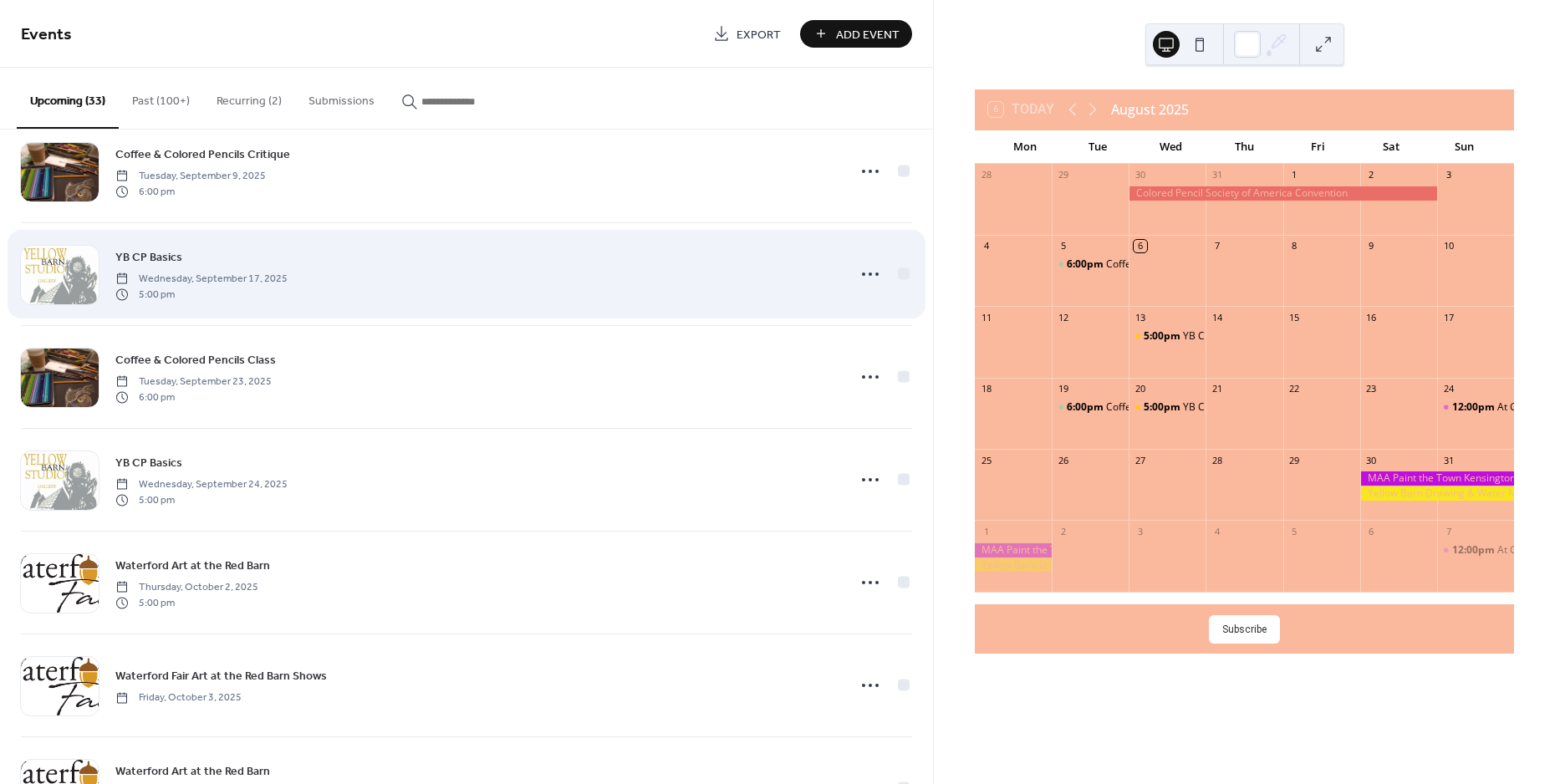 scroll, scrollTop: 1045, scrollLeft: 0, axis: vertical 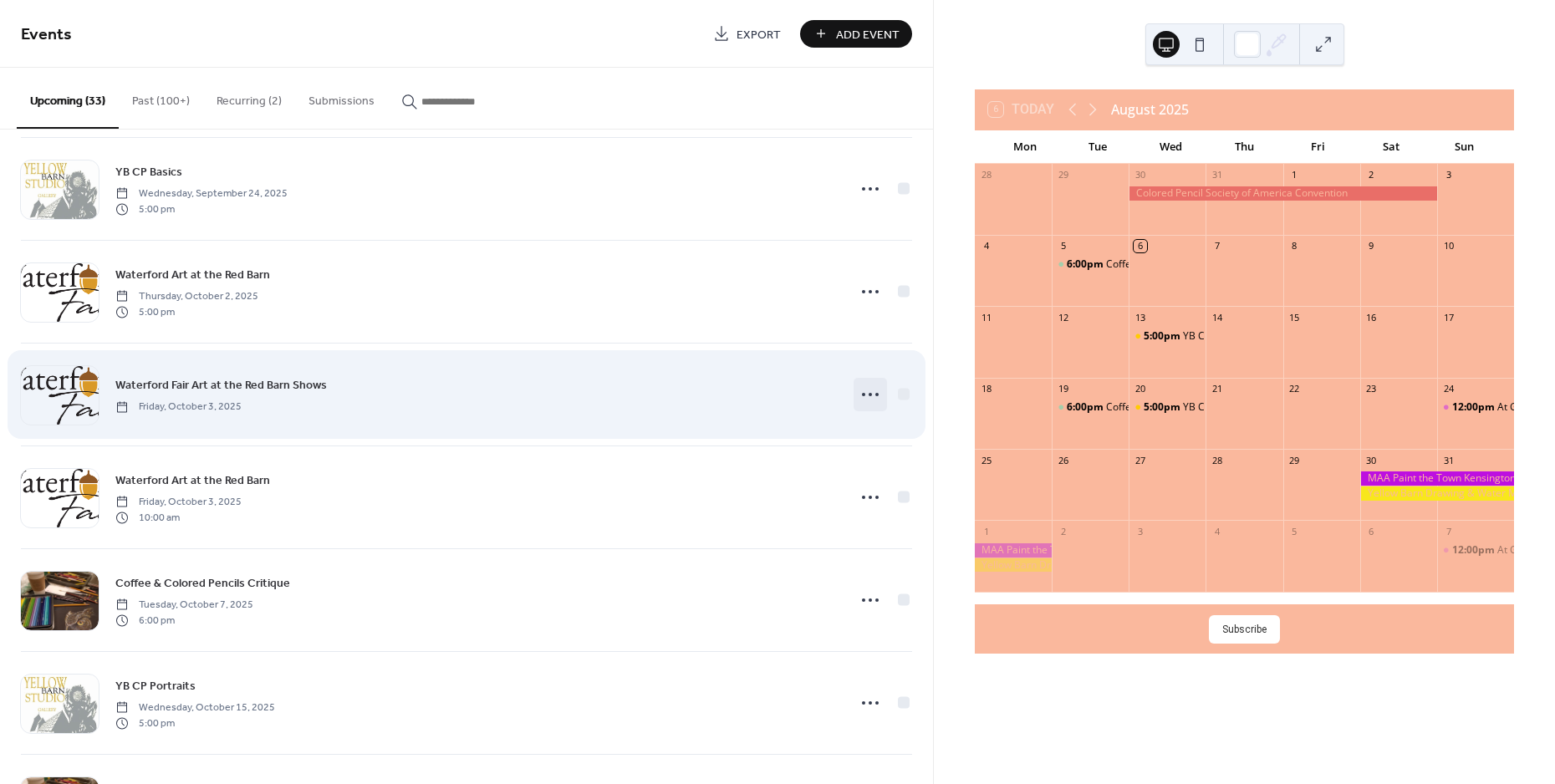 click 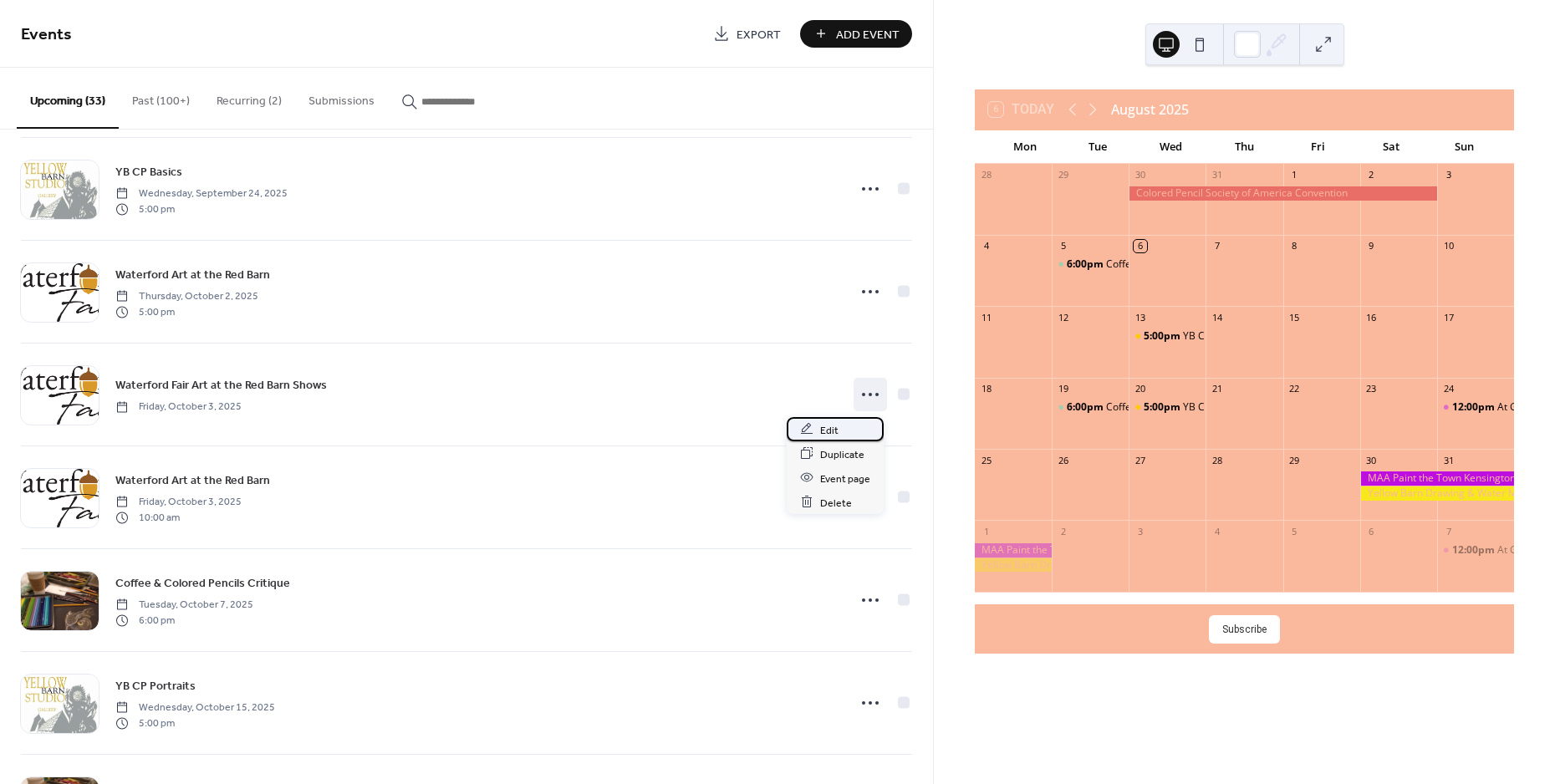 click on "Edit" at bounding box center (829, 430) 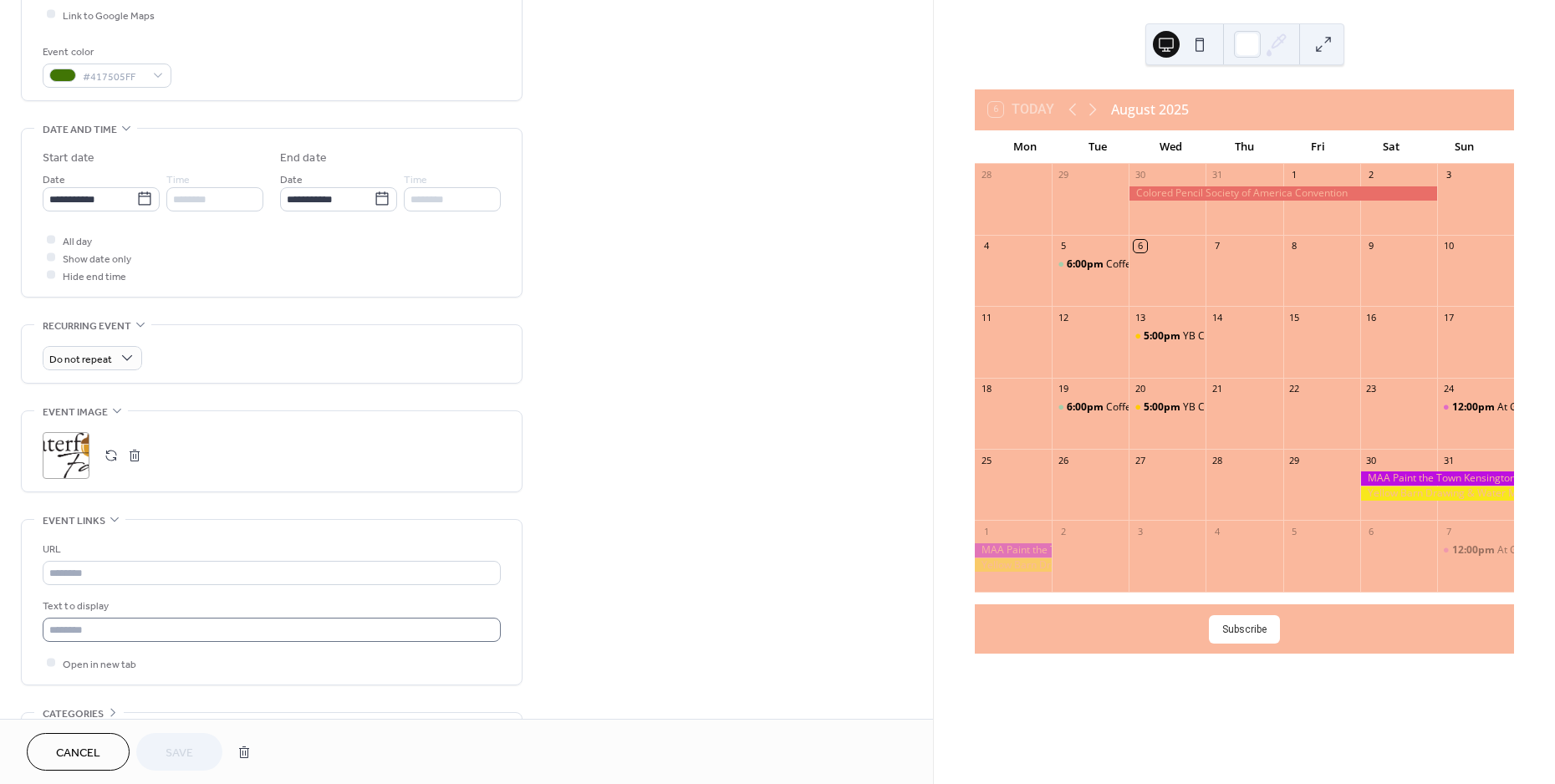 scroll, scrollTop: 418, scrollLeft: 0, axis: vertical 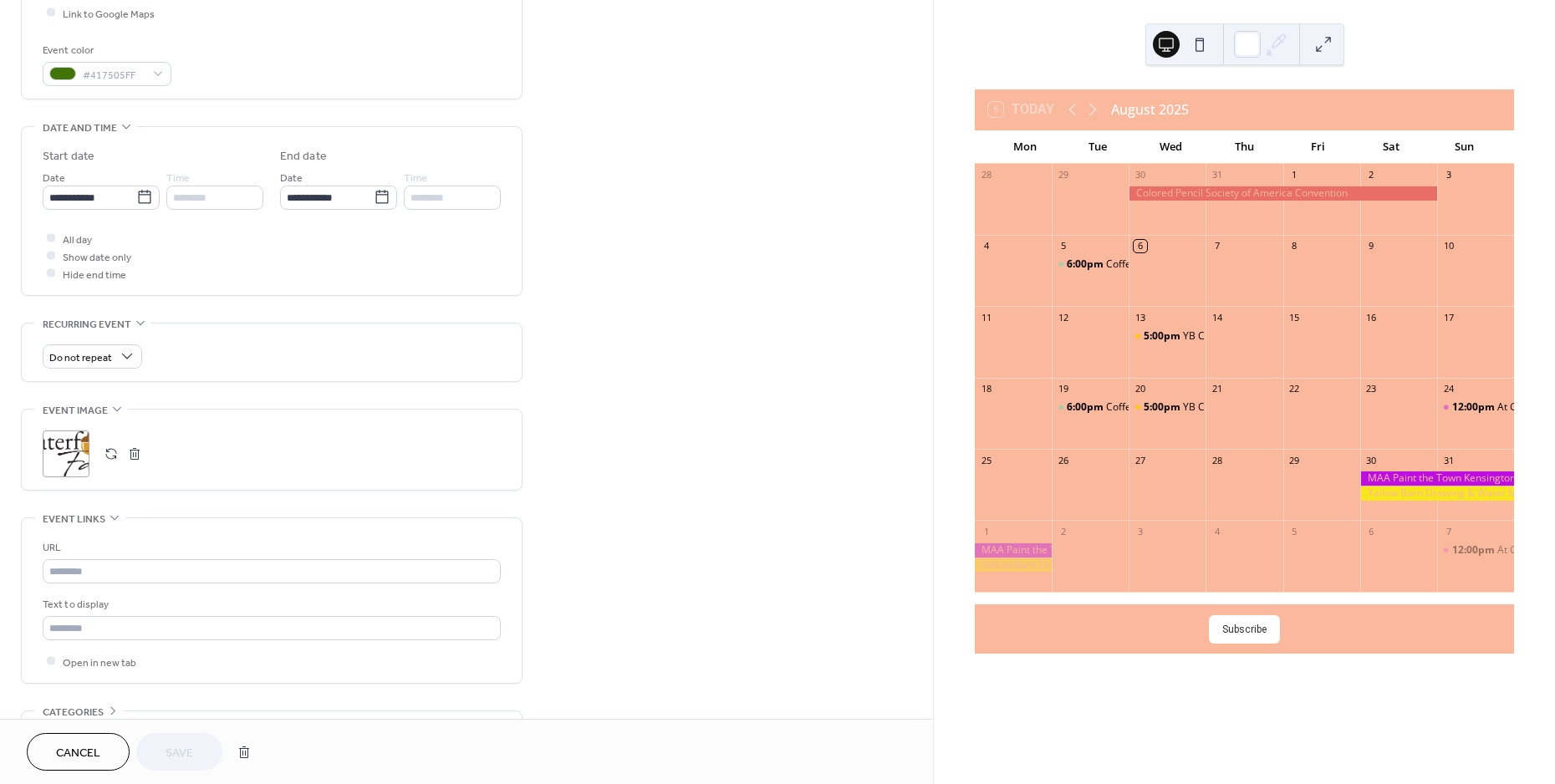 click on "Cancel" at bounding box center (78, 753) 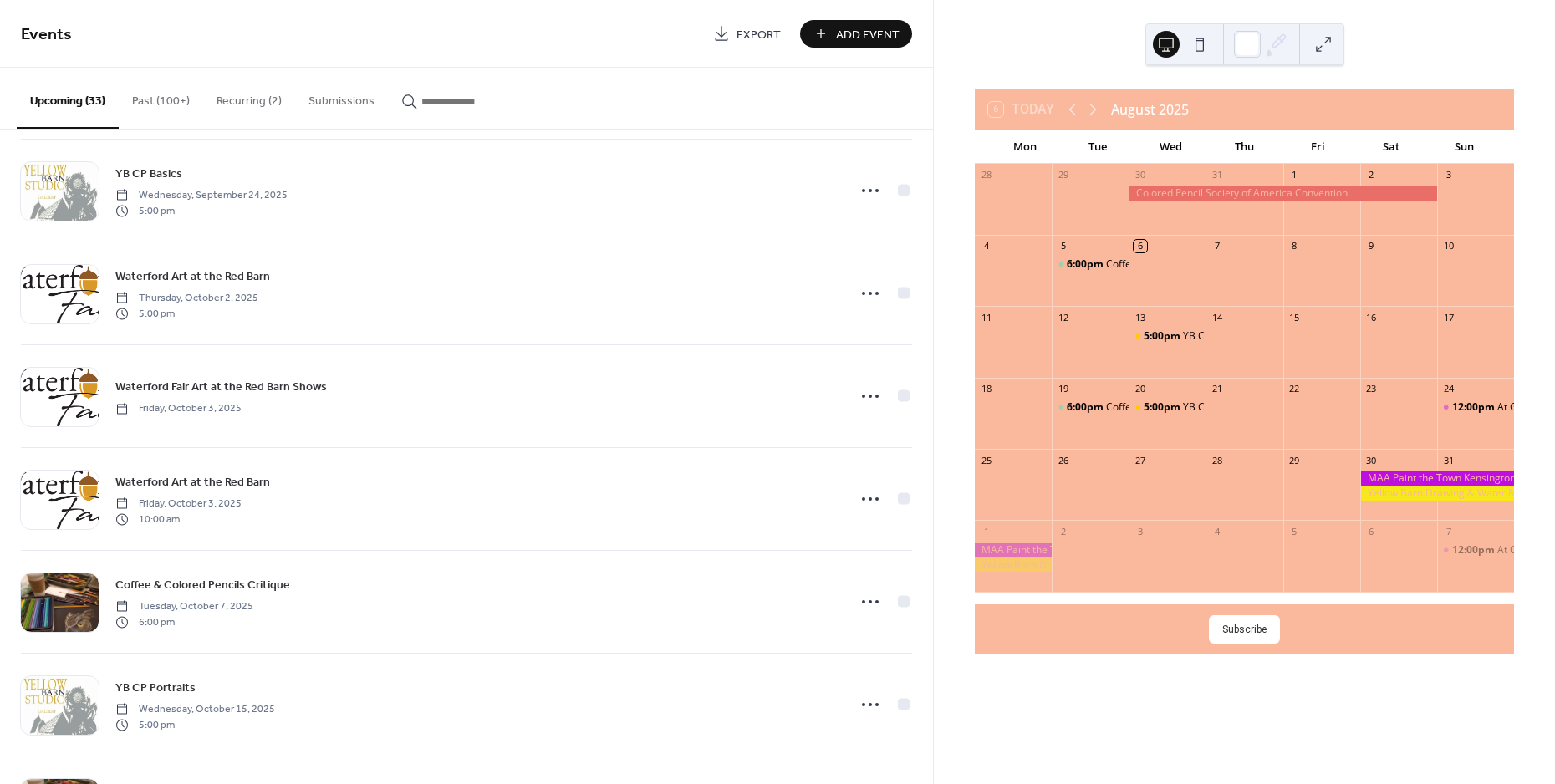 scroll, scrollTop: 1045, scrollLeft: 0, axis: vertical 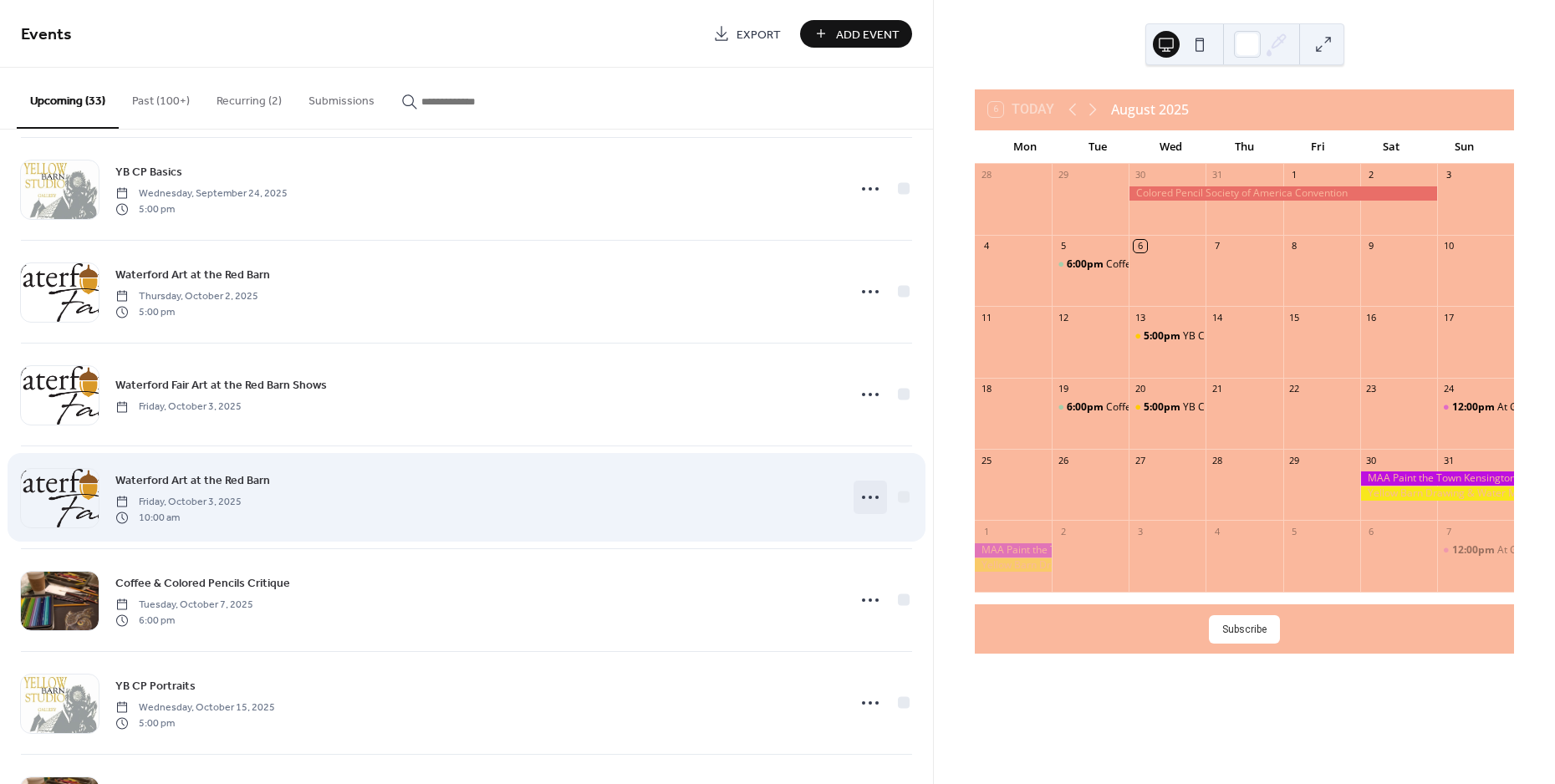 click 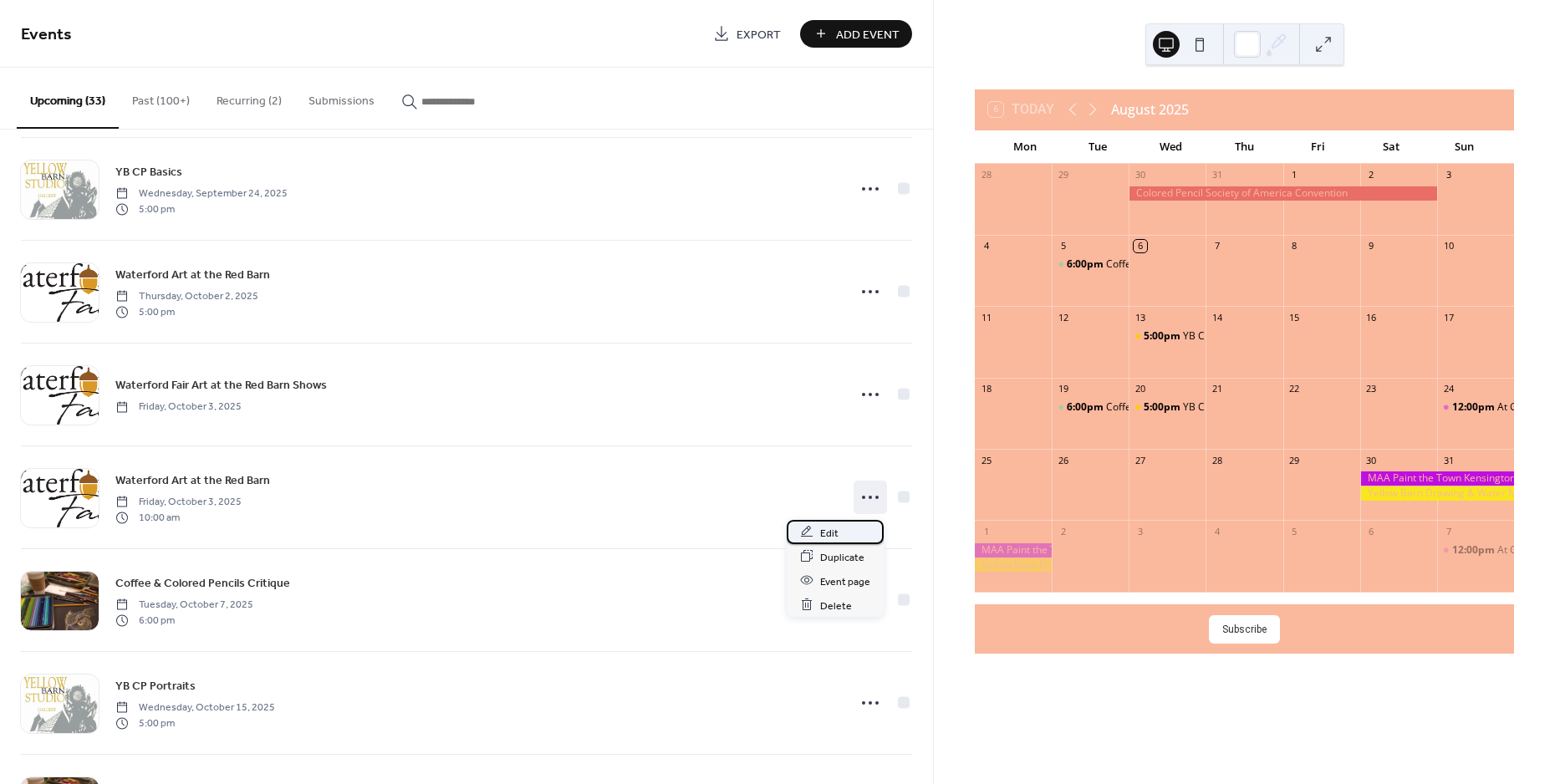 click on "Edit" at bounding box center (829, 532) 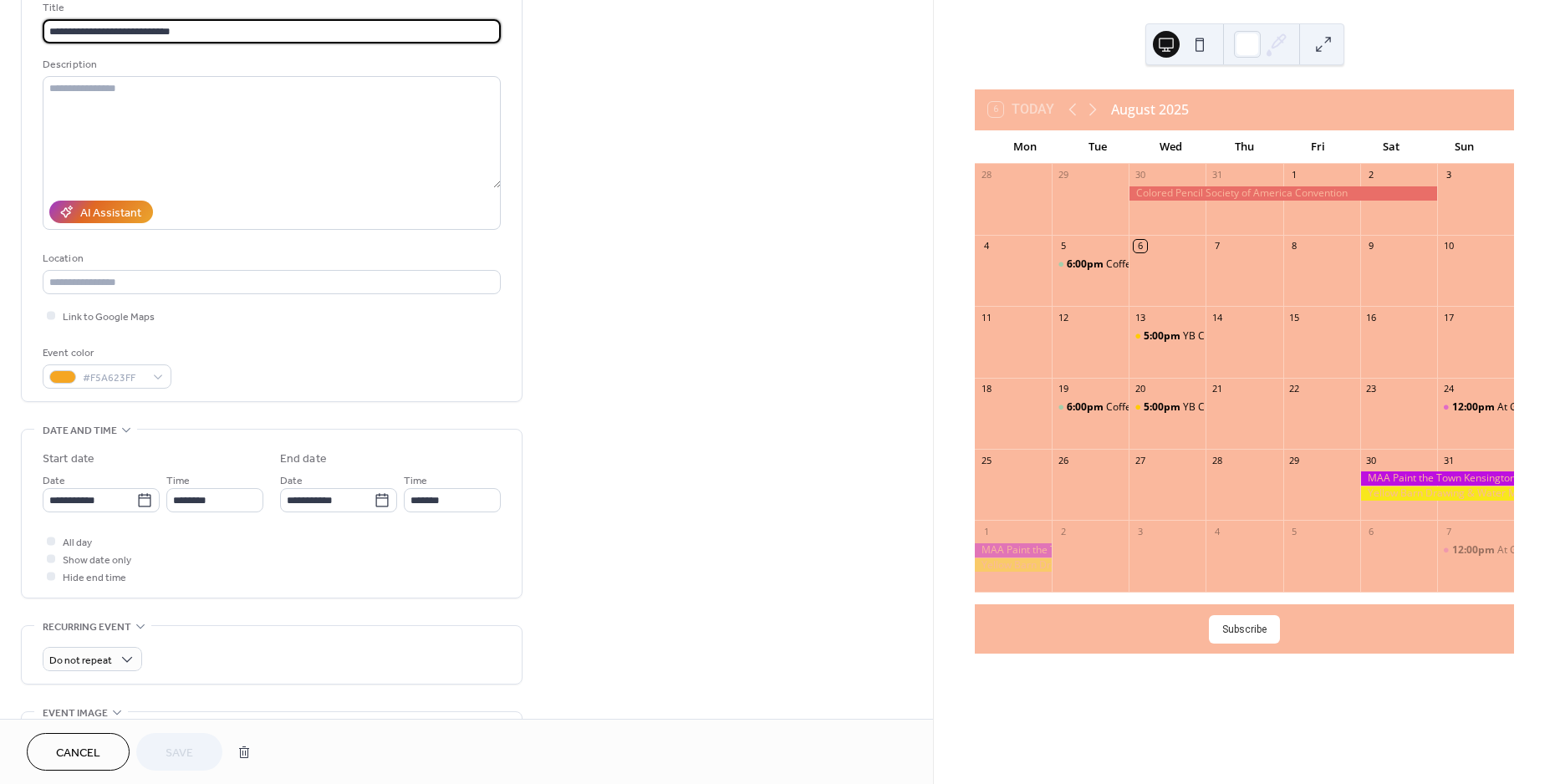 scroll, scrollTop: 109, scrollLeft: 0, axis: vertical 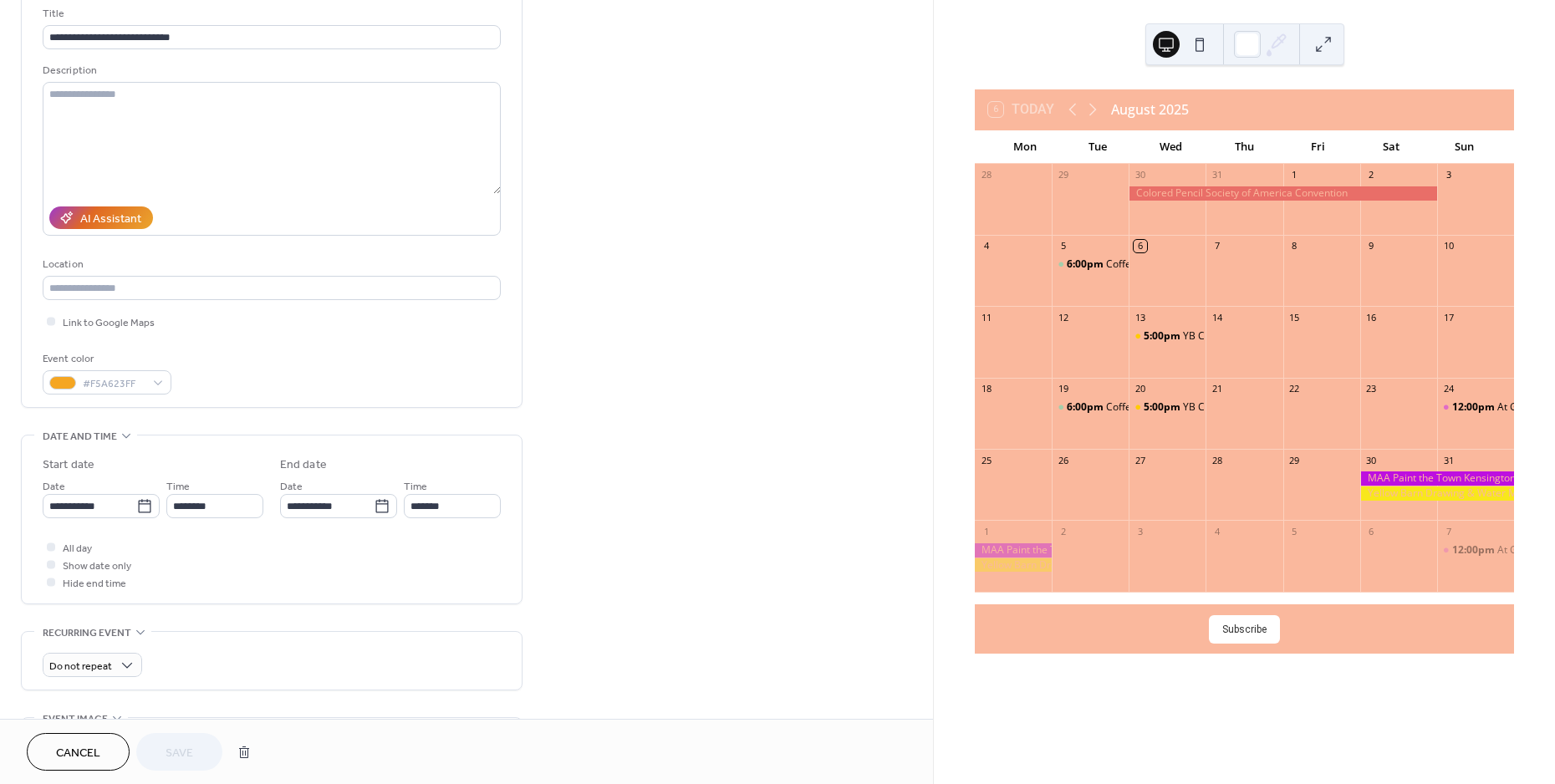 click on "Cancel" at bounding box center [78, 753] 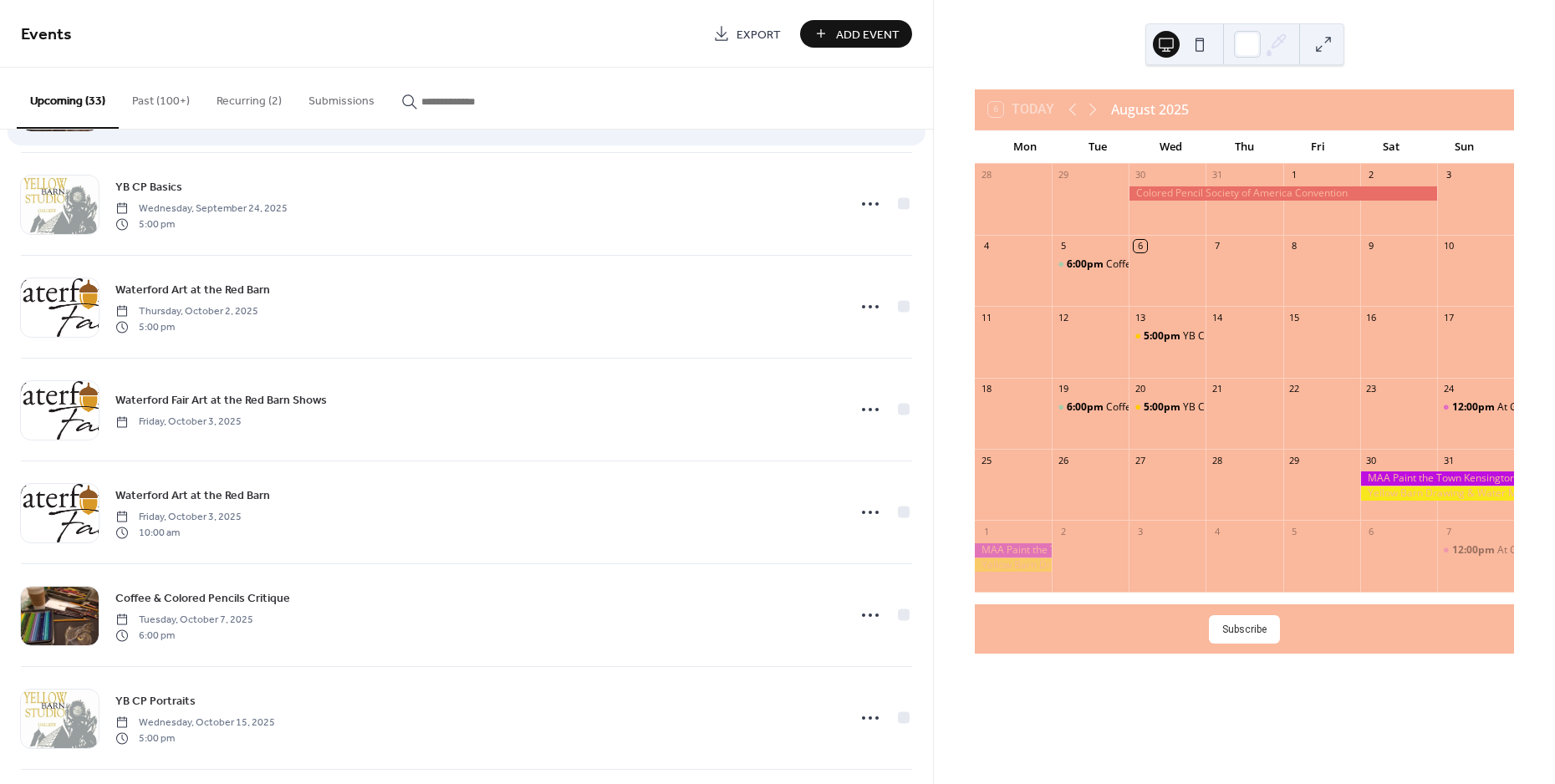 scroll, scrollTop: 1045, scrollLeft: 0, axis: vertical 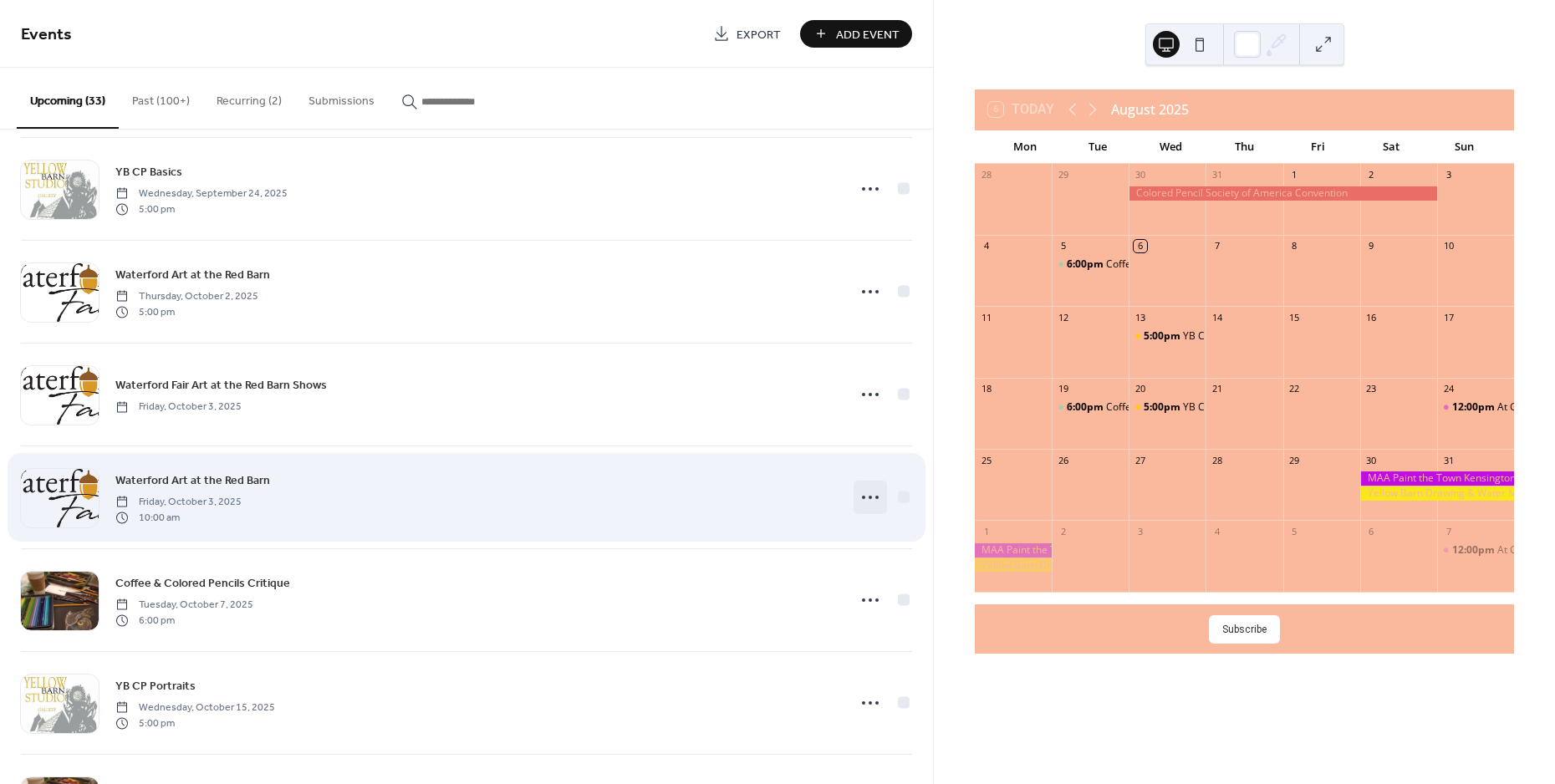click 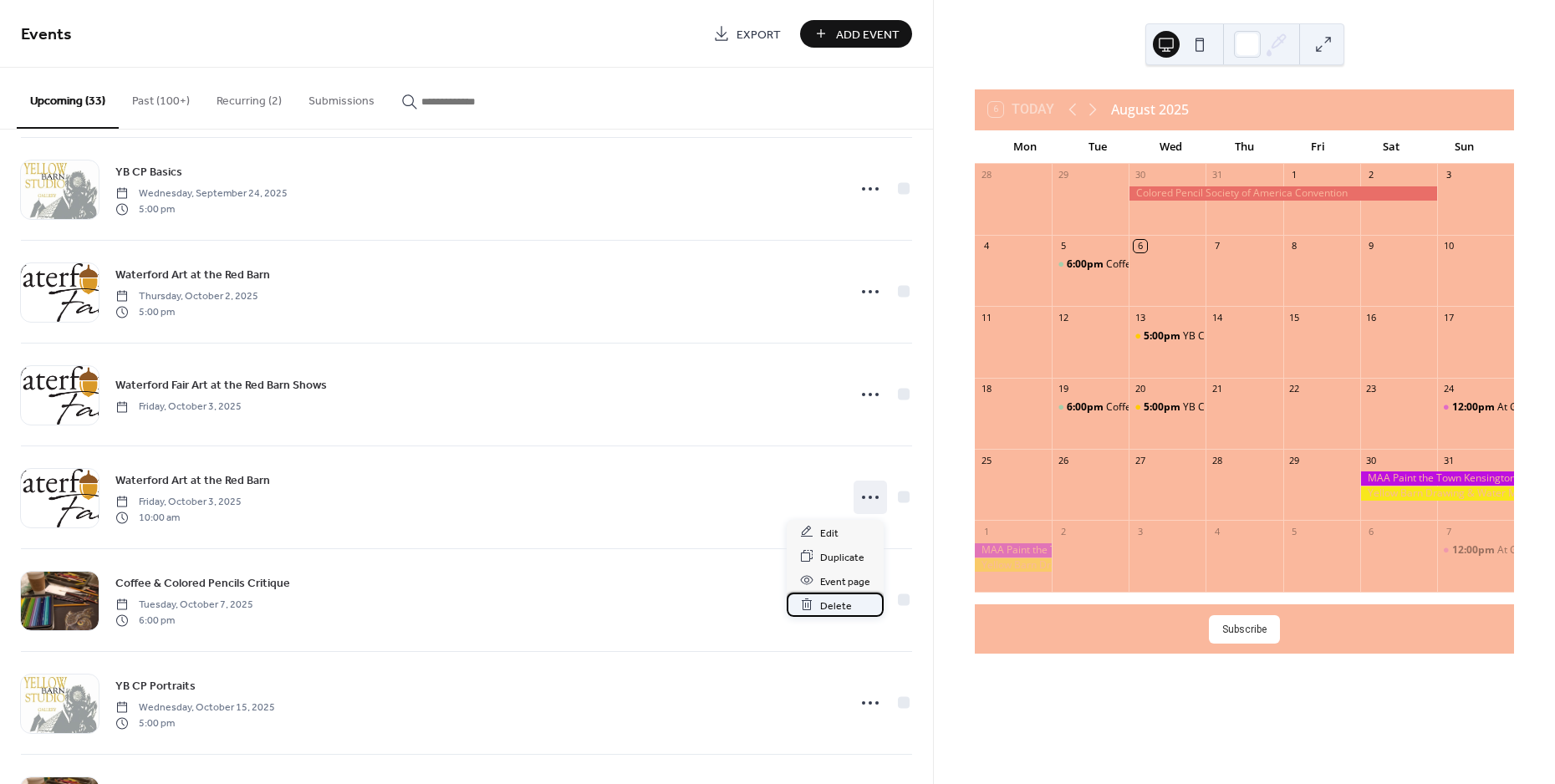 click on "Delete" at bounding box center (836, 605) 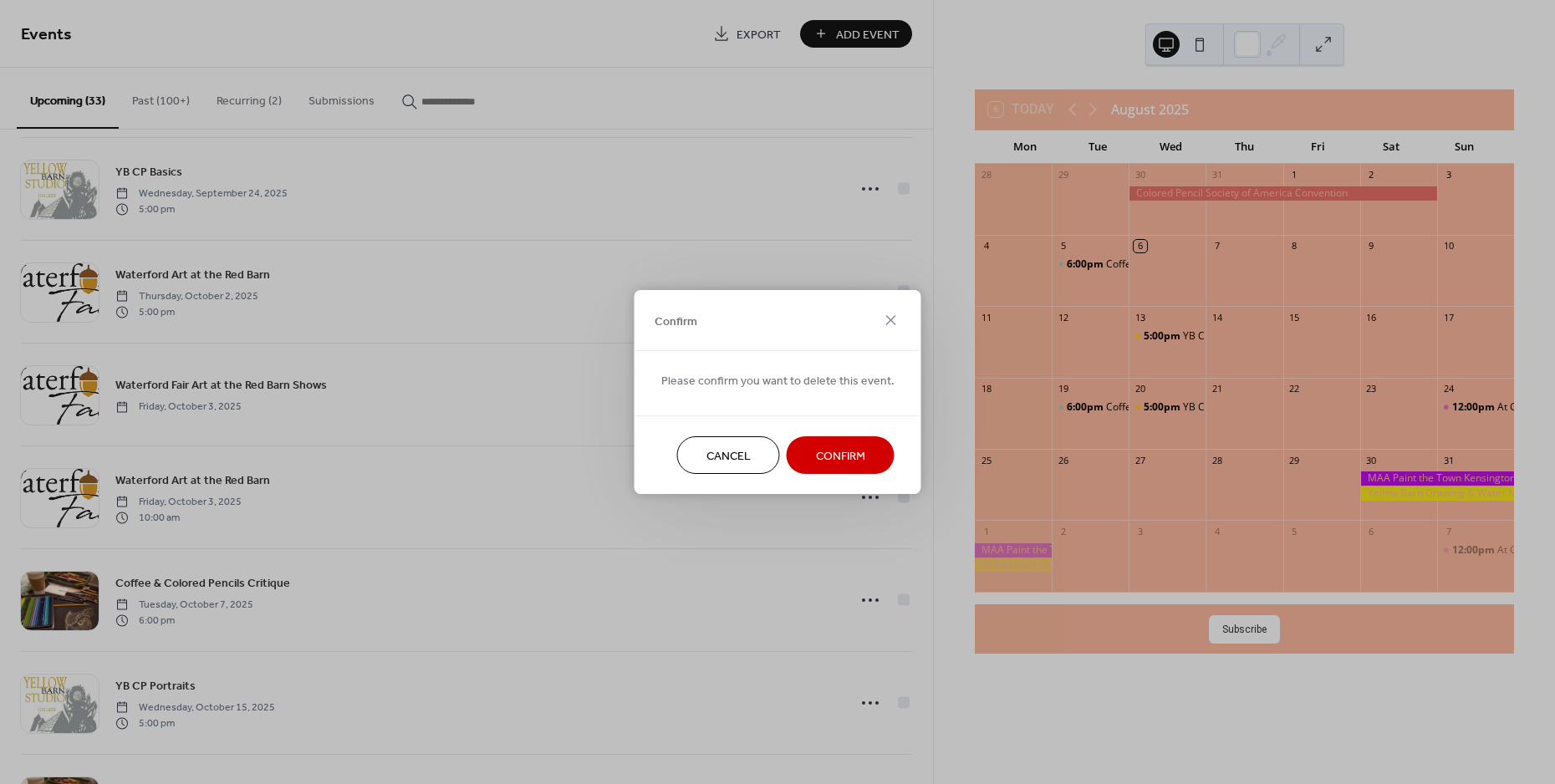 click on "Confirm" at bounding box center (840, 456) 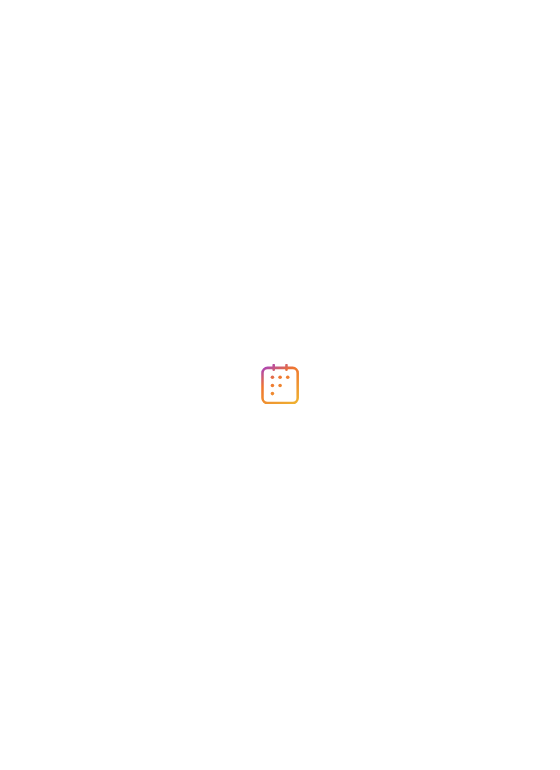 scroll, scrollTop: 0, scrollLeft: 0, axis: both 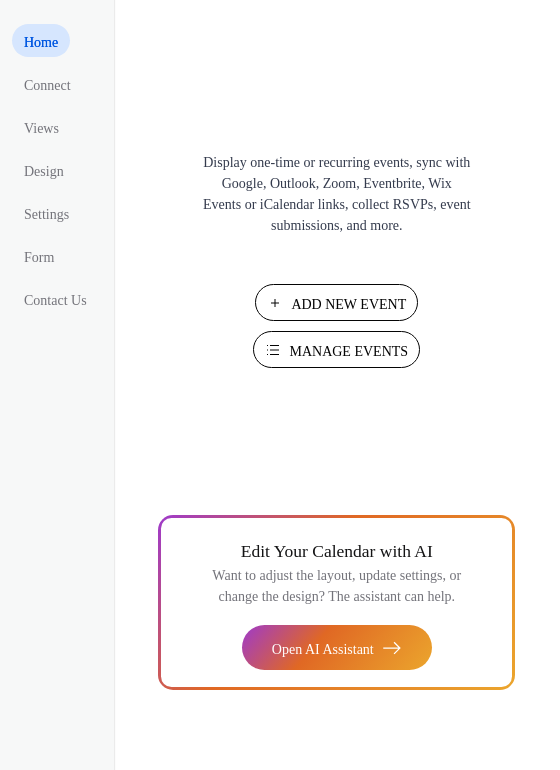 click on "Manage Events" at bounding box center (348, 351) 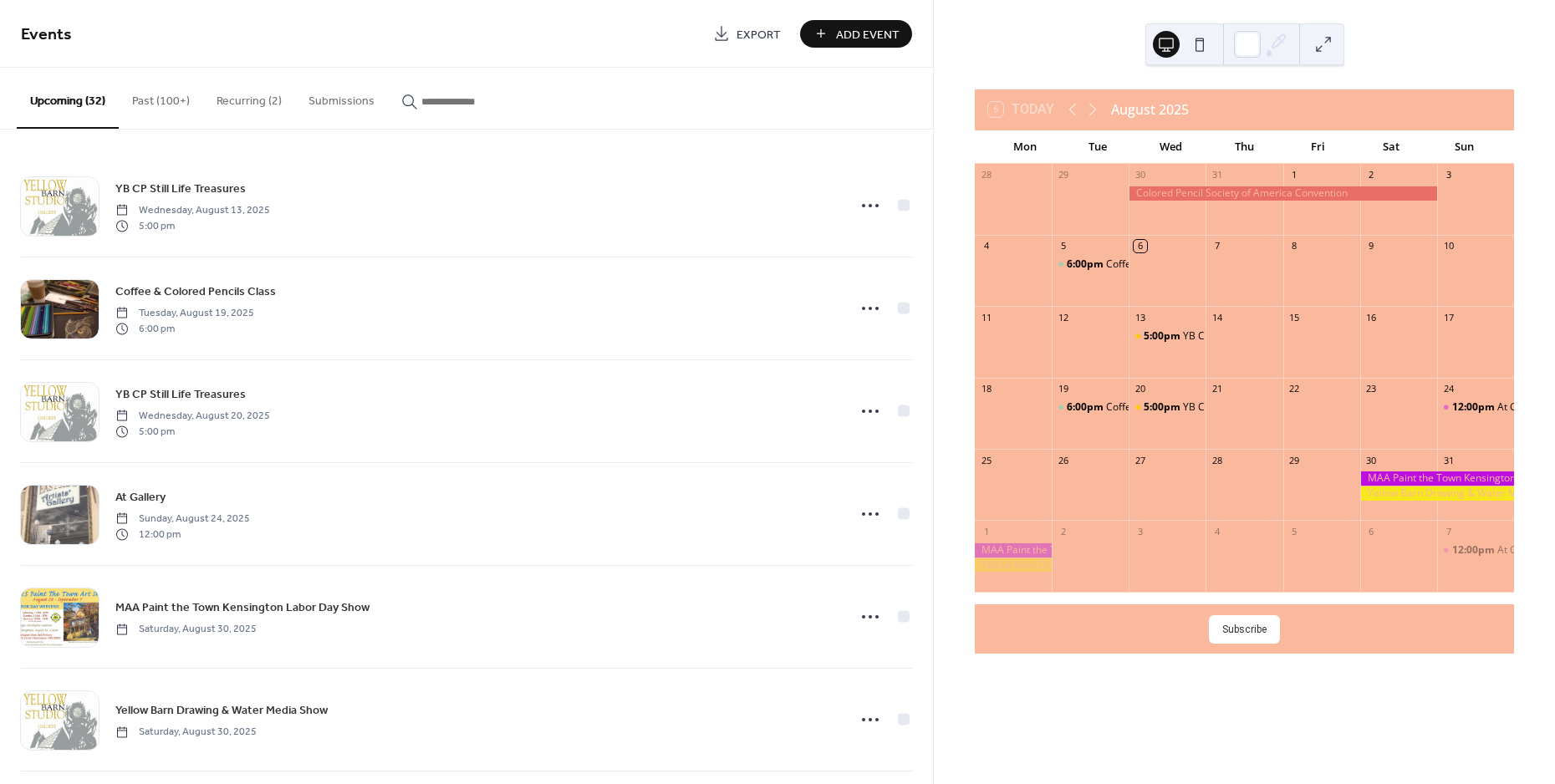 scroll, scrollTop: 0, scrollLeft: 0, axis: both 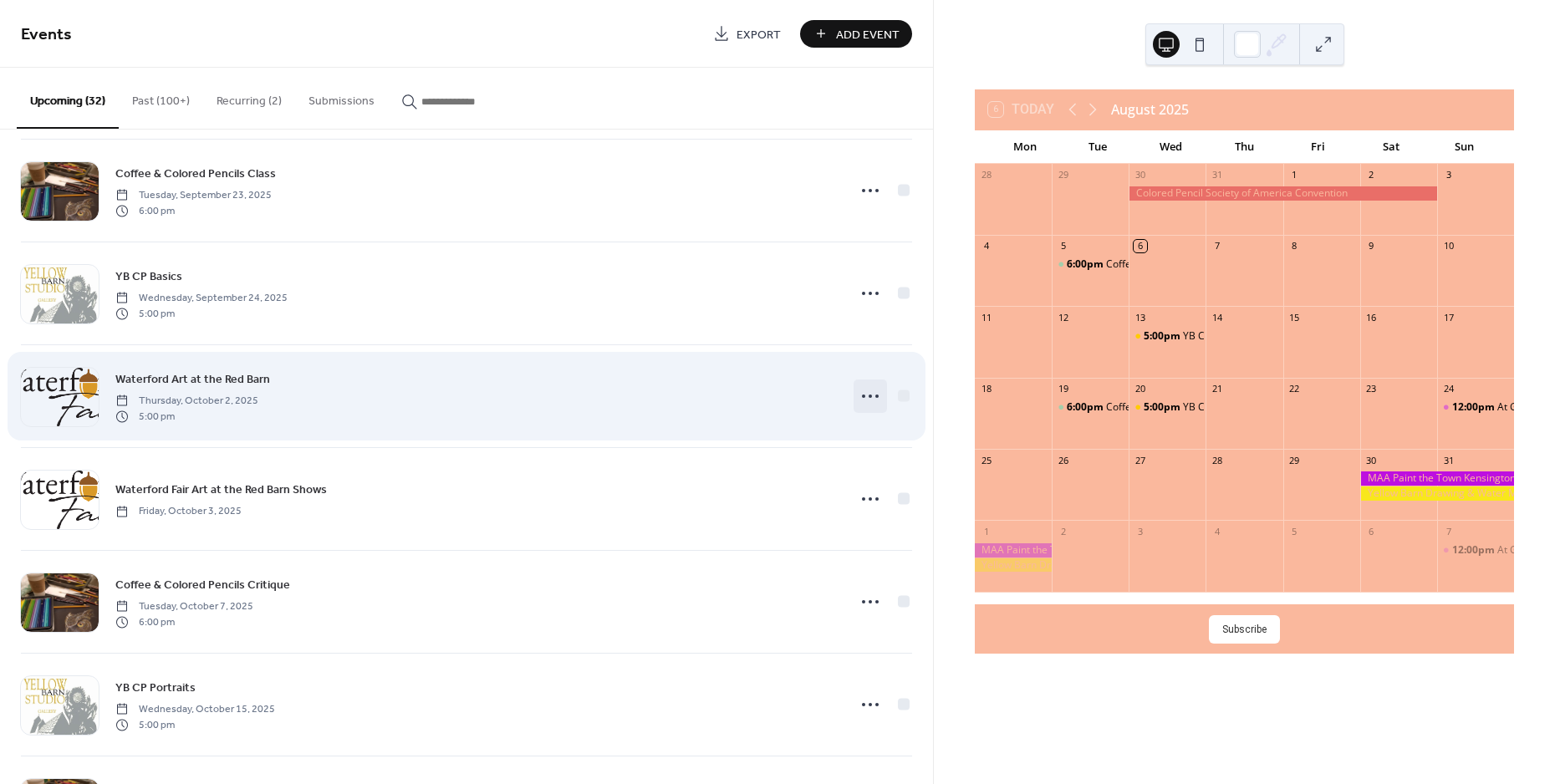 click 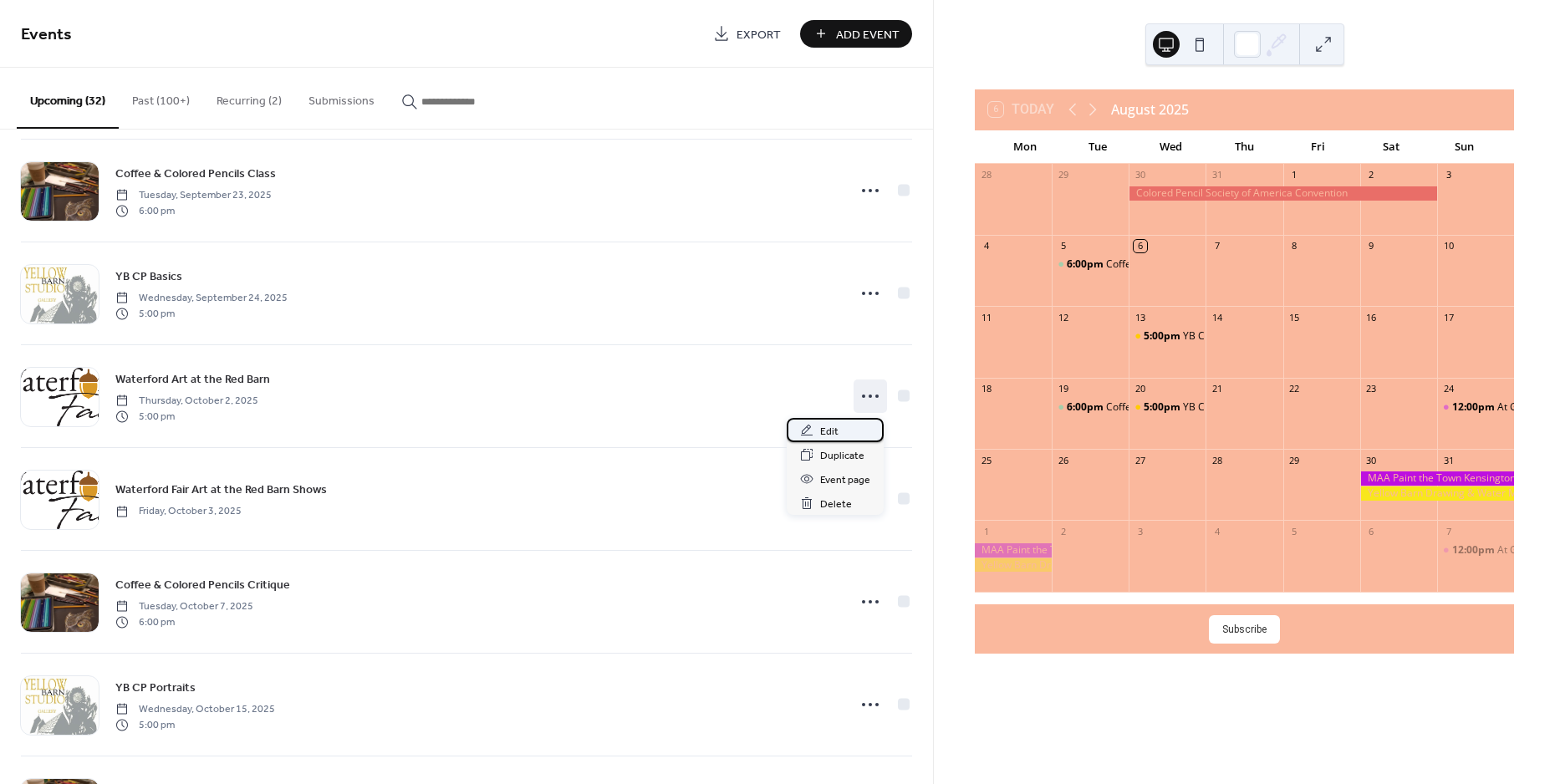 click on "Edit" at bounding box center [835, 430] 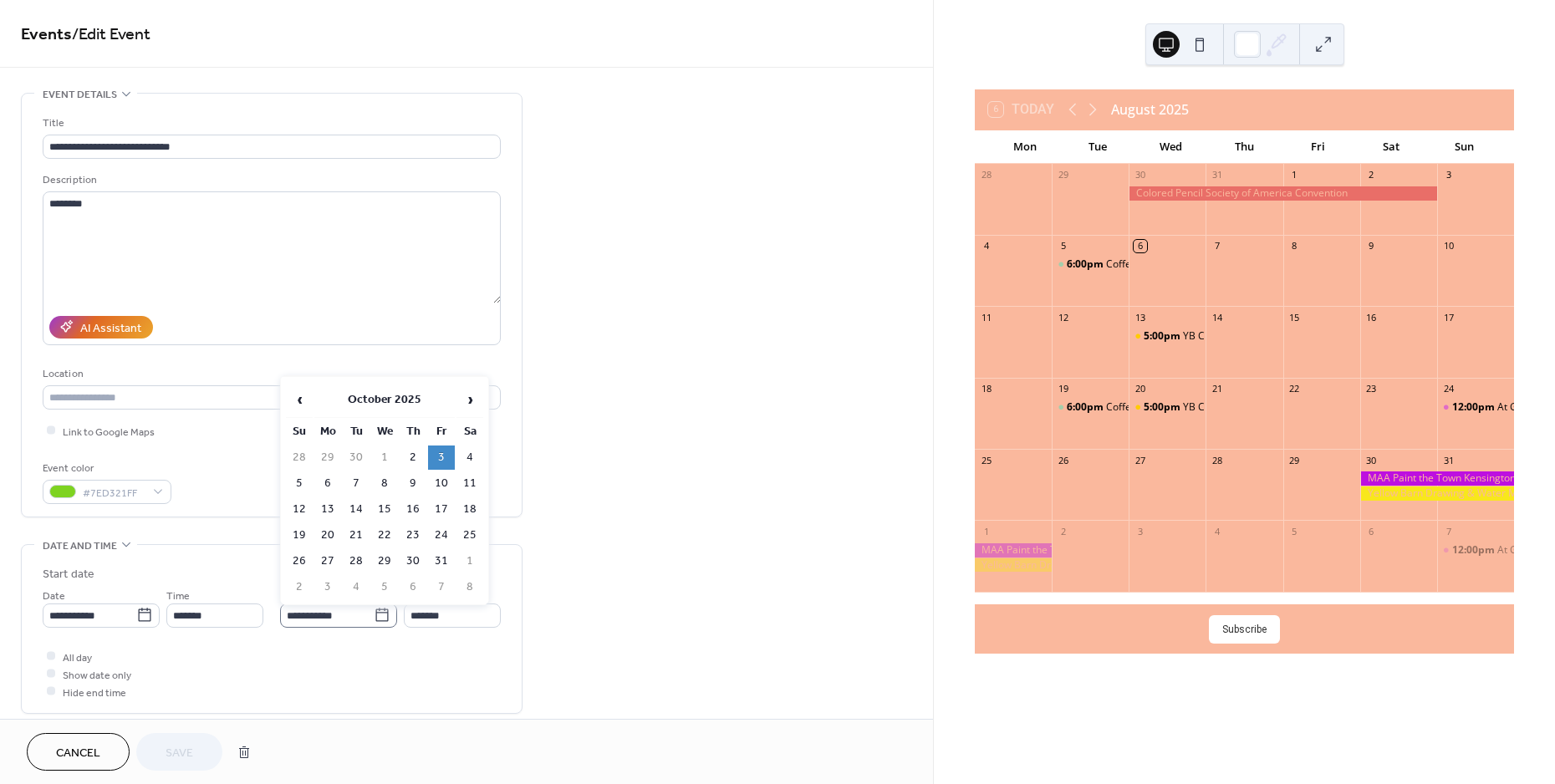 click 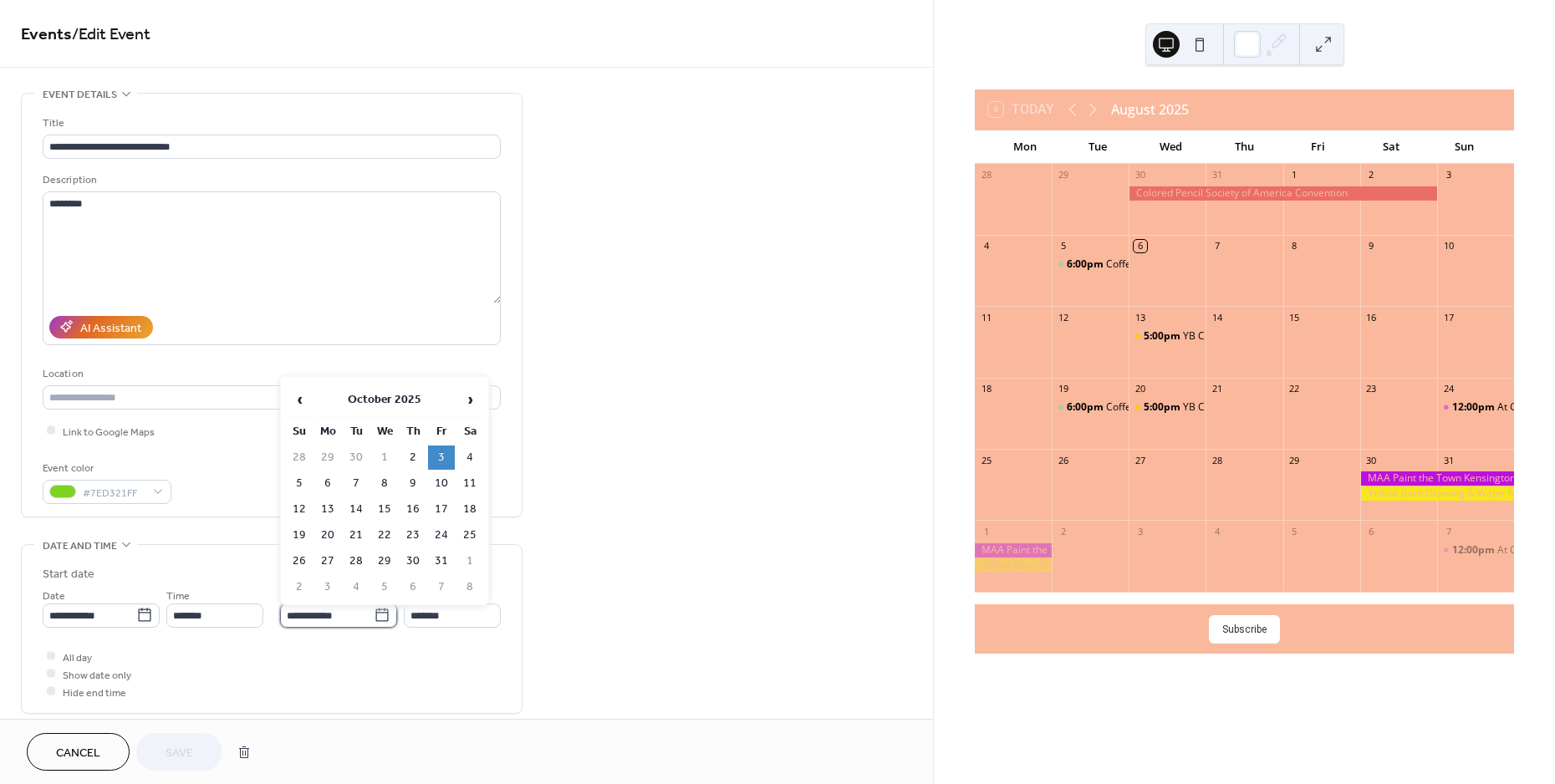 click on "**********" at bounding box center (327, 615) 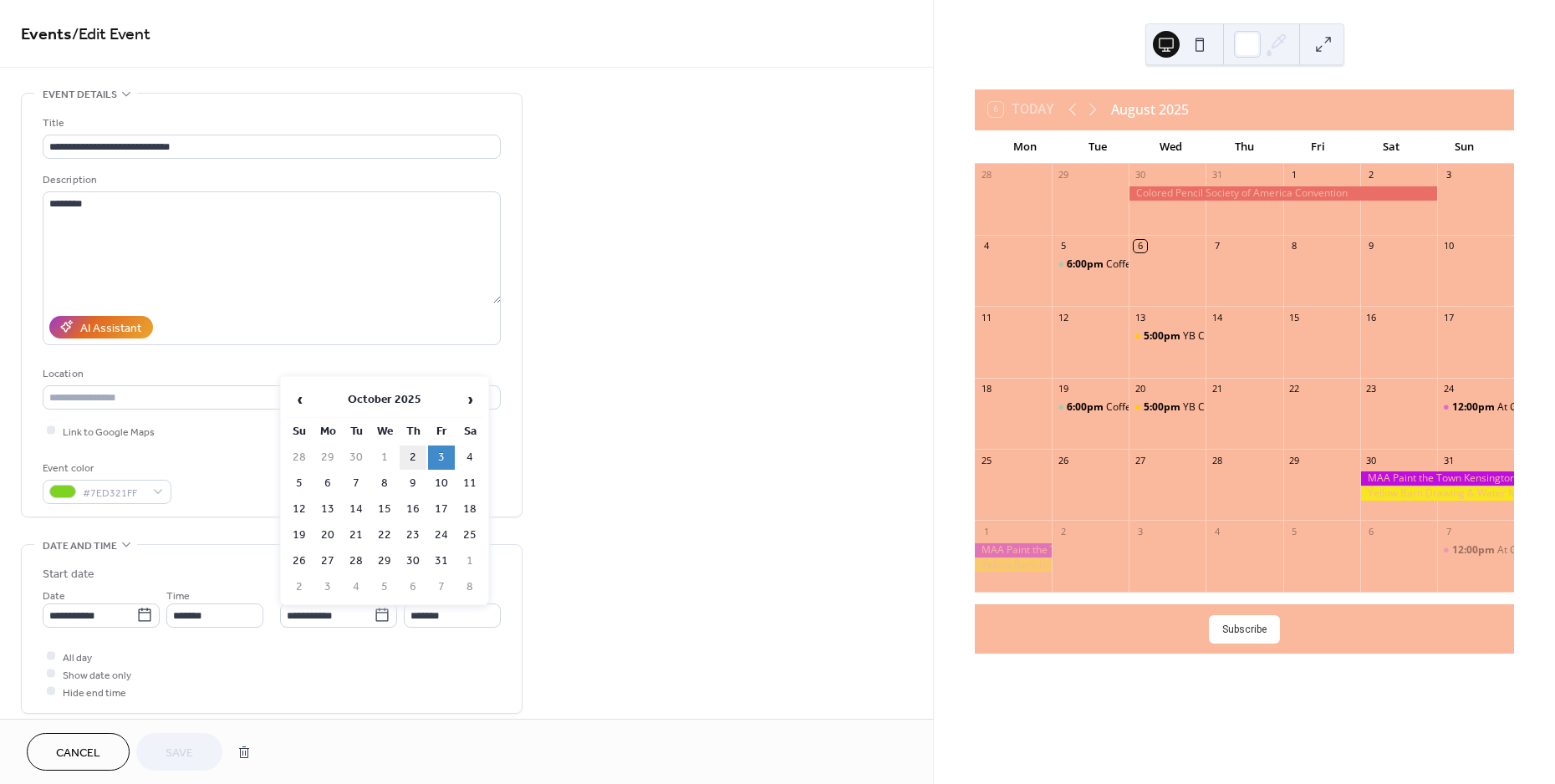 click on "2" at bounding box center [413, 457] 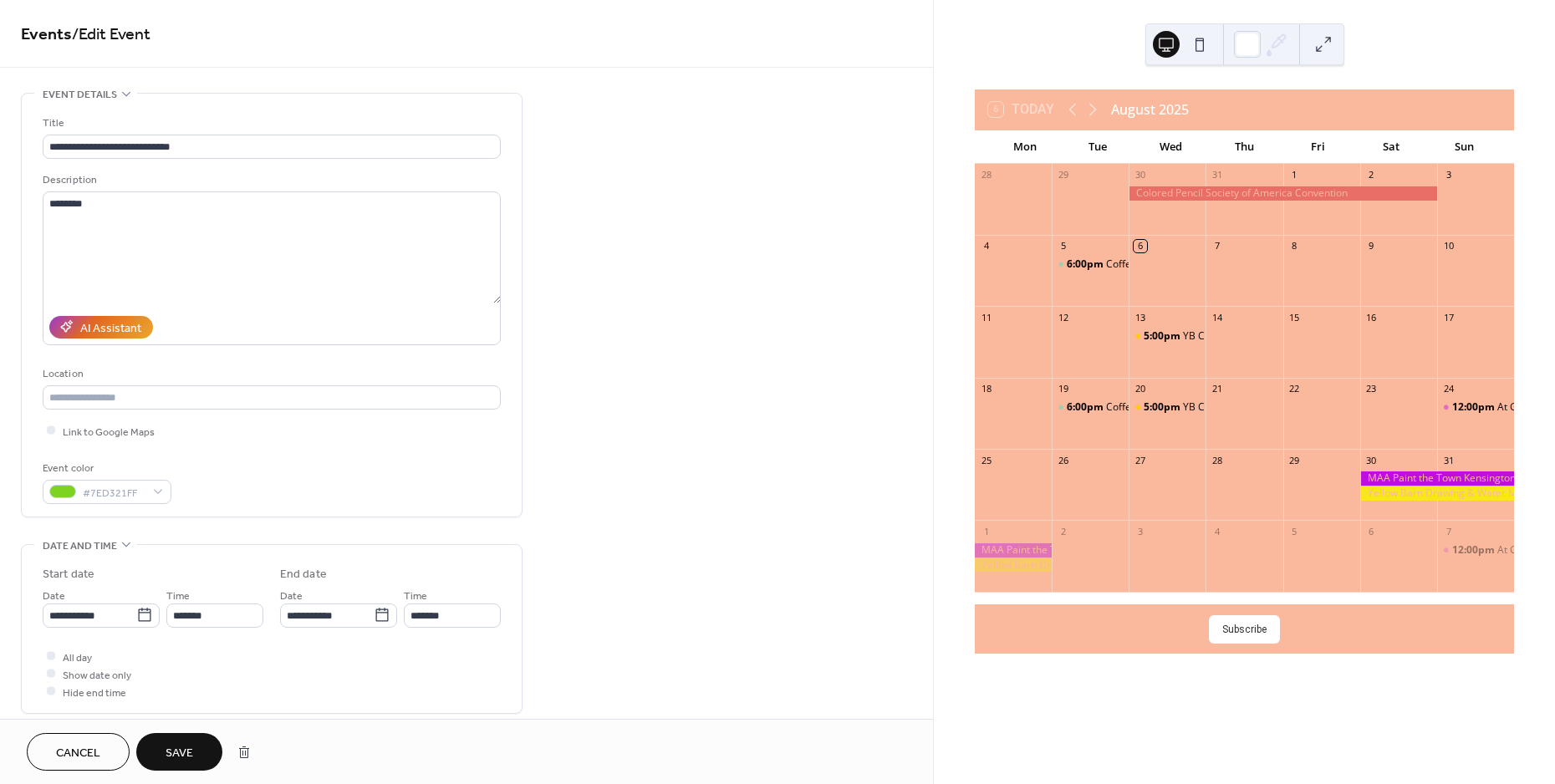 click on "**********" at bounding box center (466, 667) 